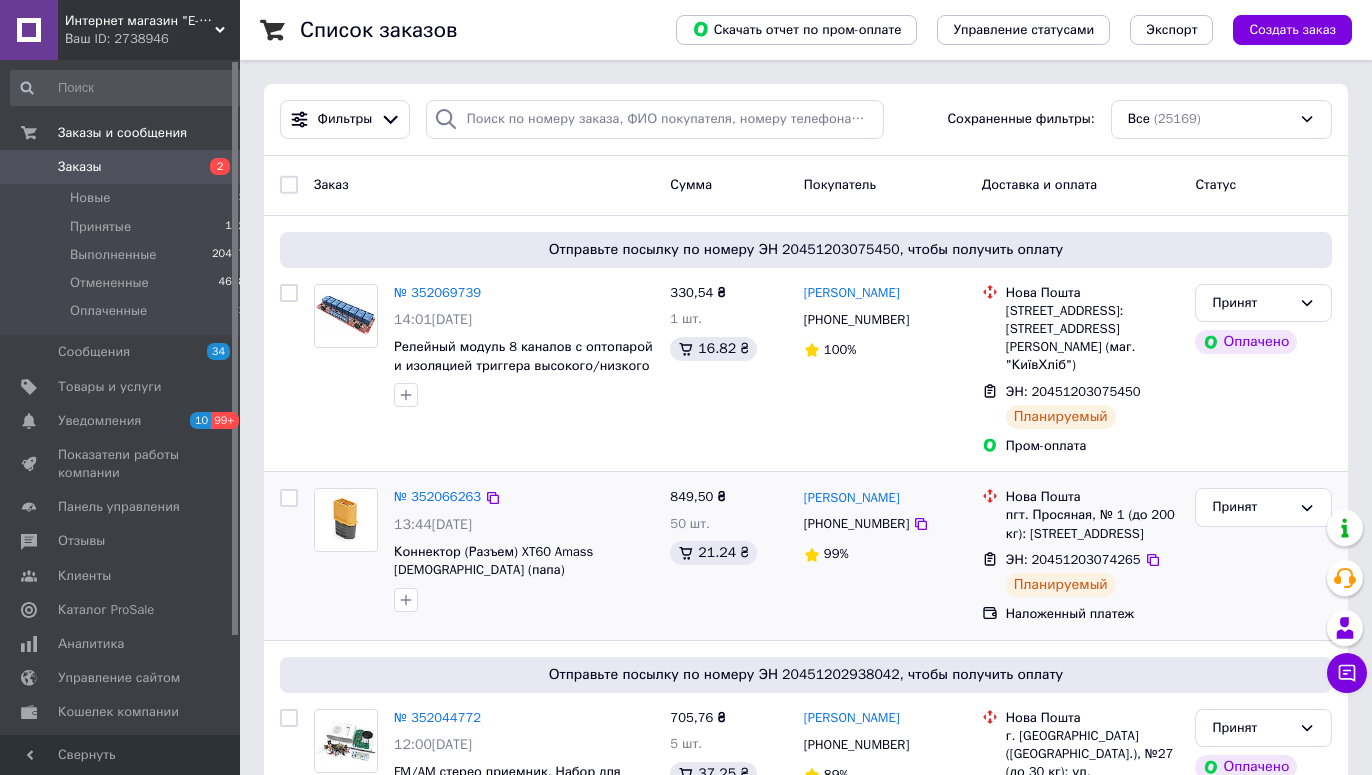 scroll, scrollTop: 0, scrollLeft: 0, axis: both 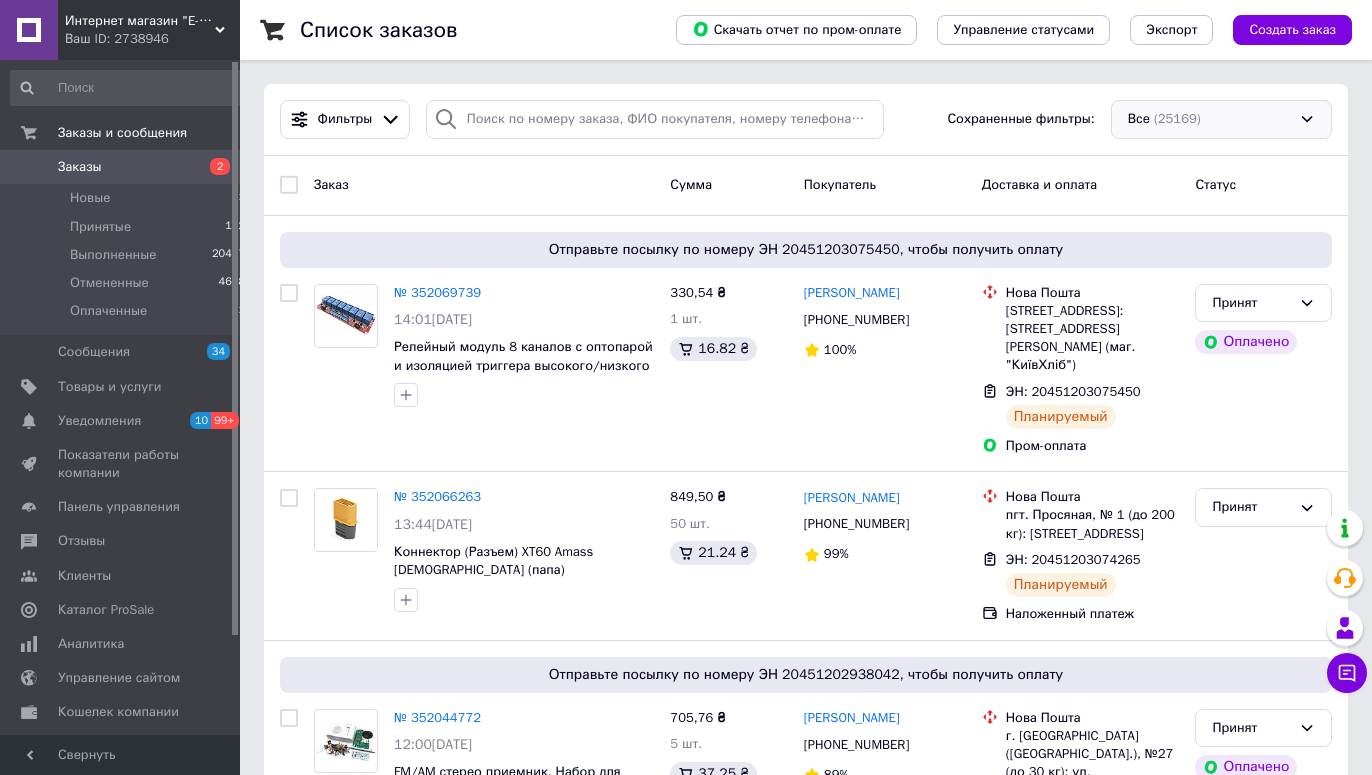 click on "Все (25169)" at bounding box center (1221, 119) 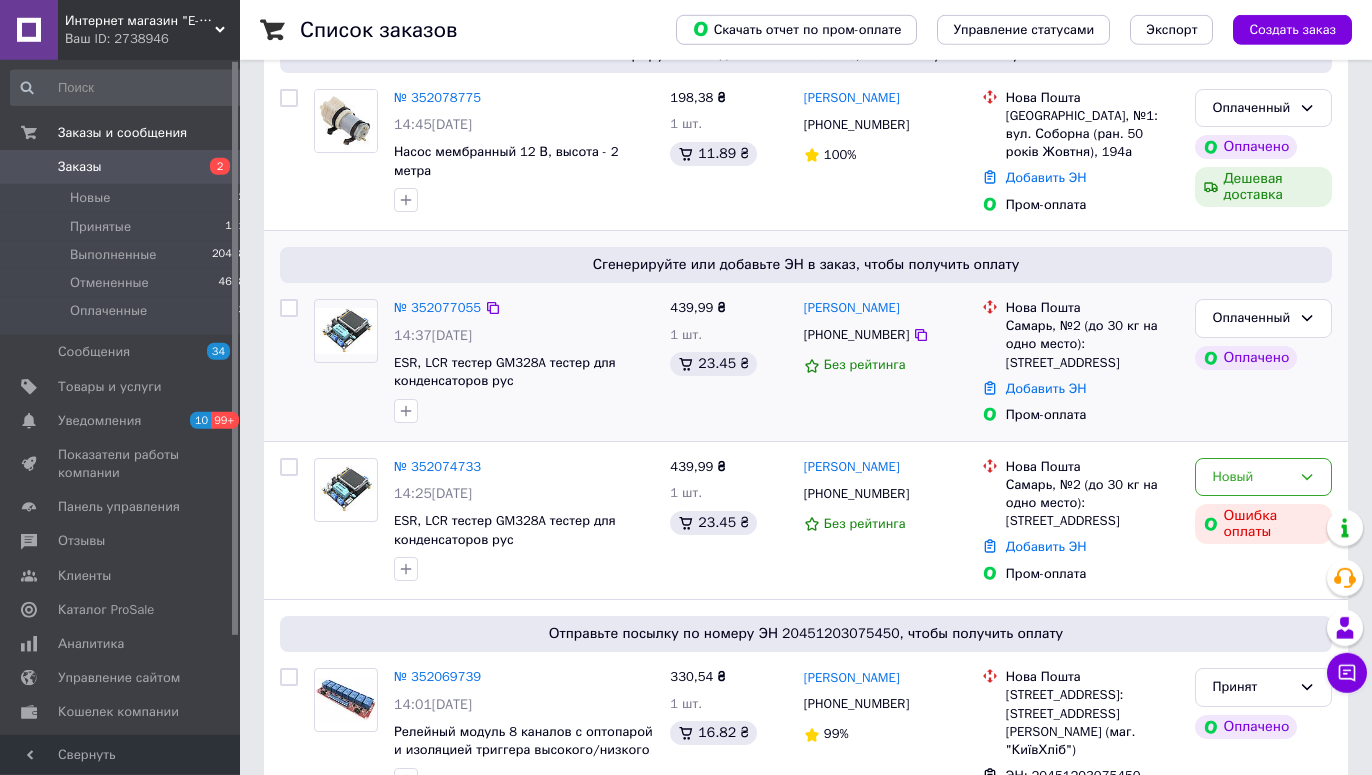 scroll, scrollTop: 204, scrollLeft: 0, axis: vertical 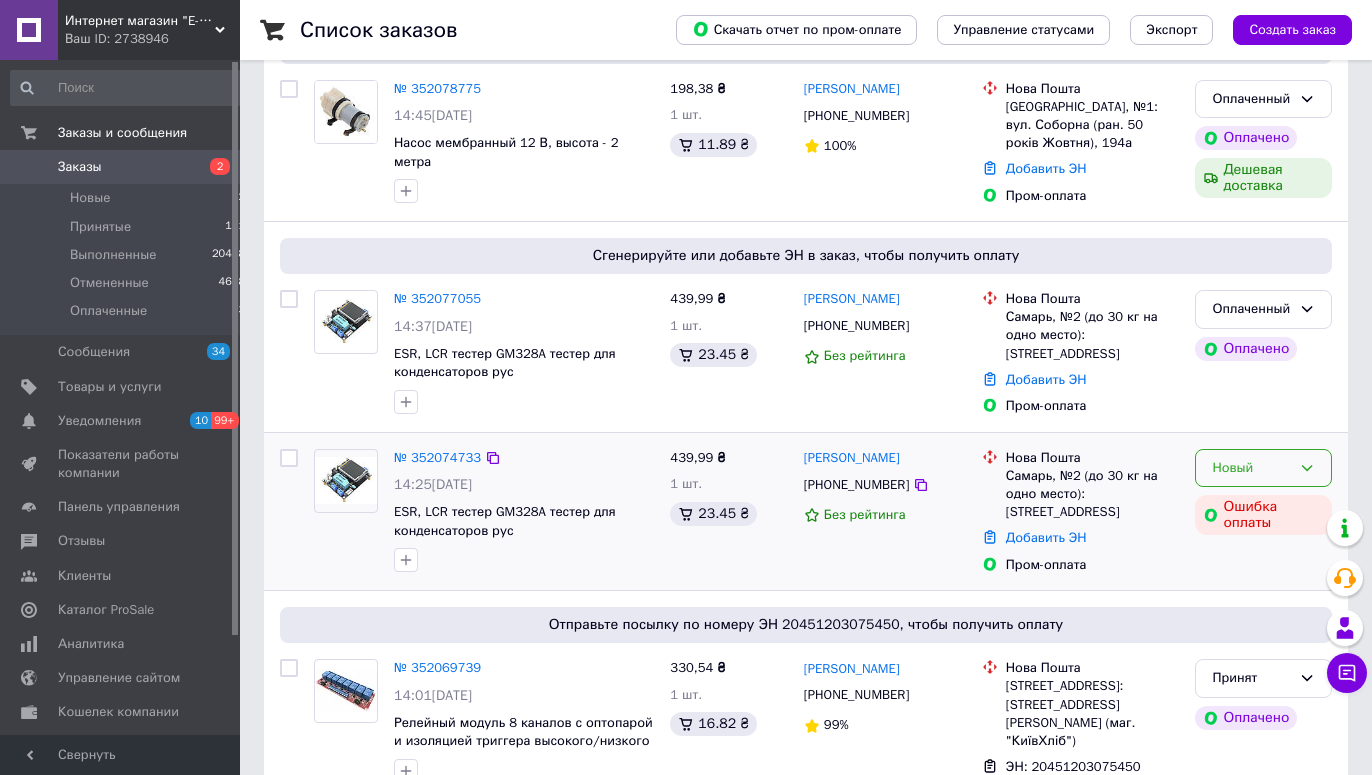 click on "Новый" at bounding box center (1251, 468) 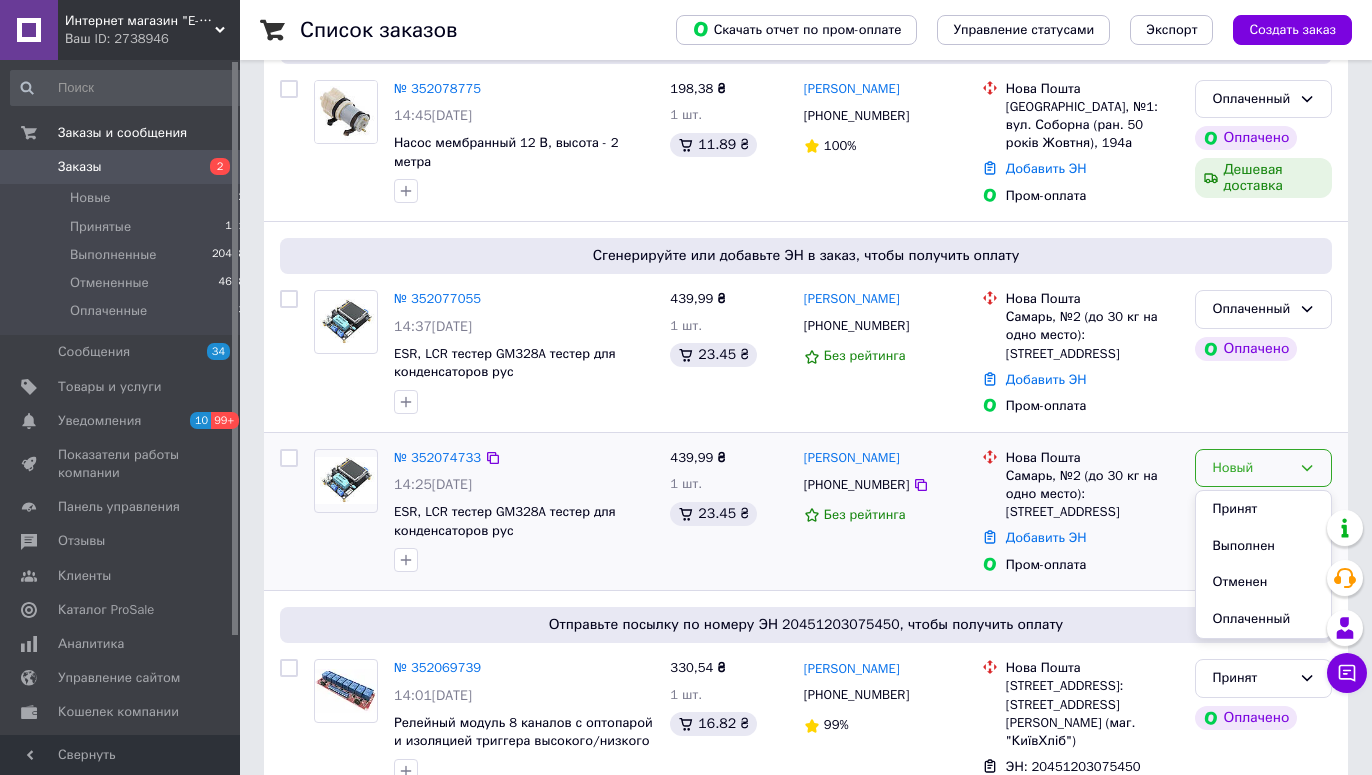 click on "Принят" at bounding box center (1263, 509) 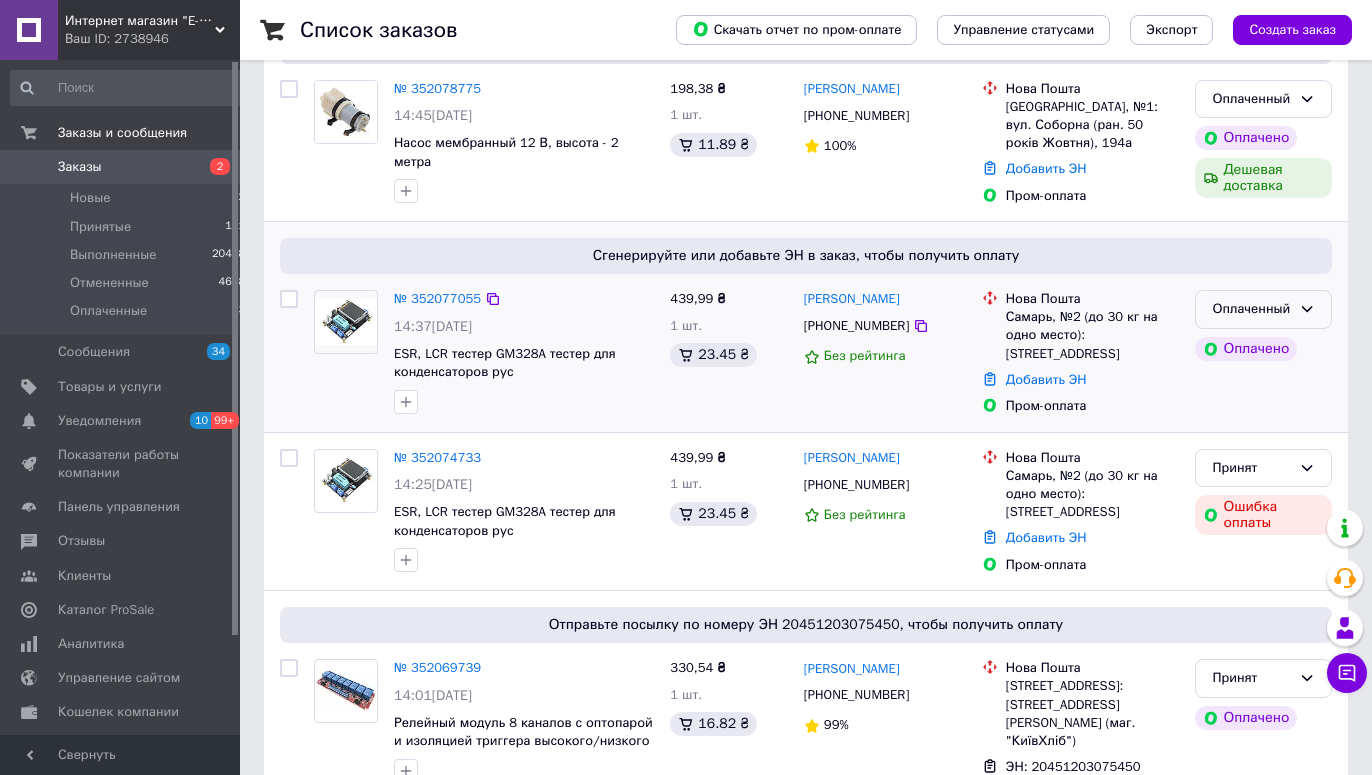 click on "Оплаченный" at bounding box center [1251, 309] 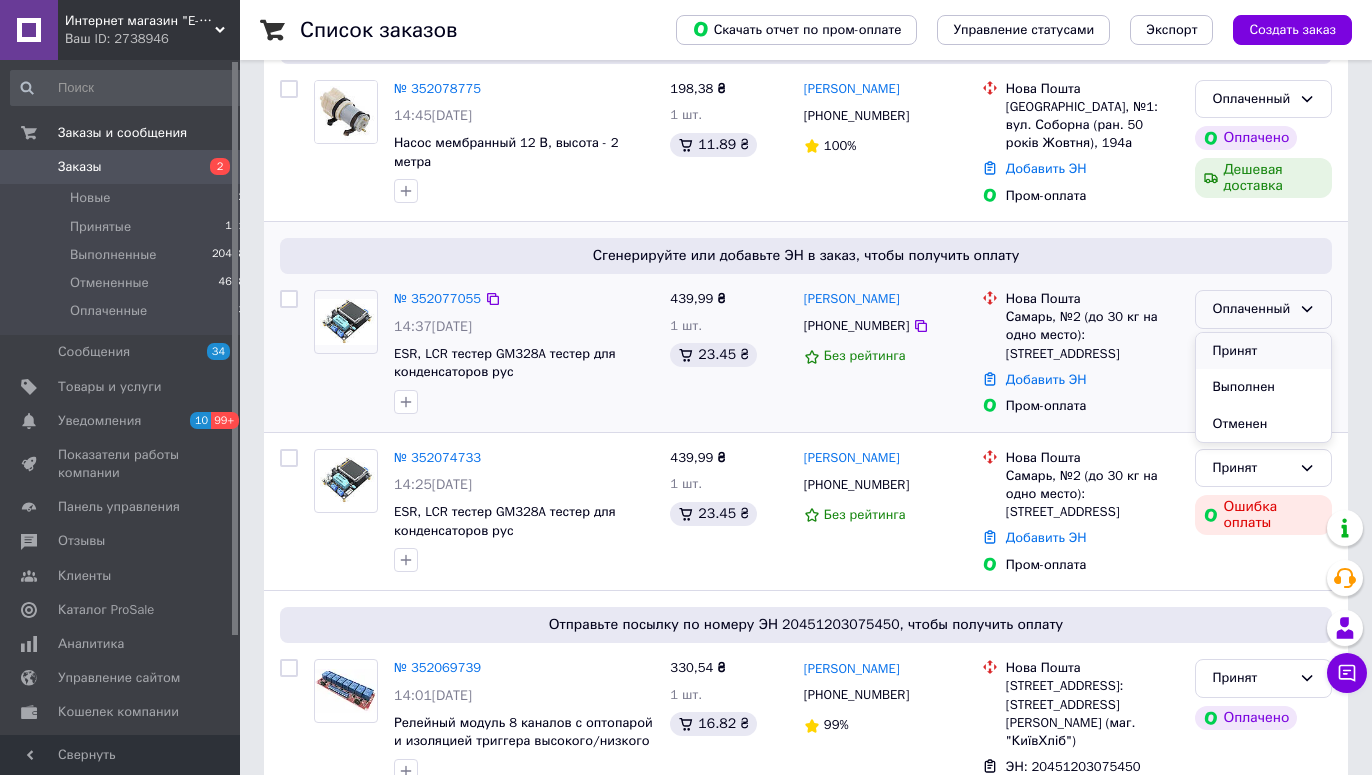 click on "Принят" at bounding box center [1263, 351] 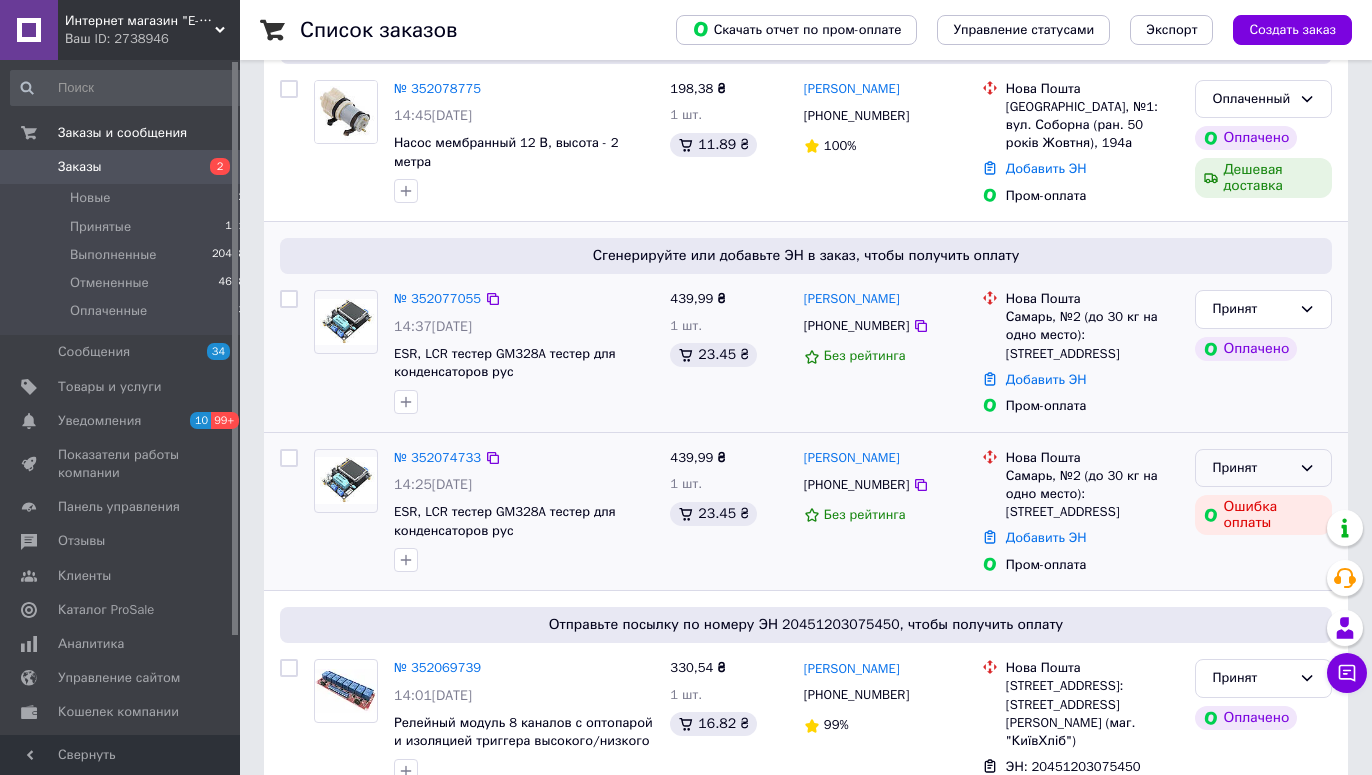 click on "Принят" at bounding box center (1251, 468) 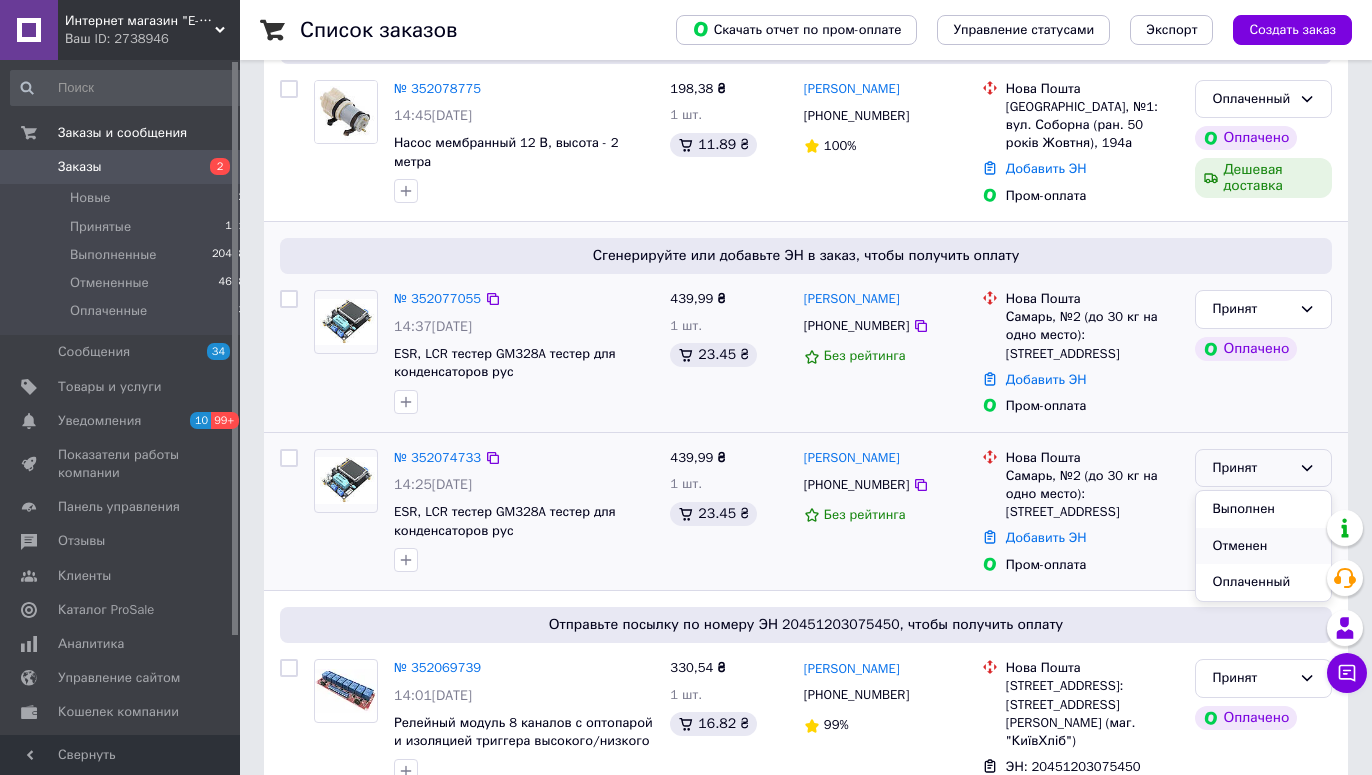 click on "Отменен" at bounding box center [1263, 546] 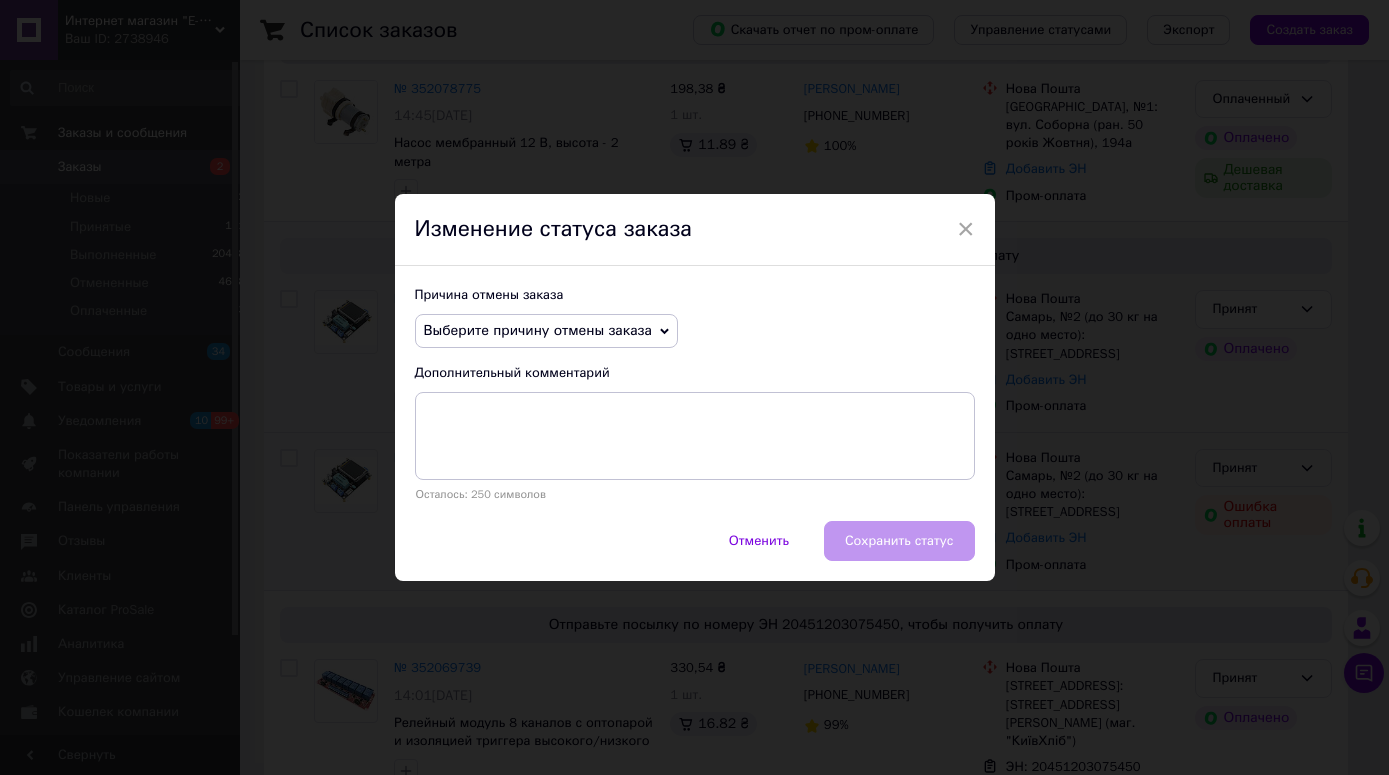click on "Выберите причину отмены заказа" at bounding box center (538, 330) 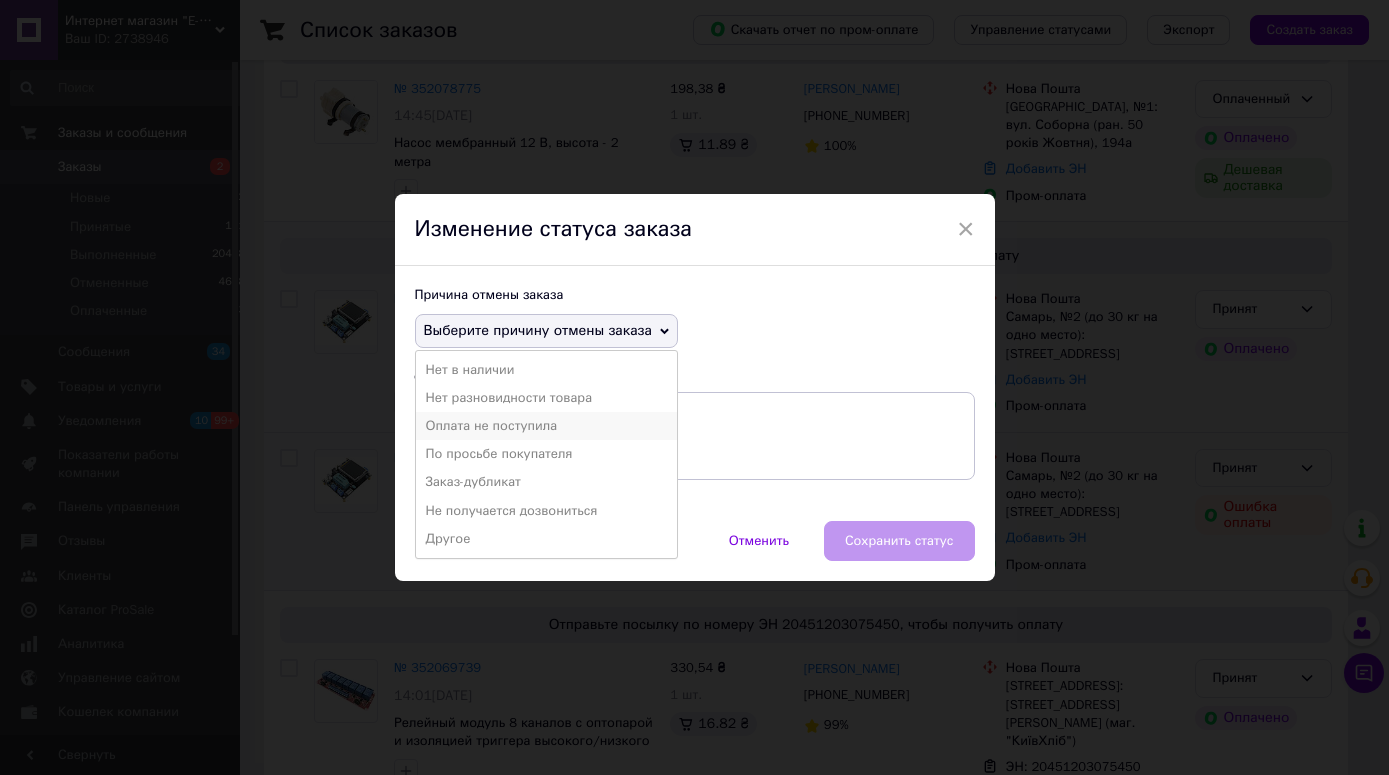 click on "Оплата не поступила" at bounding box center [546, 426] 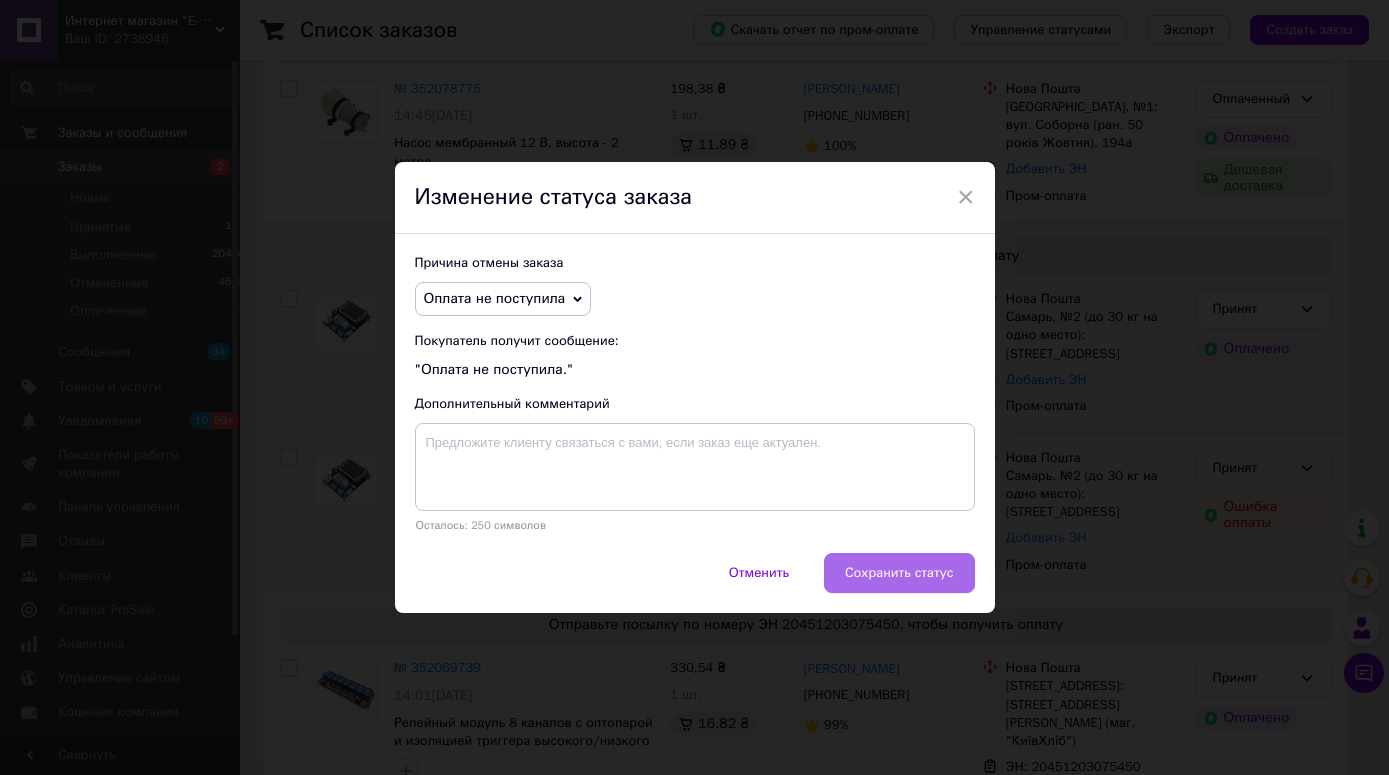 click on "Сохранить статус" at bounding box center [899, 573] 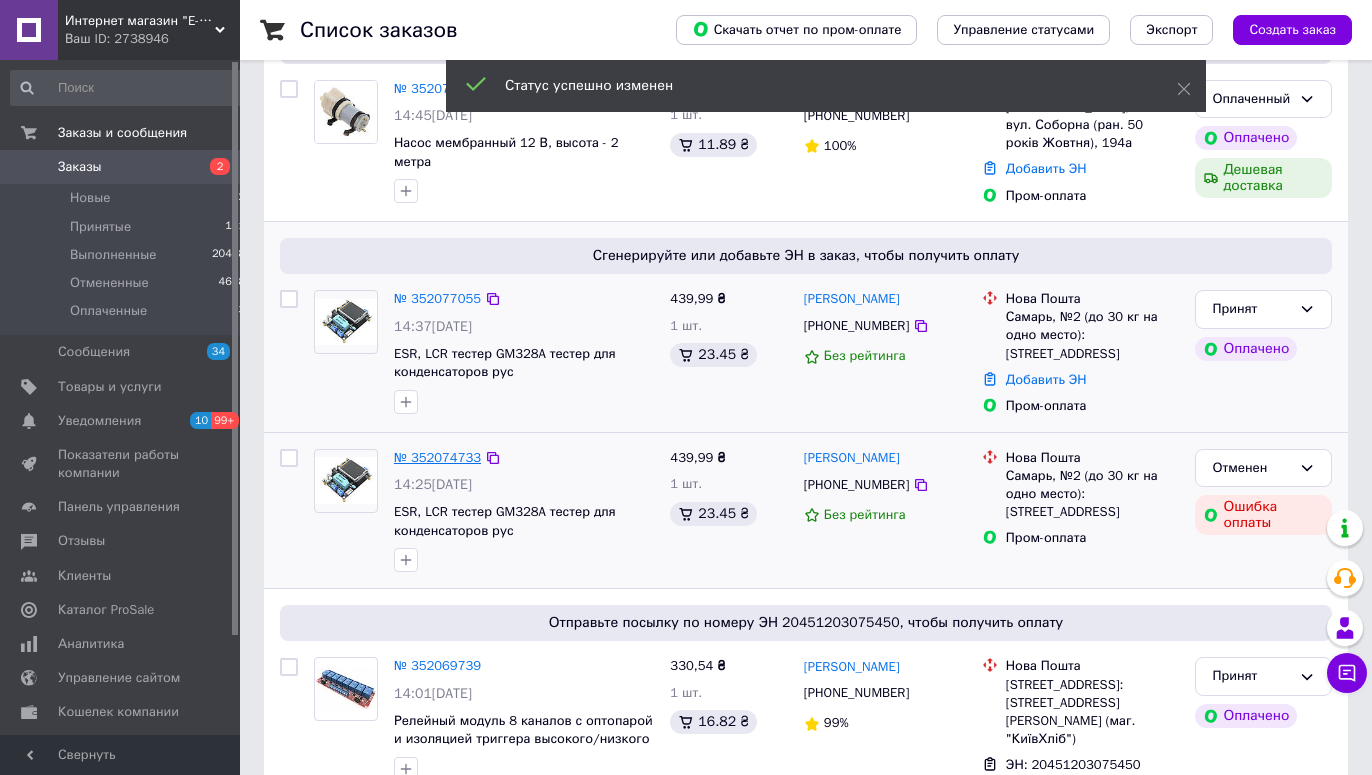 click on "№ 352074733" at bounding box center (437, 457) 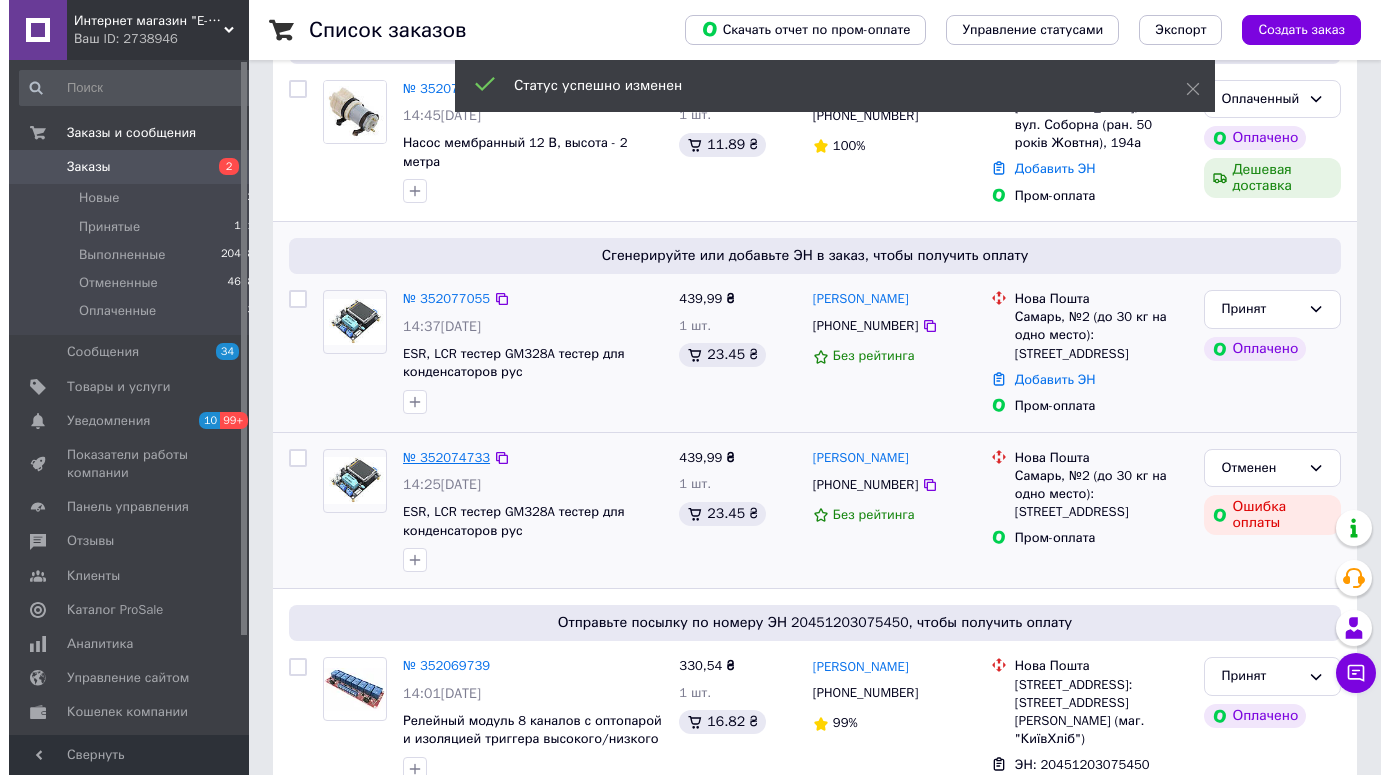 scroll, scrollTop: 0, scrollLeft: 0, axis: both 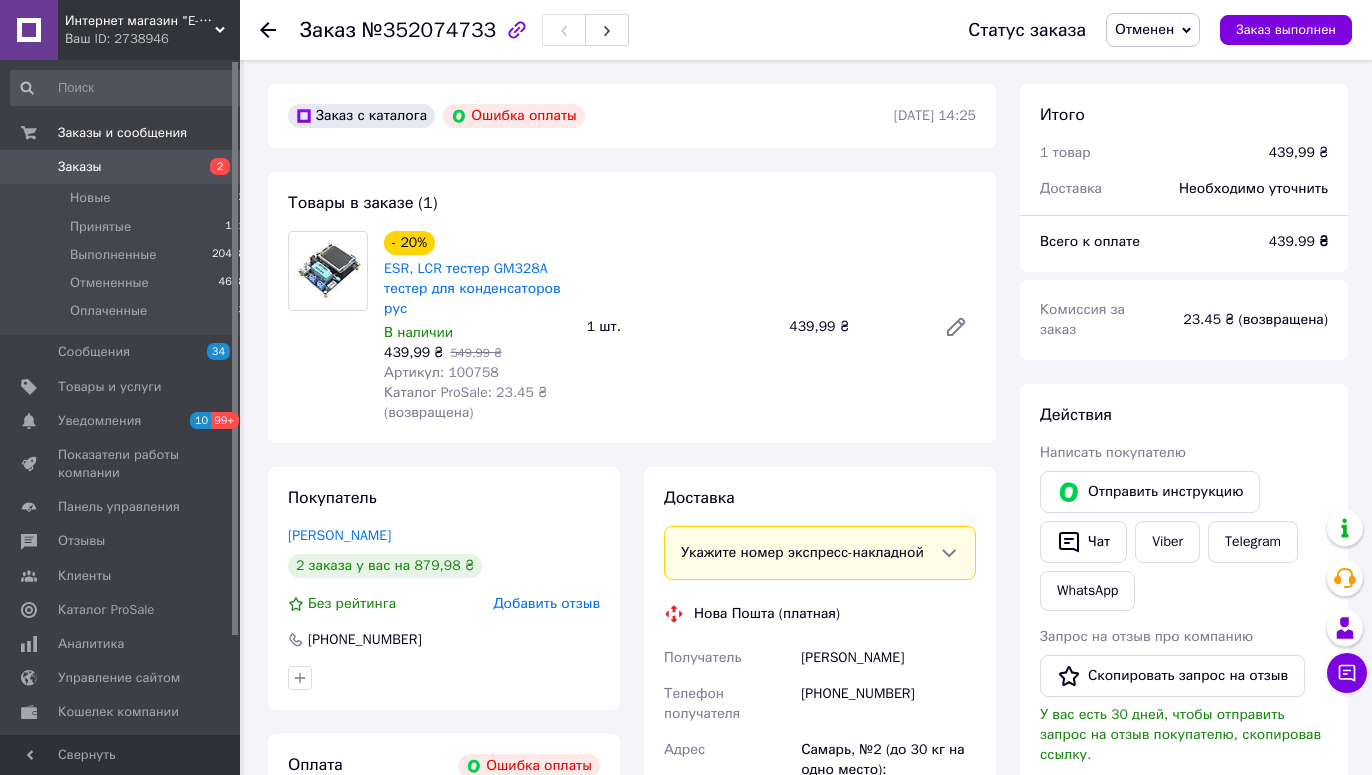 click on "Добавить отзыв" at bounding box center [546, 603] 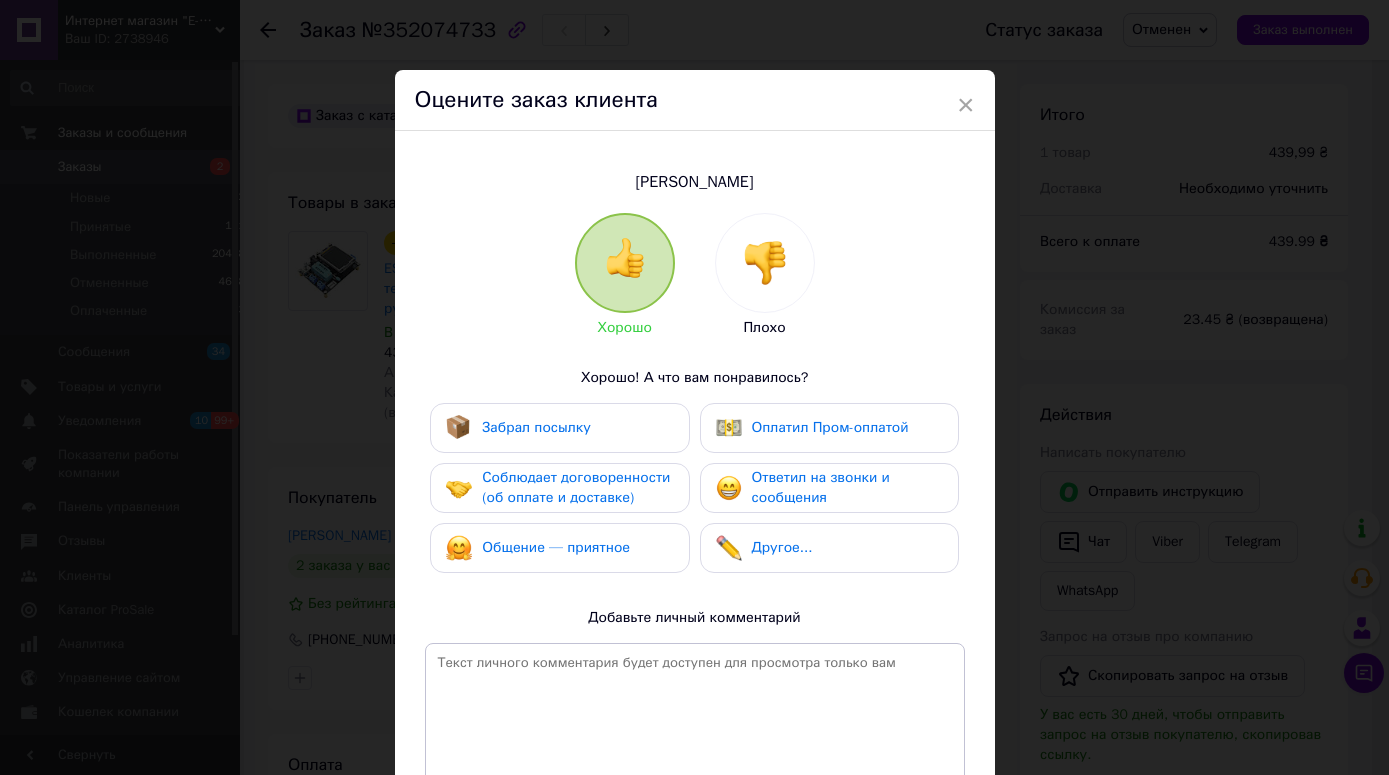 click at bounding box center [765, 263] 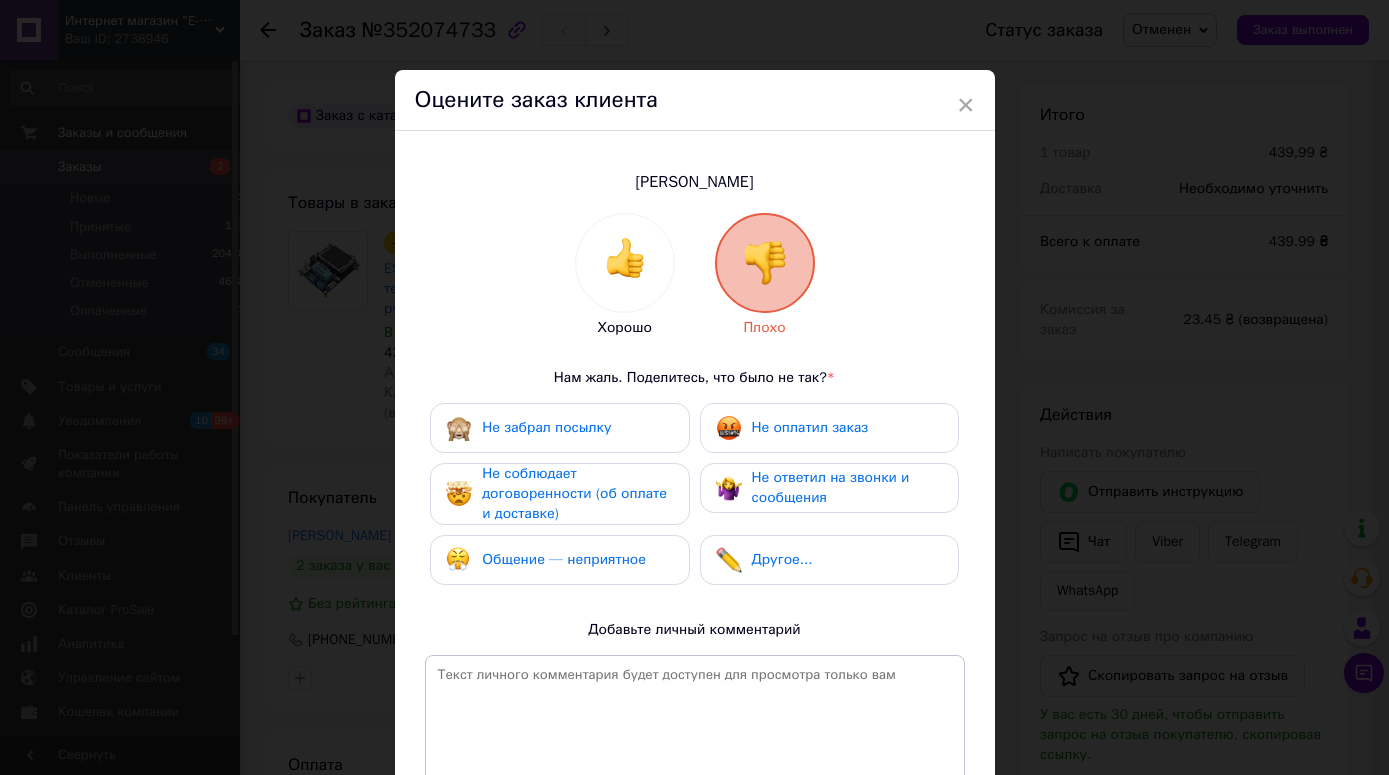click on "Не оплатил заказ" at bounding box center (810, 427) 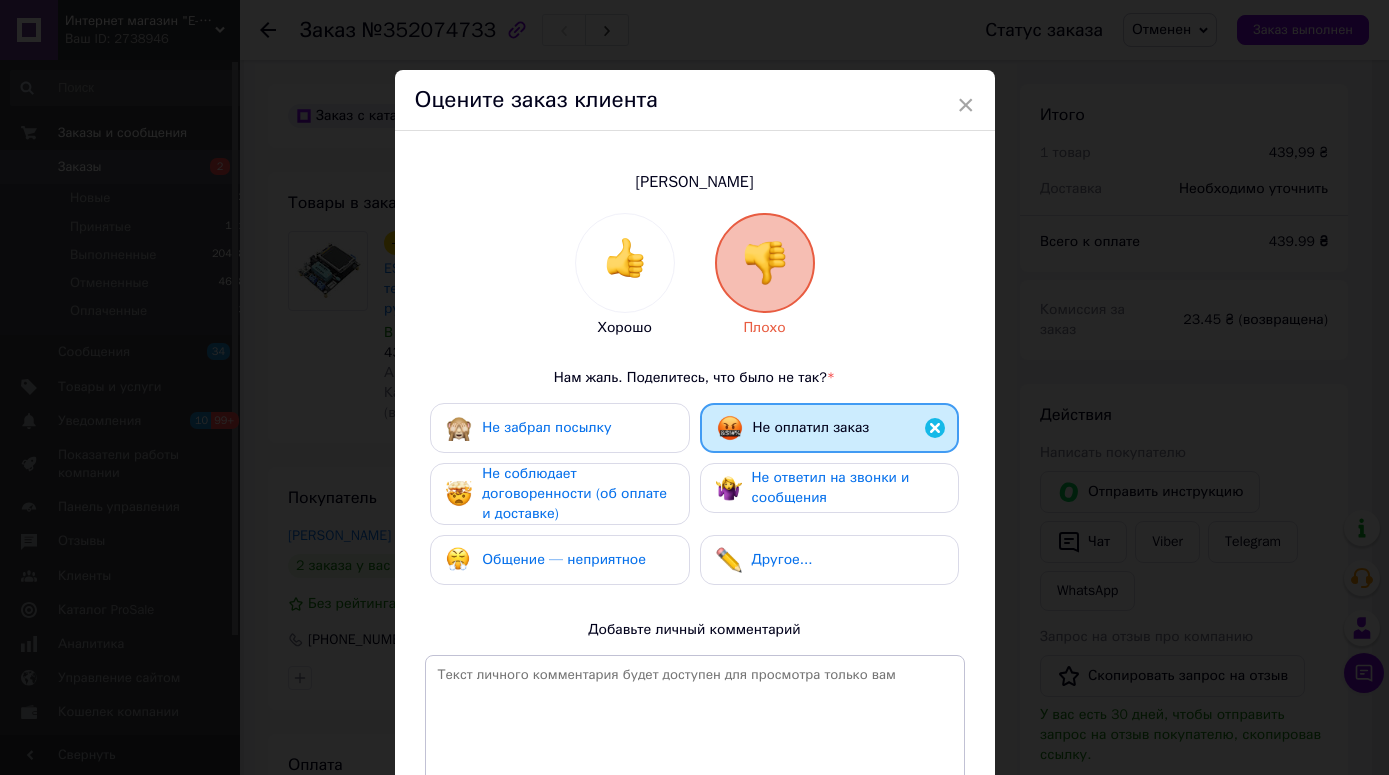 click on "Не соблюдает договоренности (об оплате и доставке)" at bounding box center [574, 493] 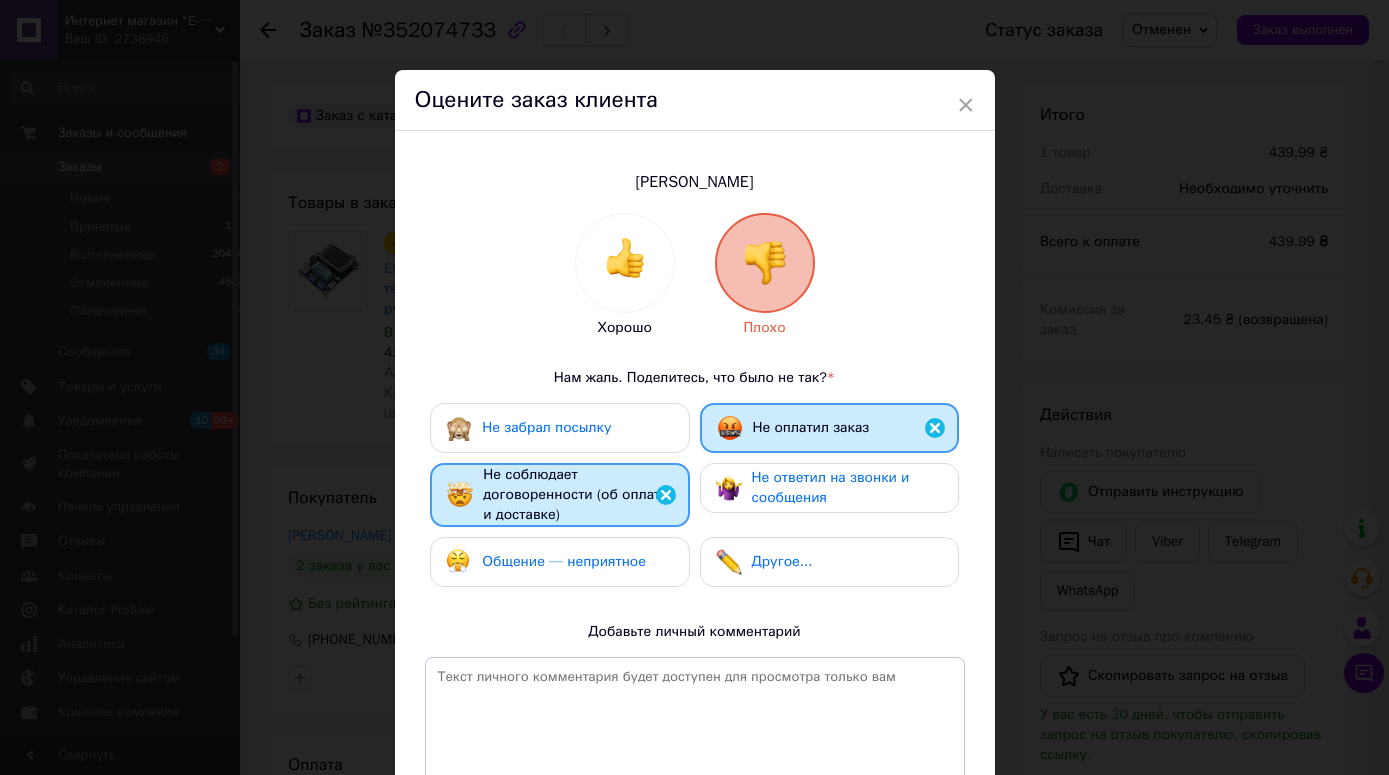 click on "Общение — неприятное" at bounding box center (564, 561) 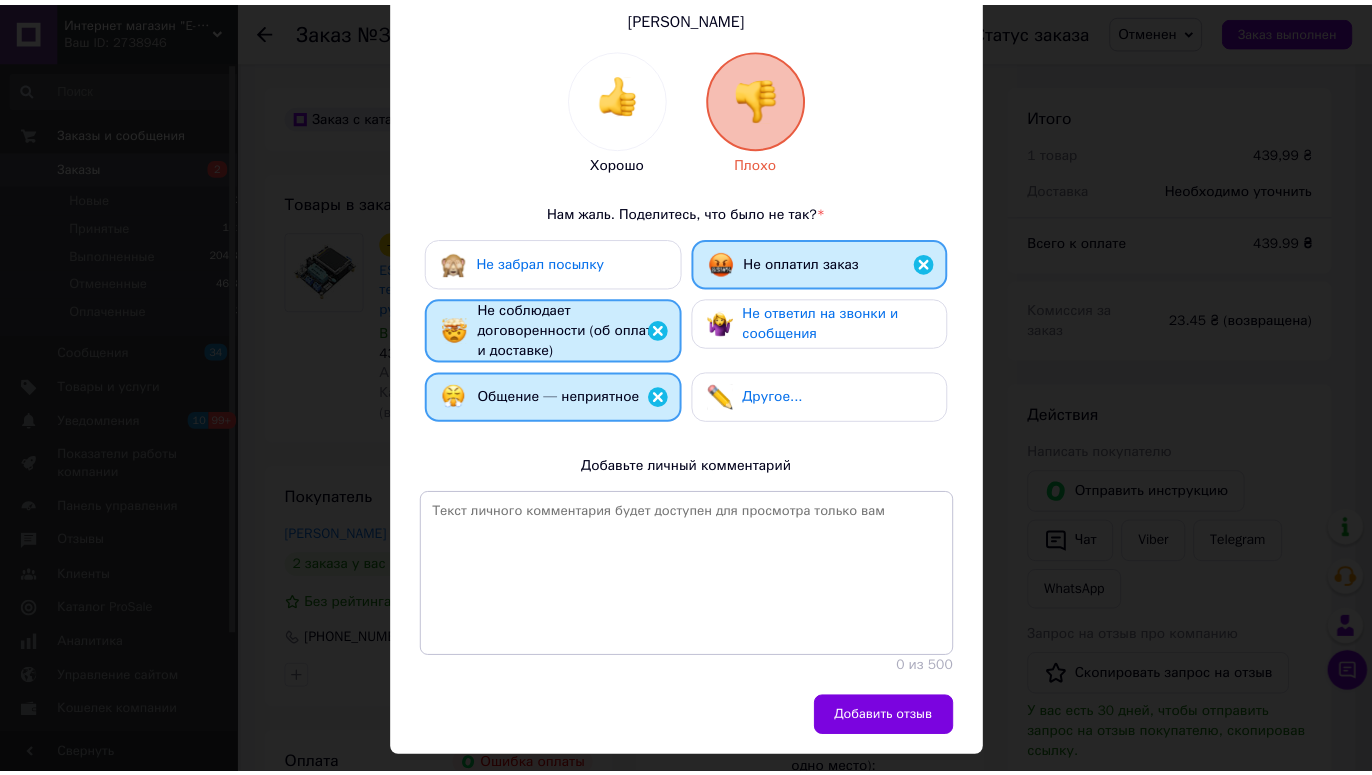 scroll, scrollTop: 228, scrollLeft: 0, axis: vertical 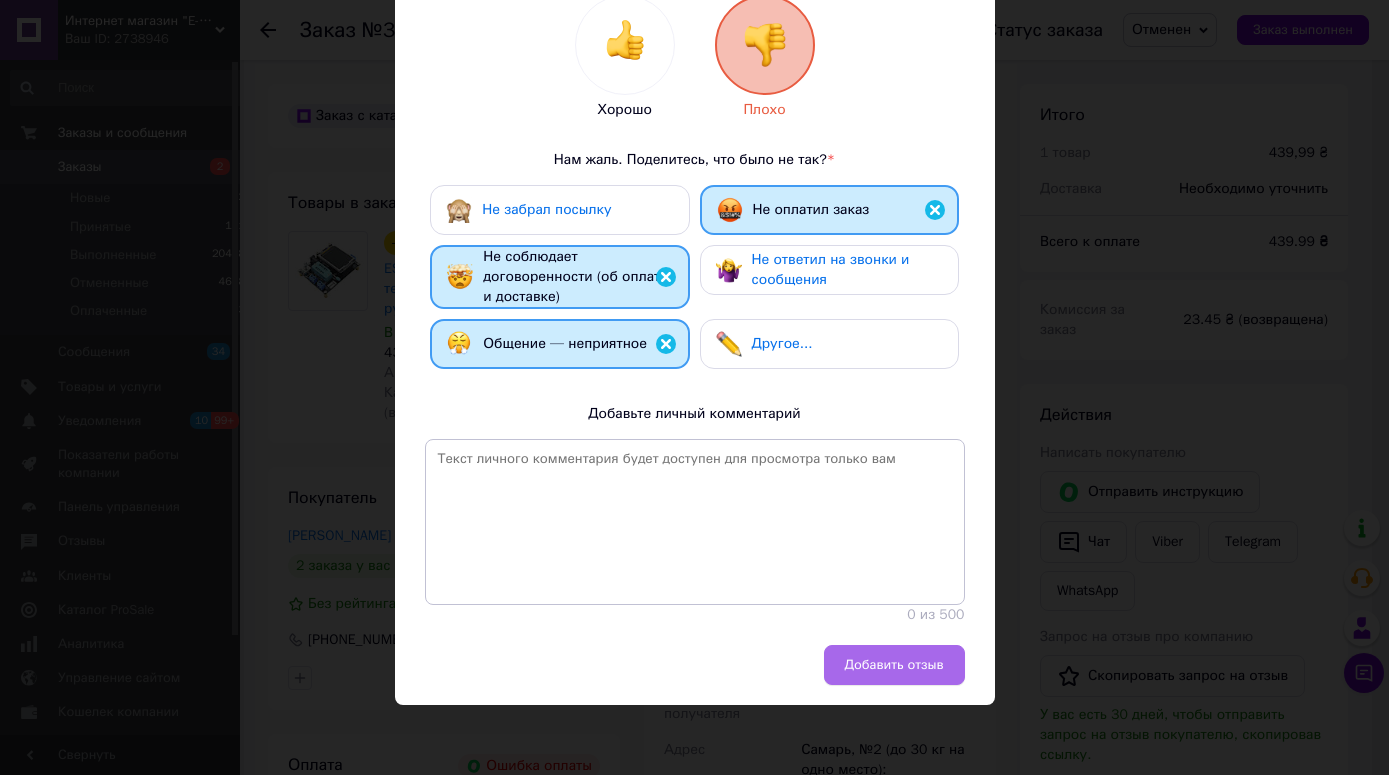 click on "Добавить отзыв" at bounding box center [894, 665] 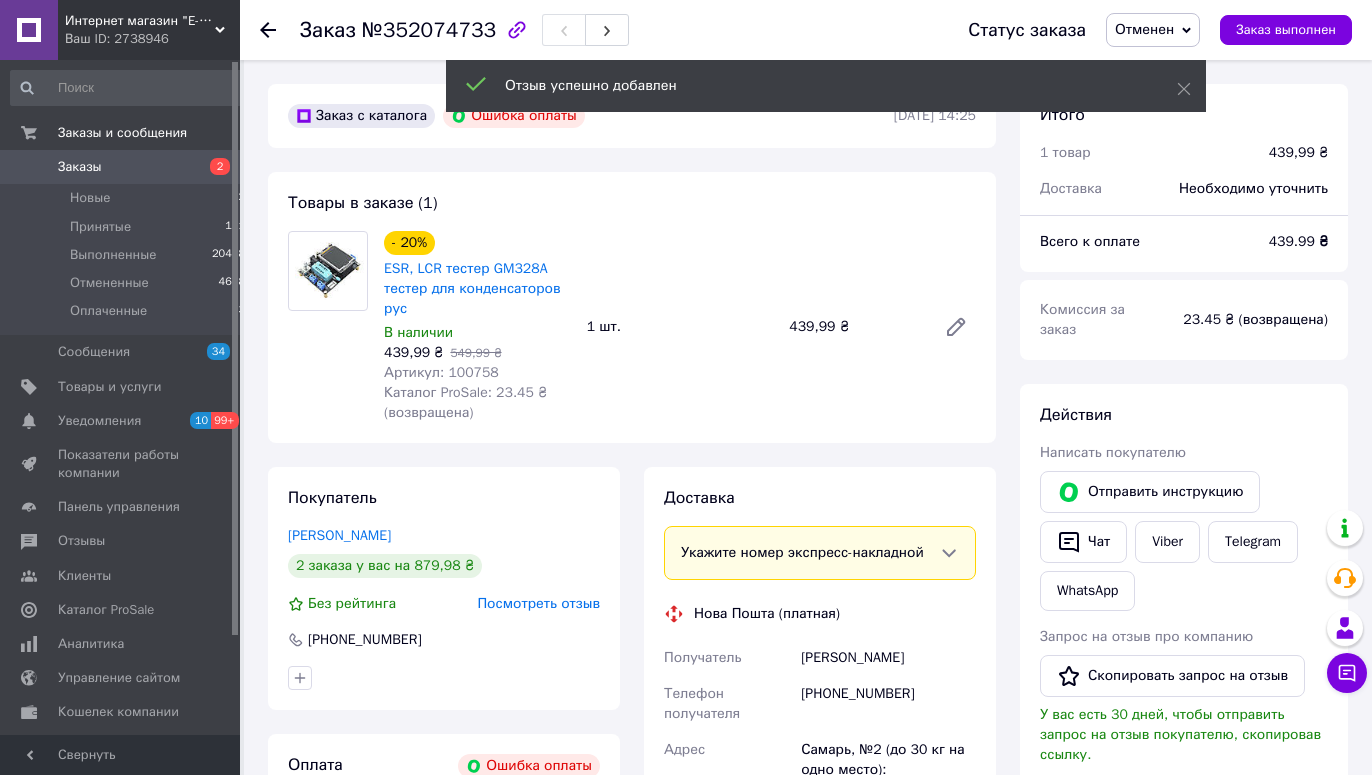 click 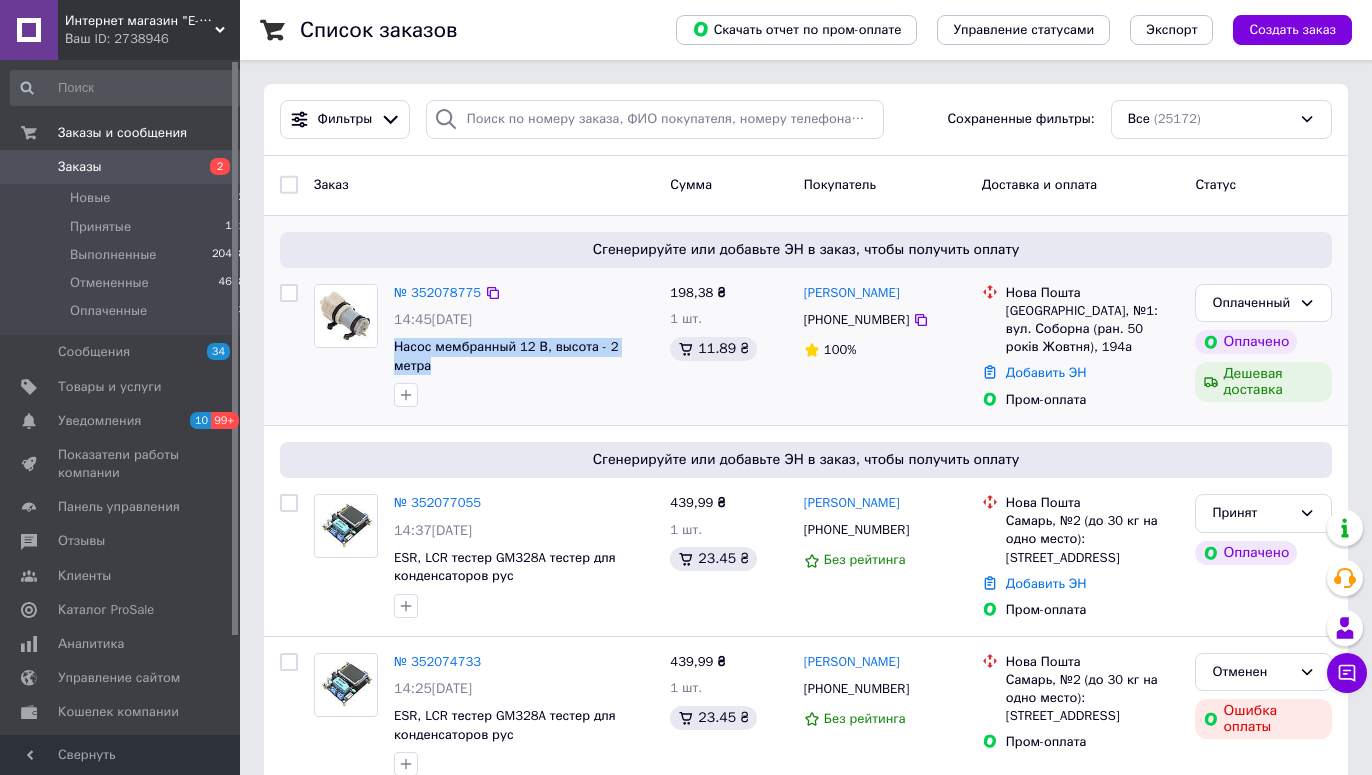 drag, startPoint x: 649, startPoint y: 348, endPoint x: 393, endPoint y: 341, distance: 256.09567 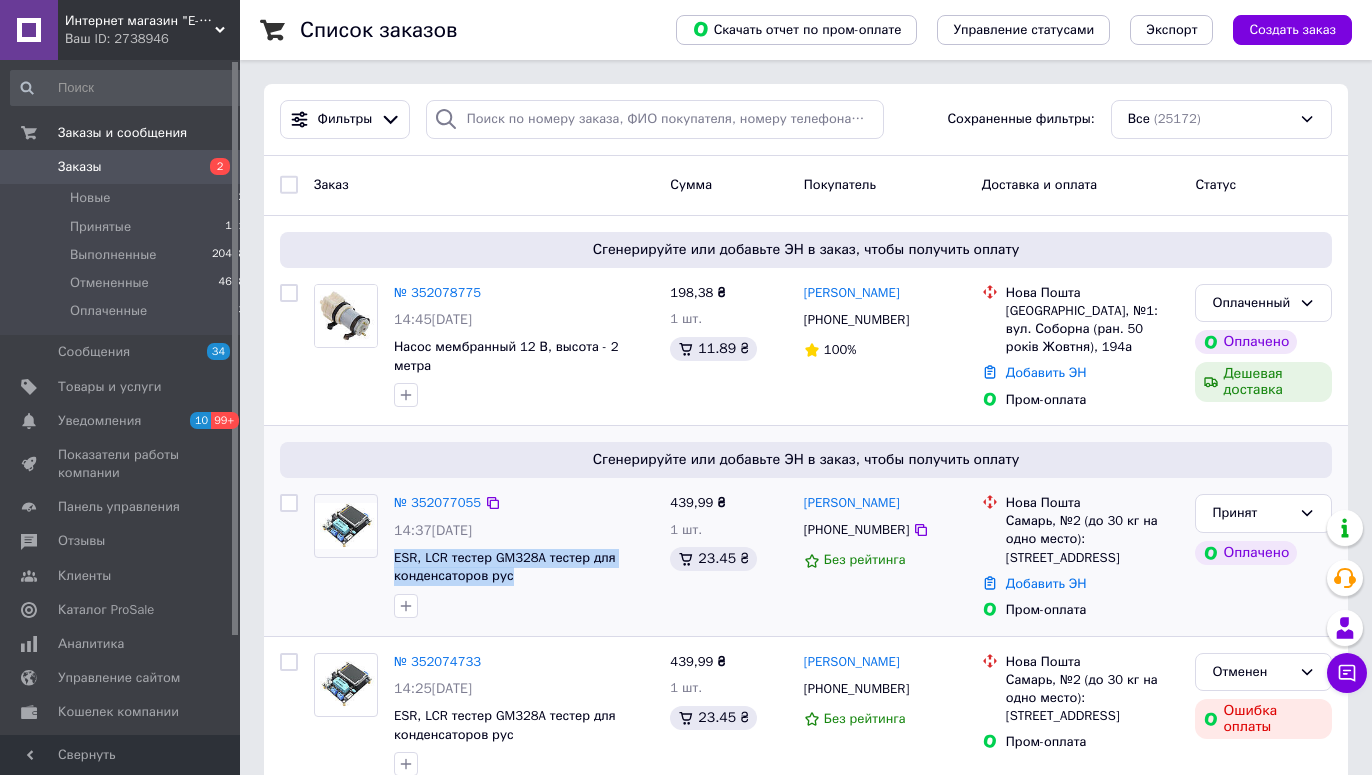 drag, startPoint x: 512, startPoint y: 571, endPoint x: 392, endPoint y: 551, distance: 121.65525 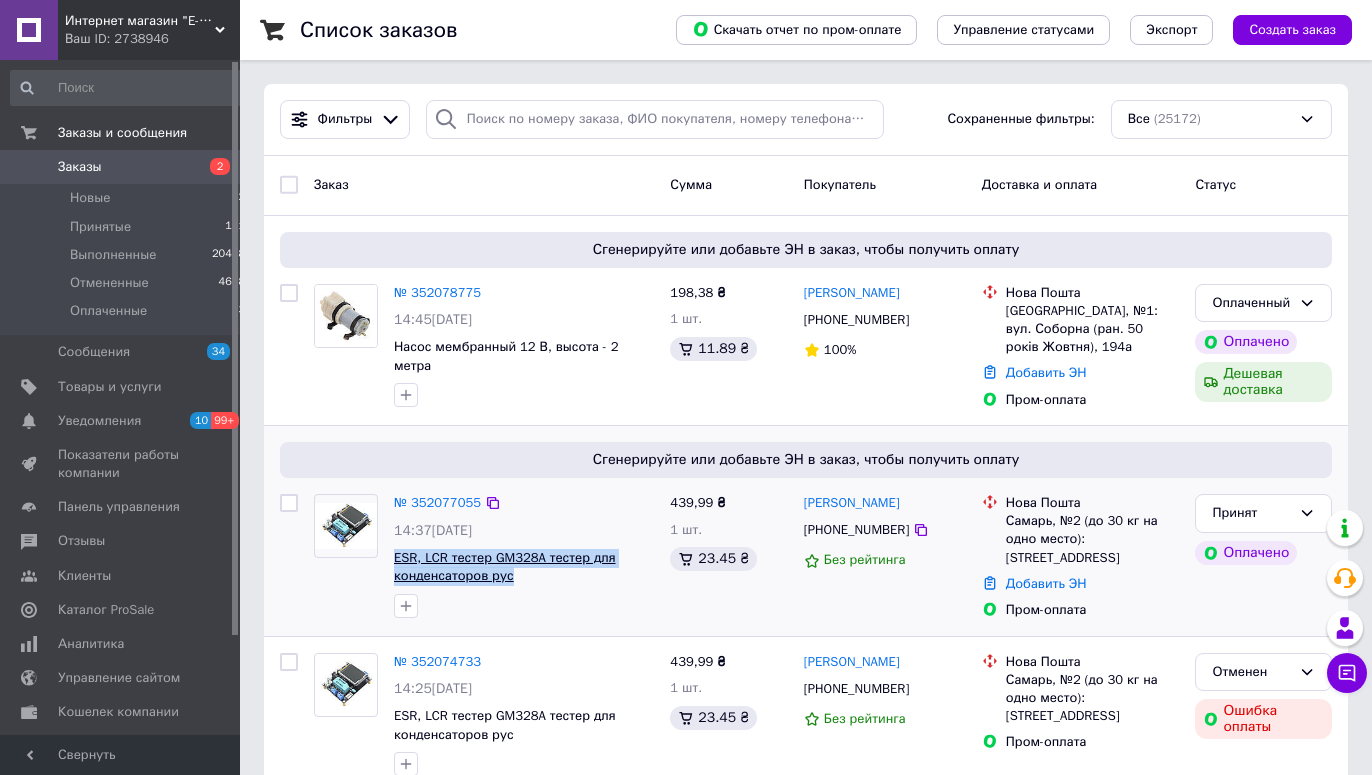 copy on "ESR, LCR тестер GM328A тестер для конденсаторов рус" 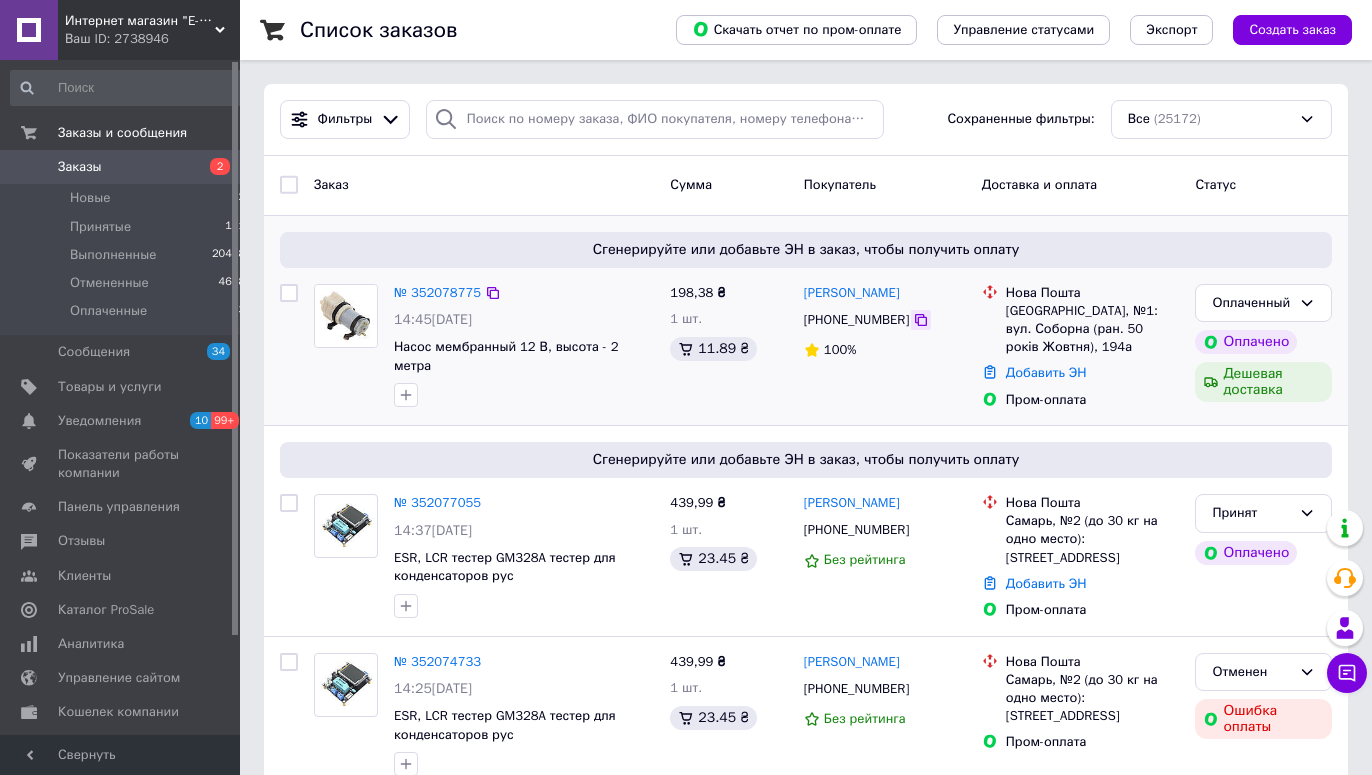 click 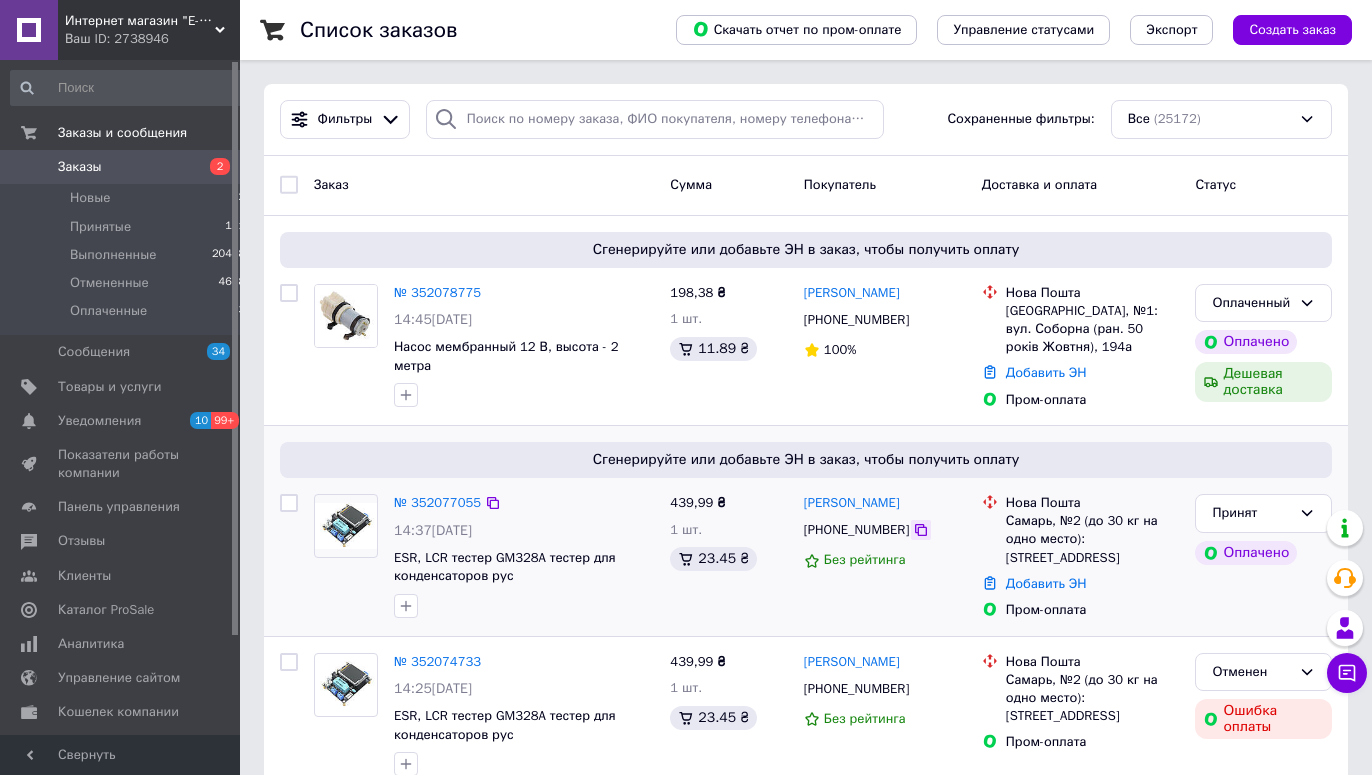 click 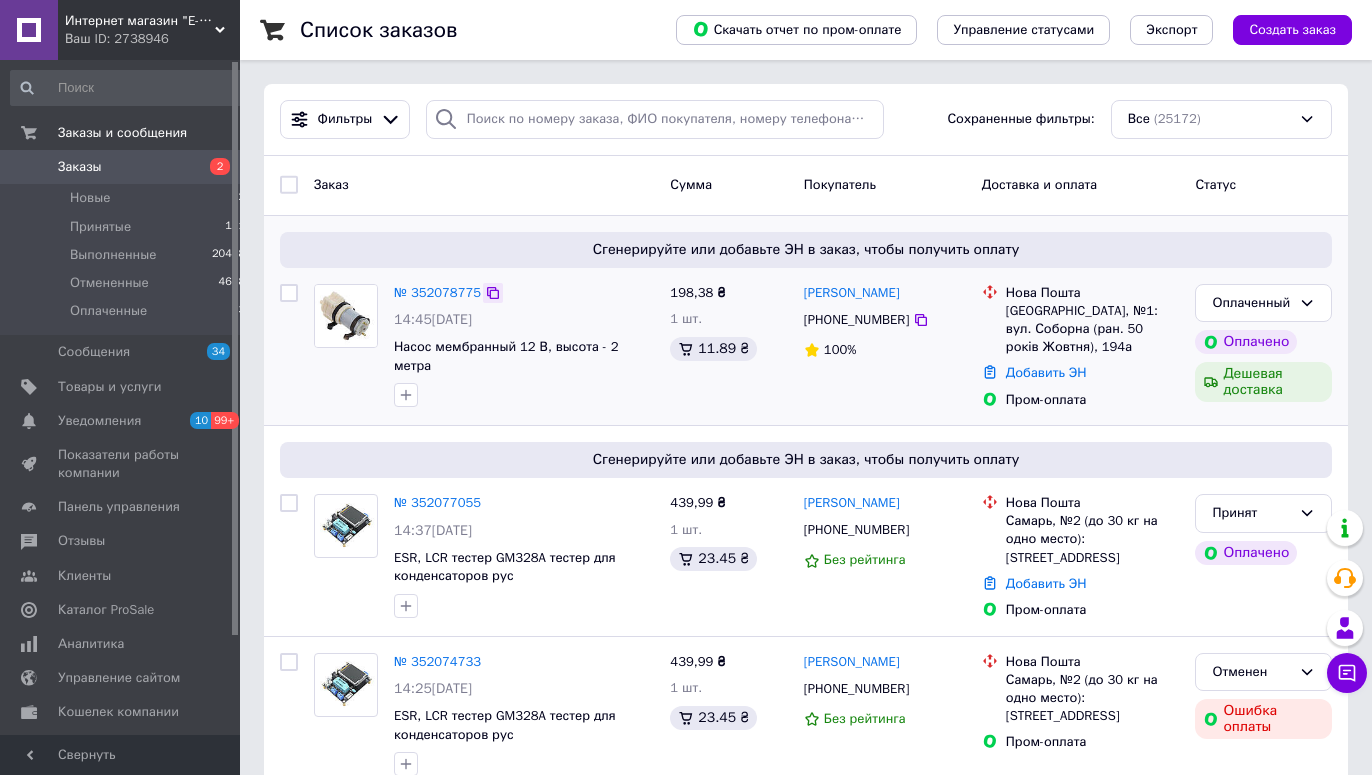 click 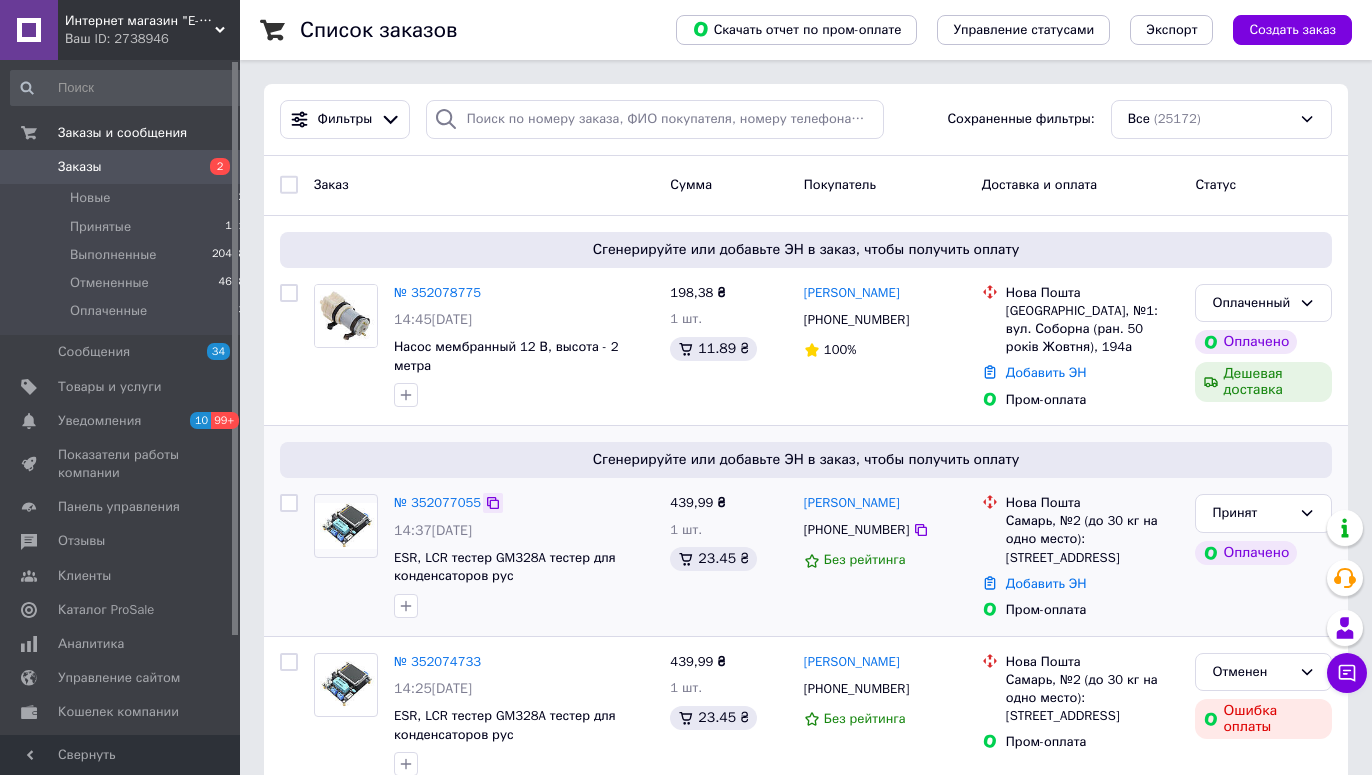 click 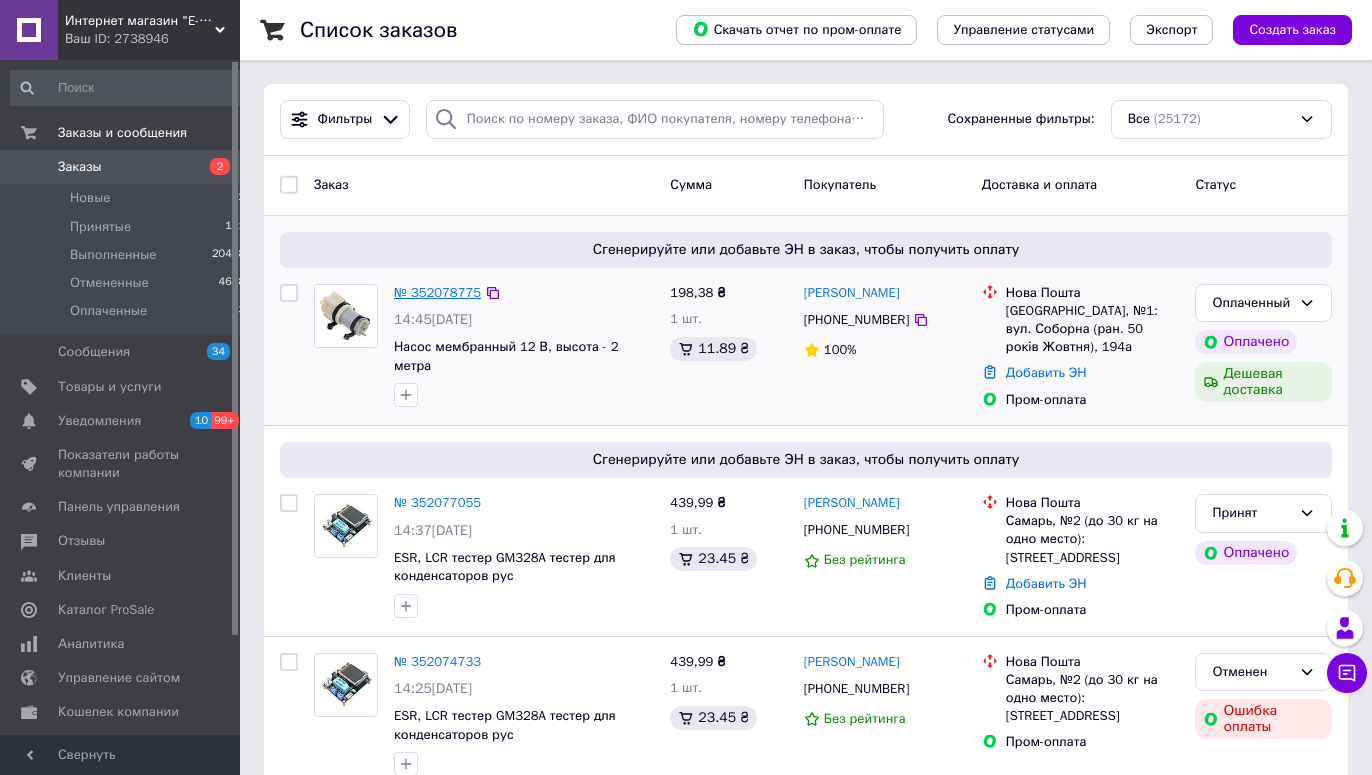 click on "№ 352078775" at bounding box center (437, 292) 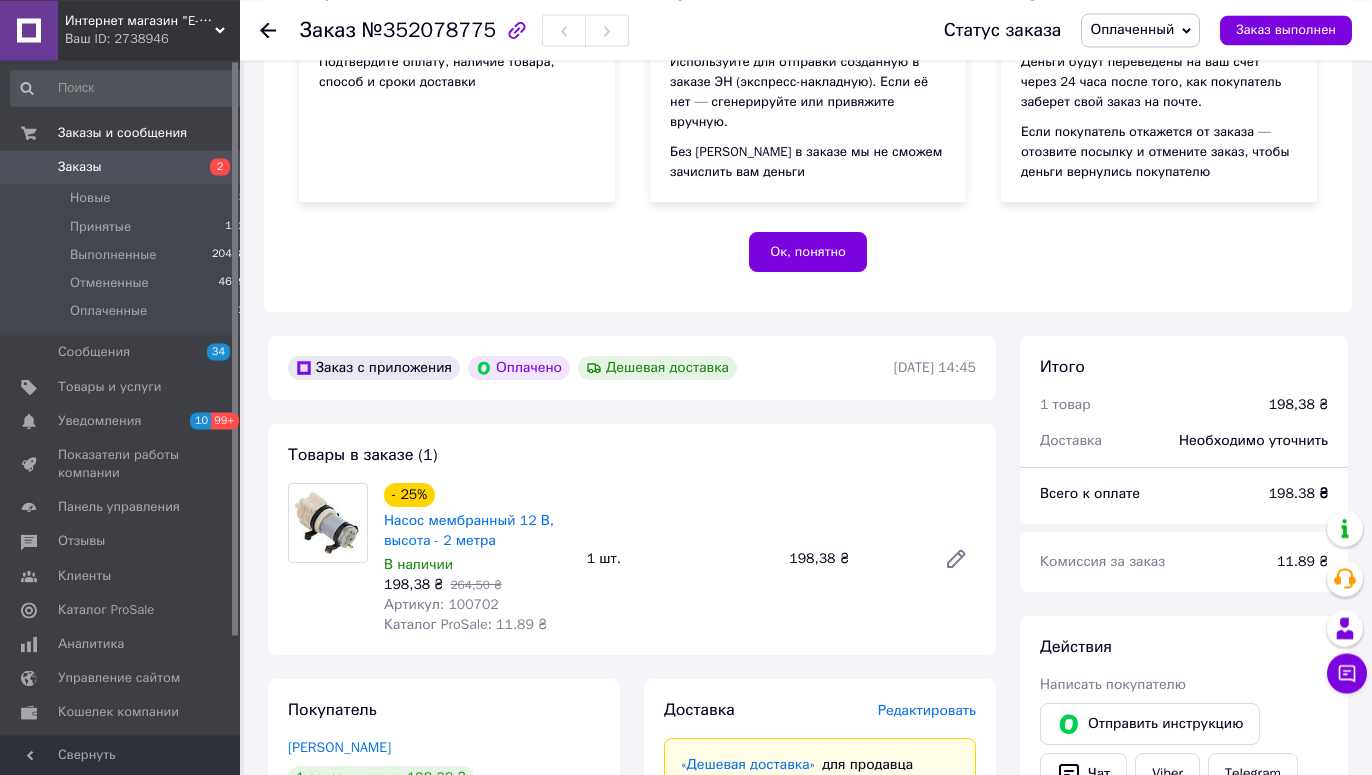 scroll, scrollTop: 306, scrollLeft: 0, axis: vertical 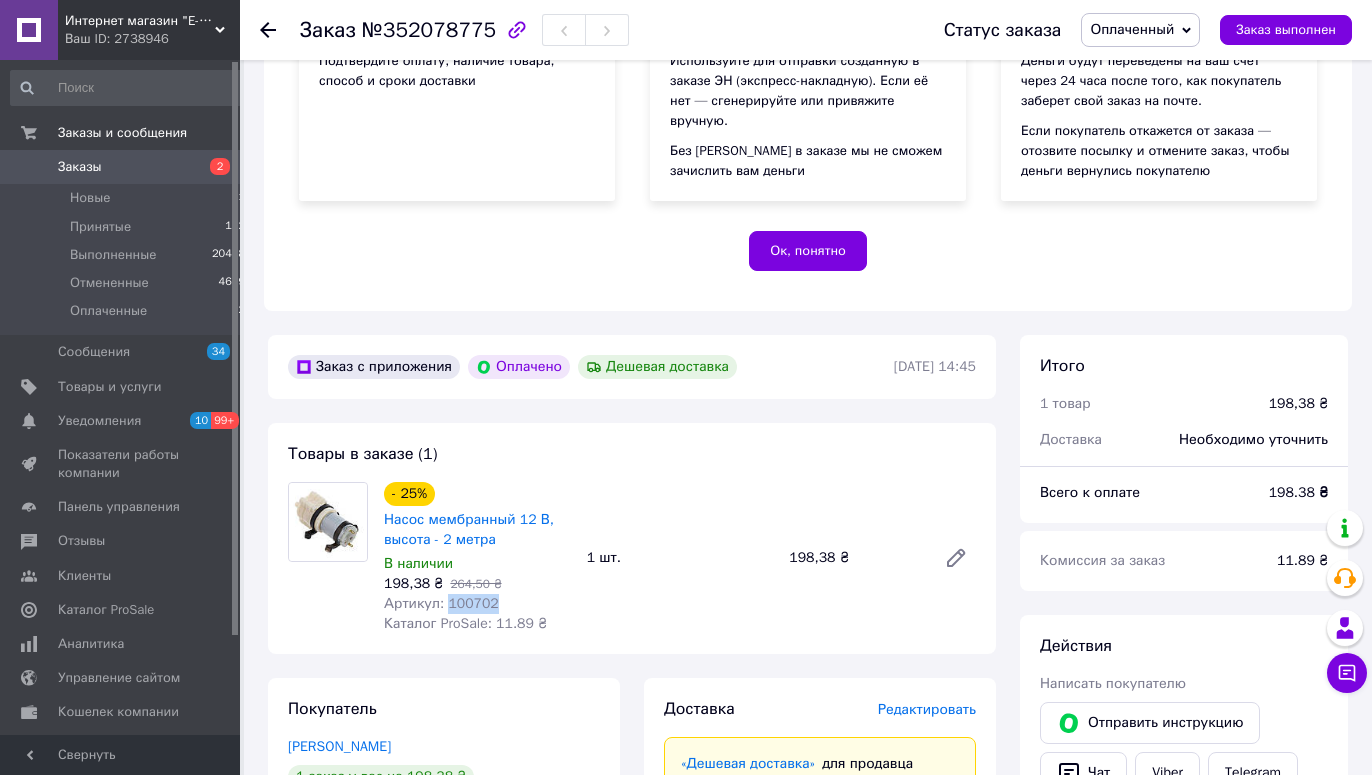 drag, startPoint x: 493, startPoint y: 608, endPoint x: 445, endPoint y: 610, distance: 48.04165 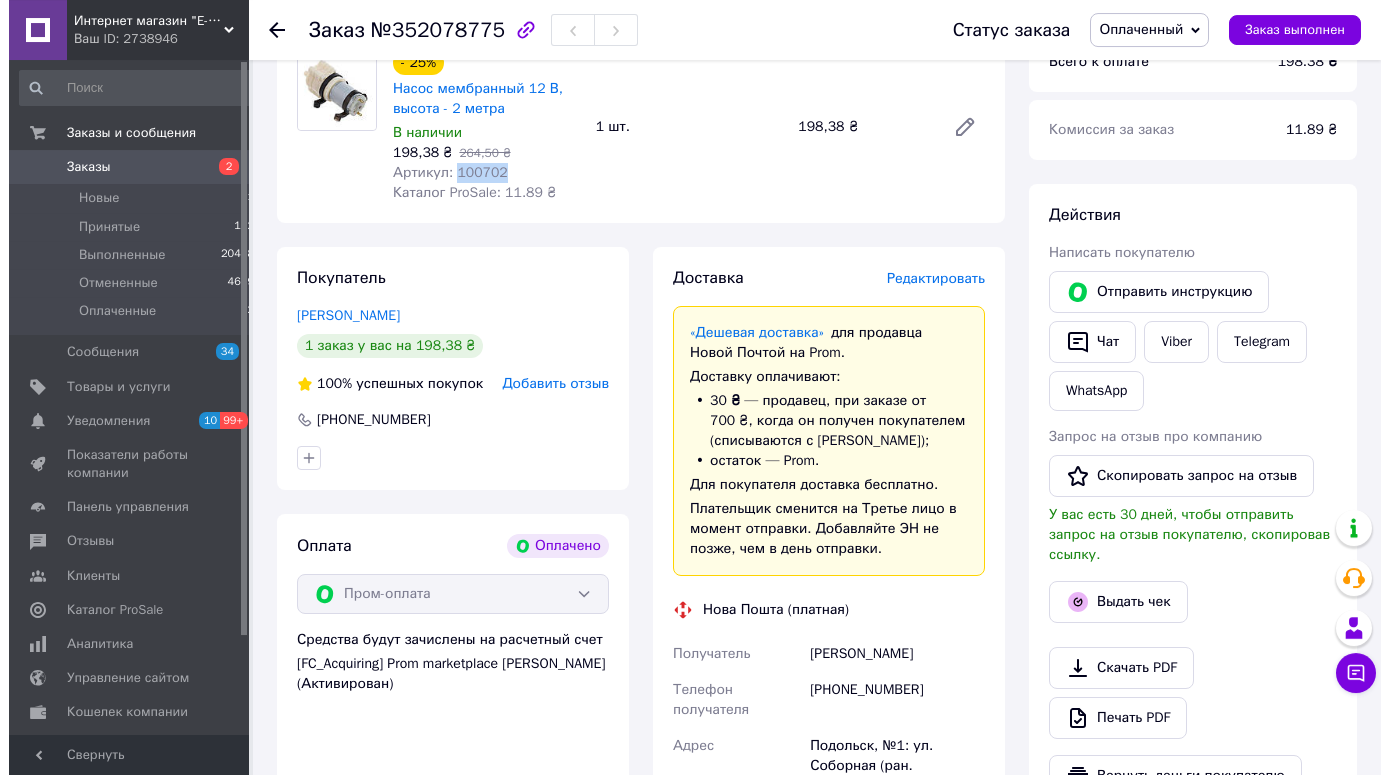 scroll, scrollTop: 760, scrollLeft: 0, axis: vertical 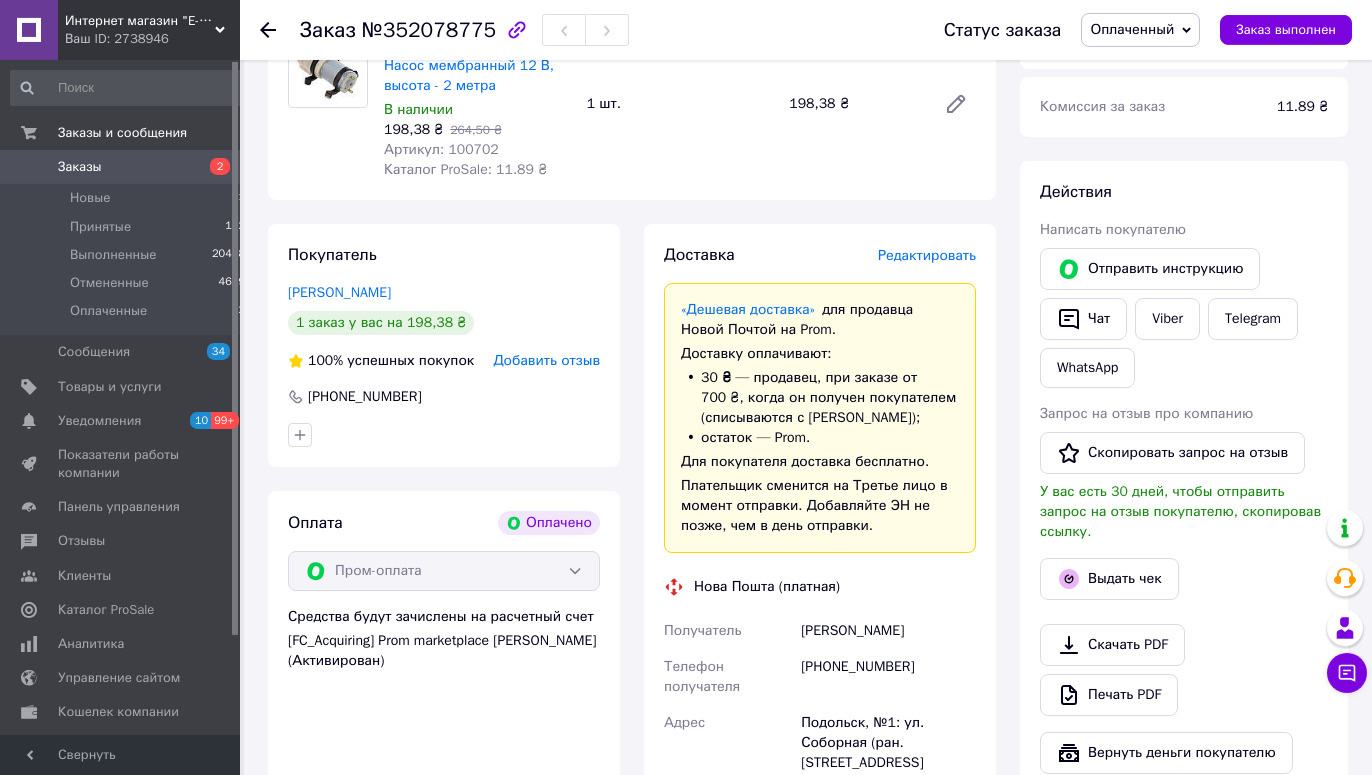 click on "Добавить отзыв" at bounding box center (546, 360) 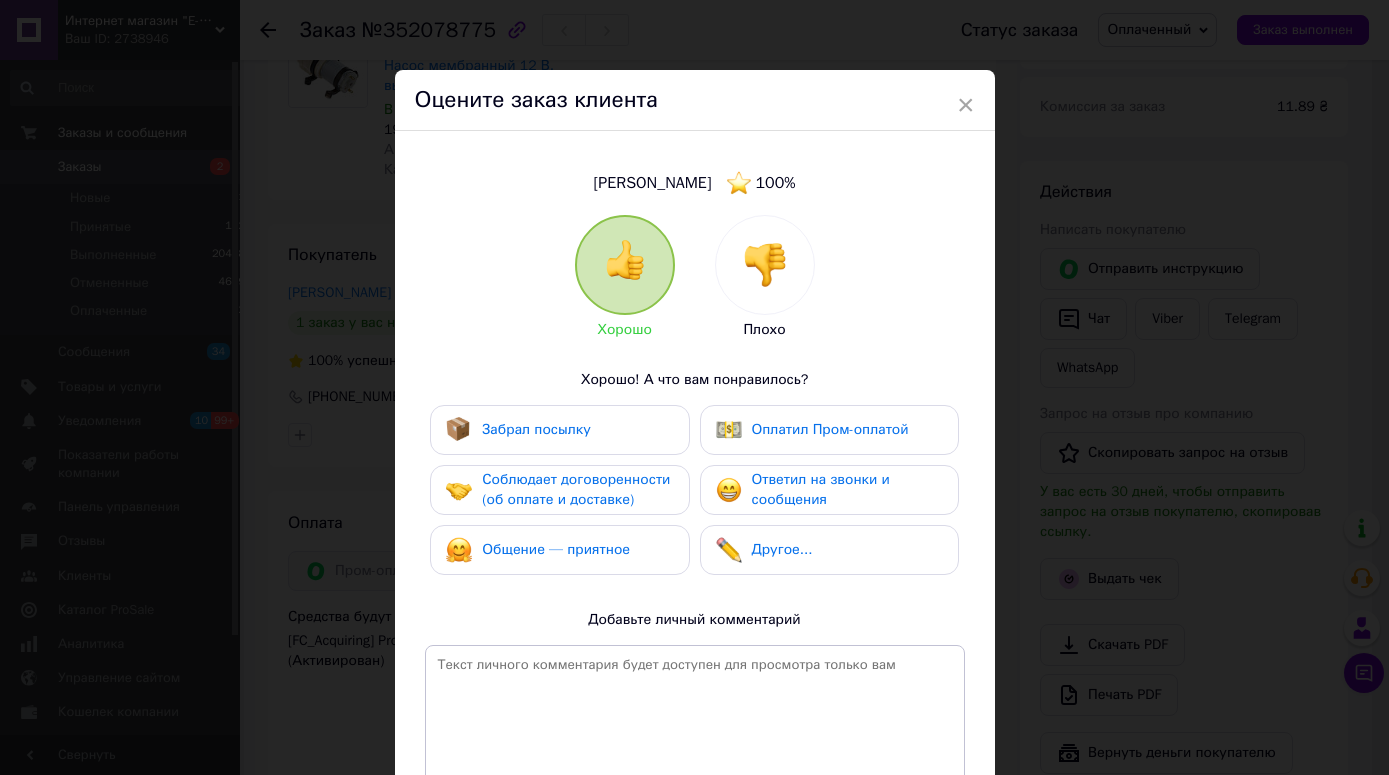 click at bounding box center [765, 265] 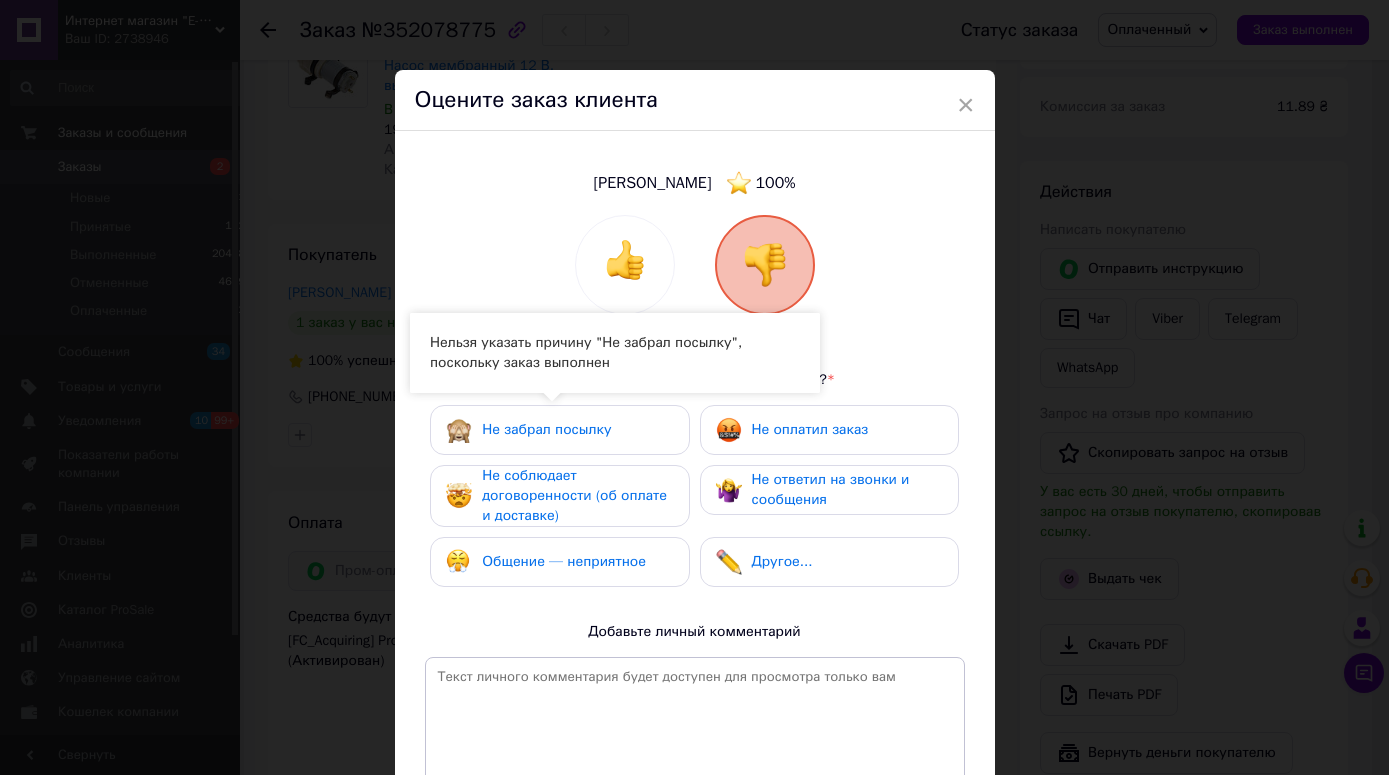 click on "Общение — неприятное" at bounding box center [564, 561] 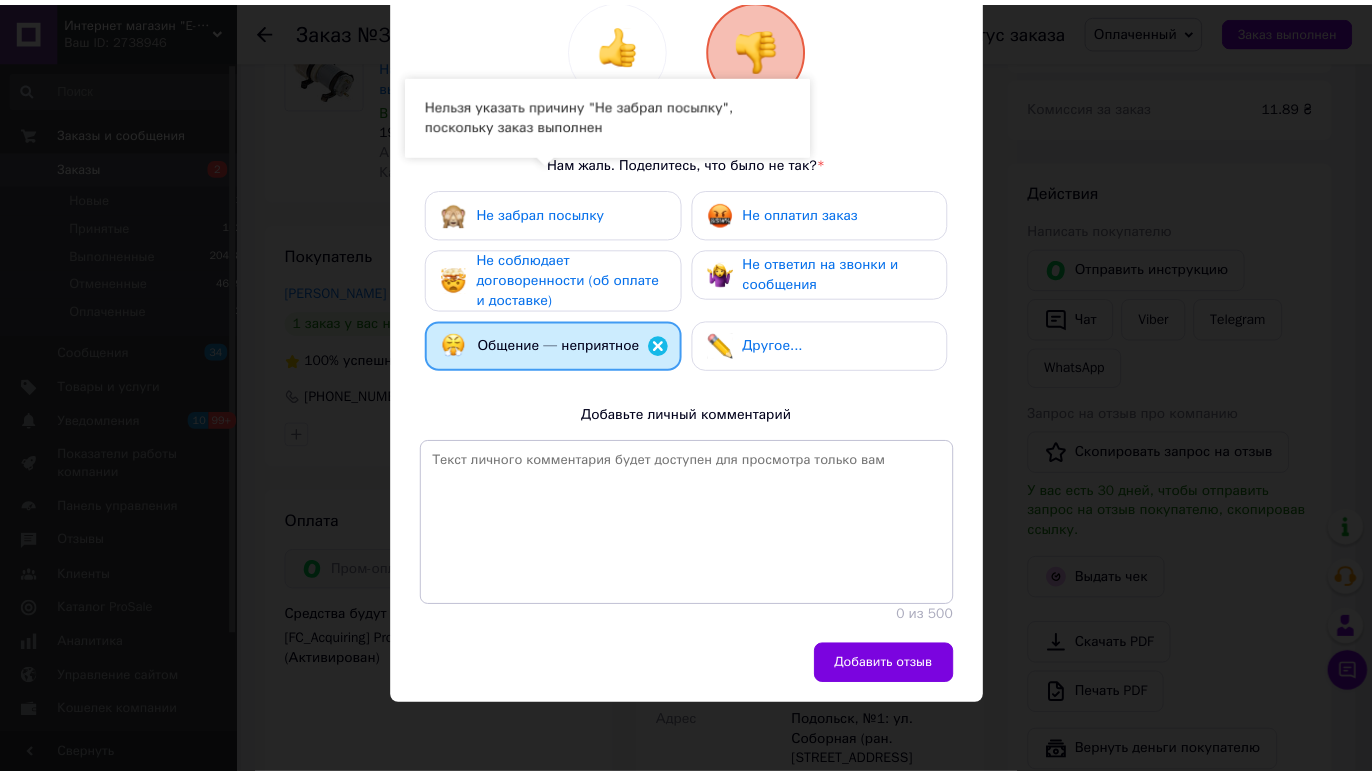 scroll, scrollTop: 241, scrollLeft: 0, axis: vertical 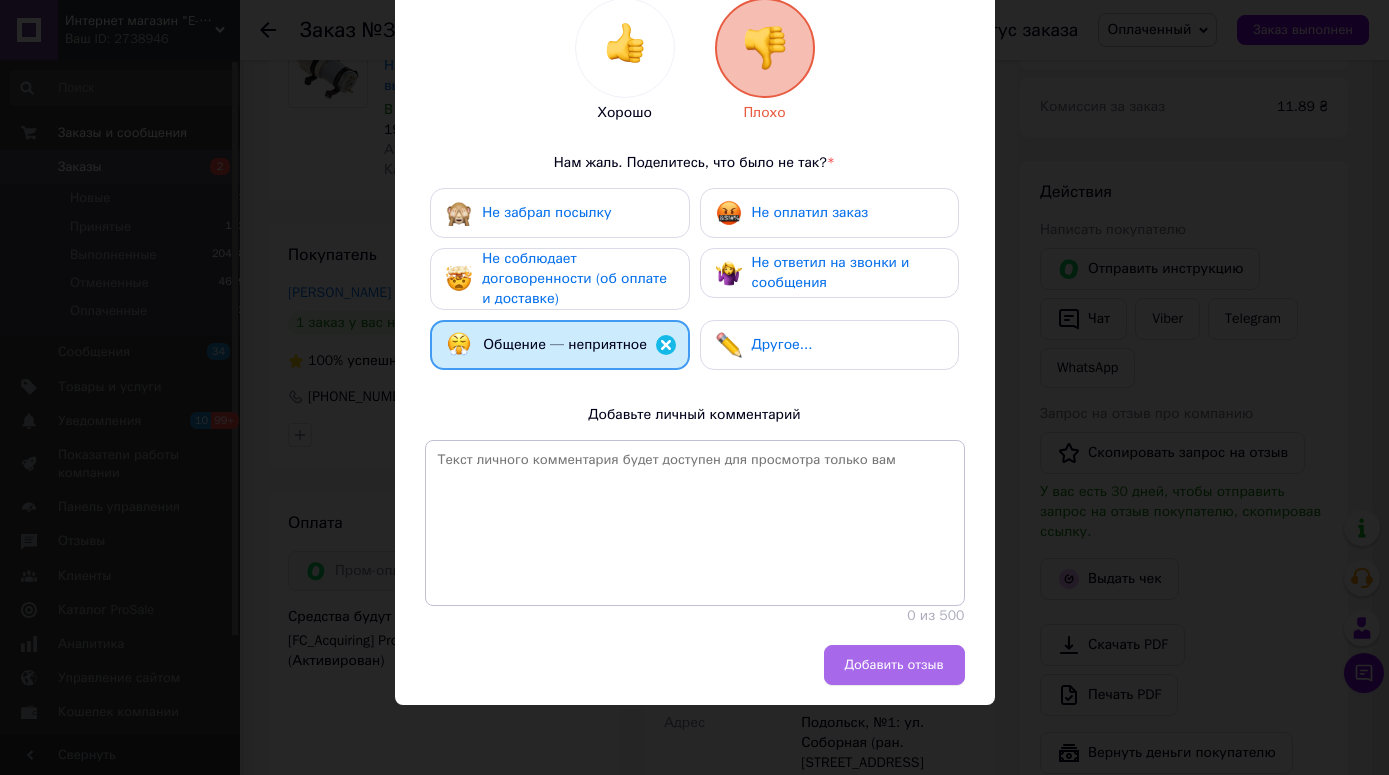 click on "Добавить отзыв" at bounding box center [894, 665] 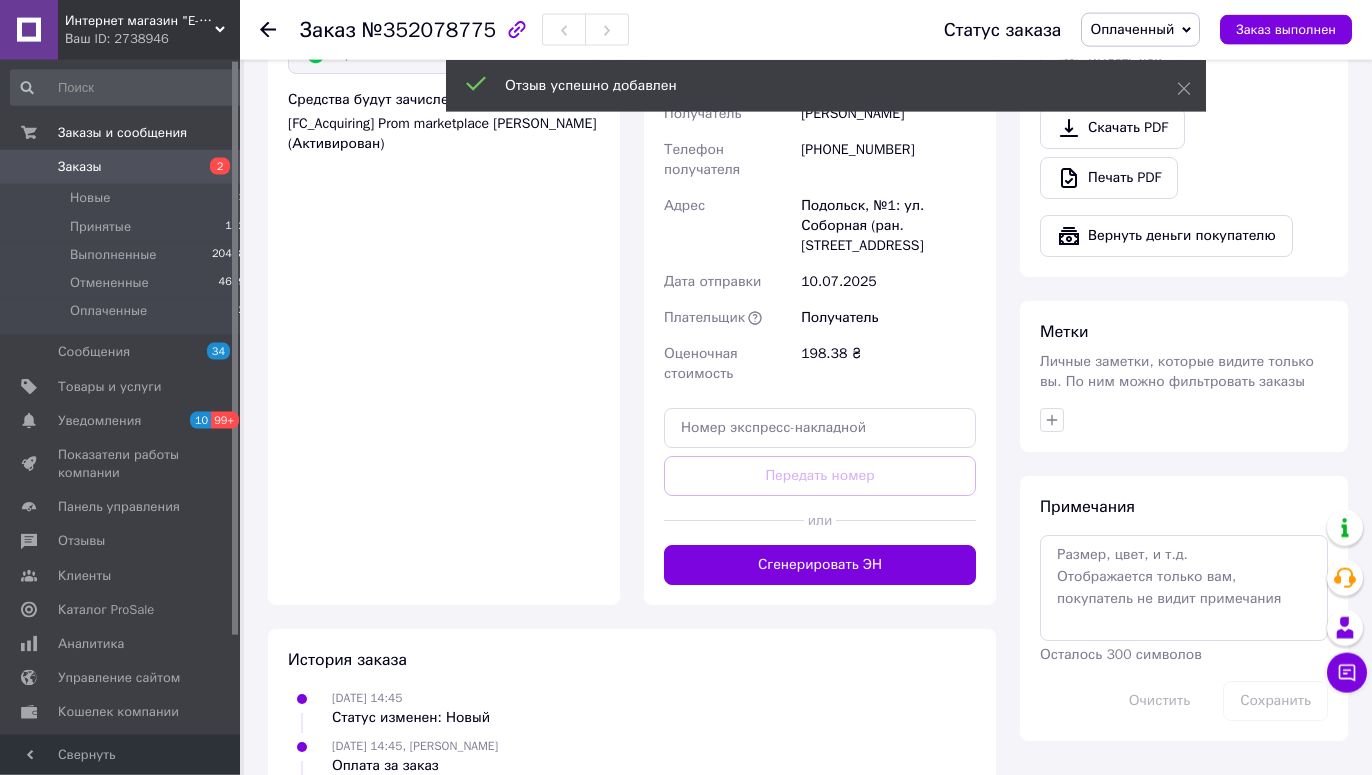 scroll, scrollTop: 1295, scrollLeft: 0, axis: vertical 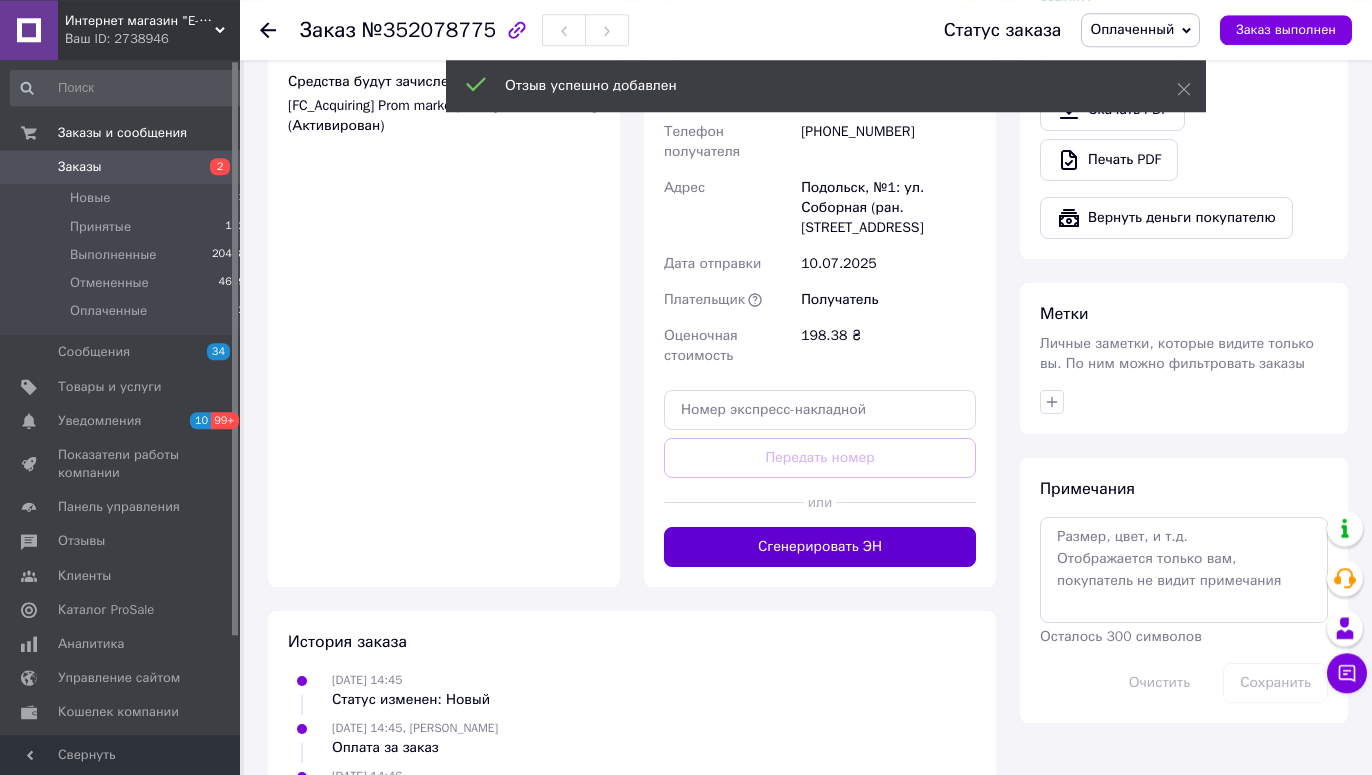 click on "Сгенерировать ЭН" at bounding box center (820, 547) 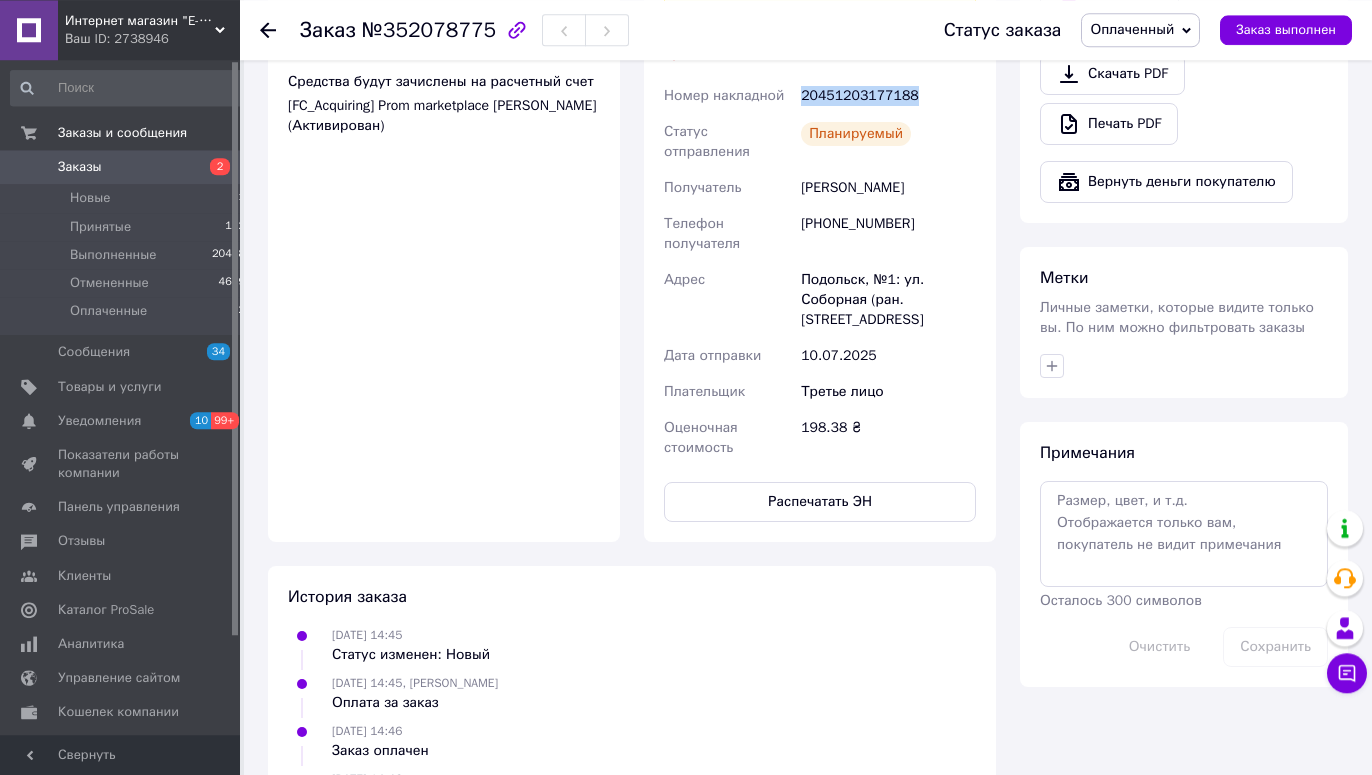 drag, startPoint x: 909, startPoint y: 100, endPoint x: 799, endPoint y: 103, distance: 110.0409 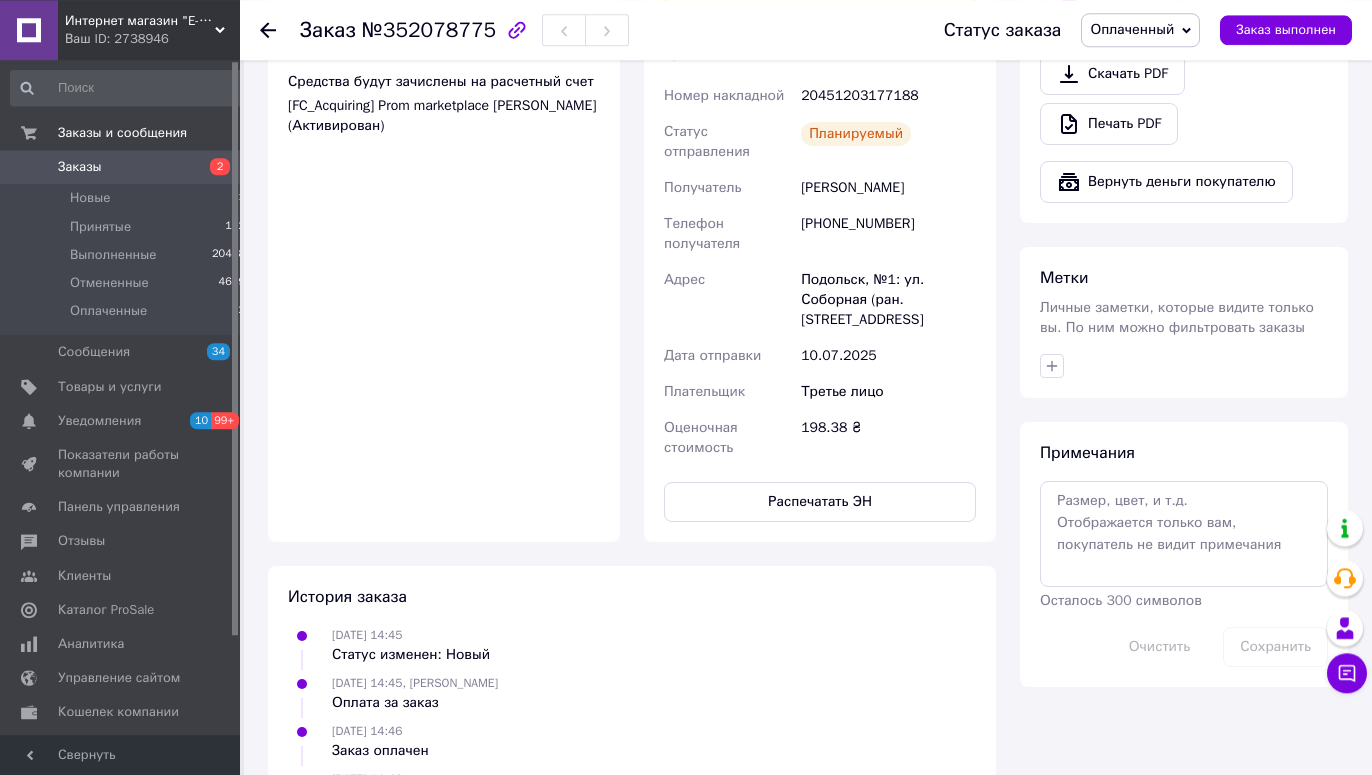 click 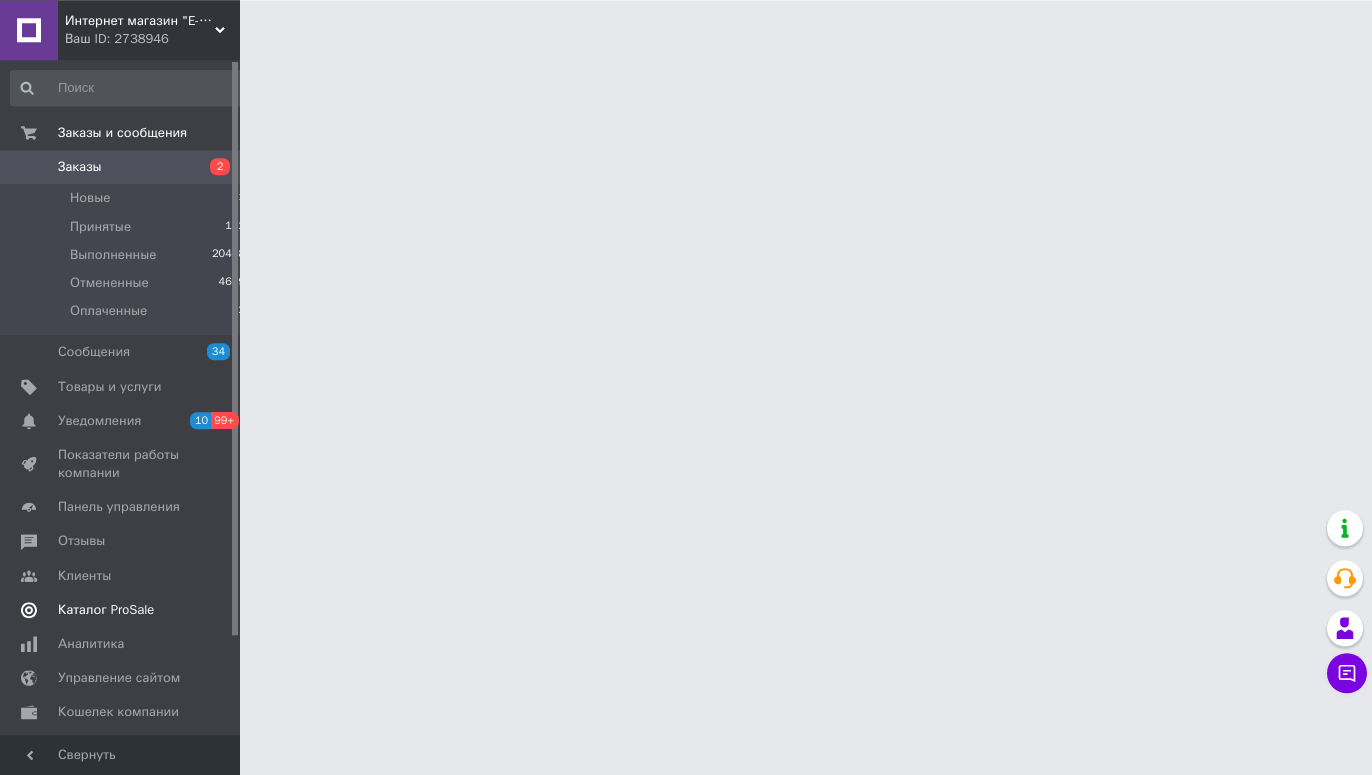 scroll, scrollTop: 0, scrollLeft: 0, axis: both 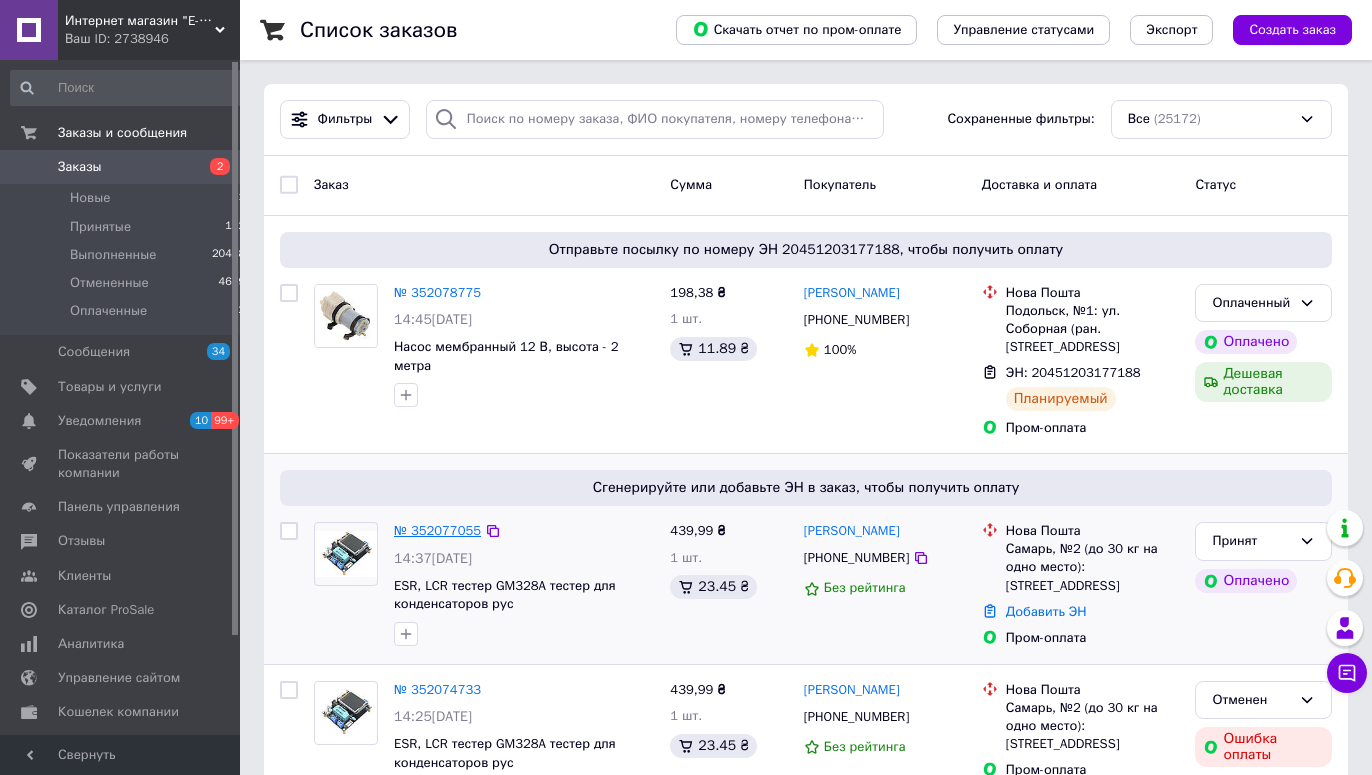 click on "№ 352077055" at bounding box center (437, 530) 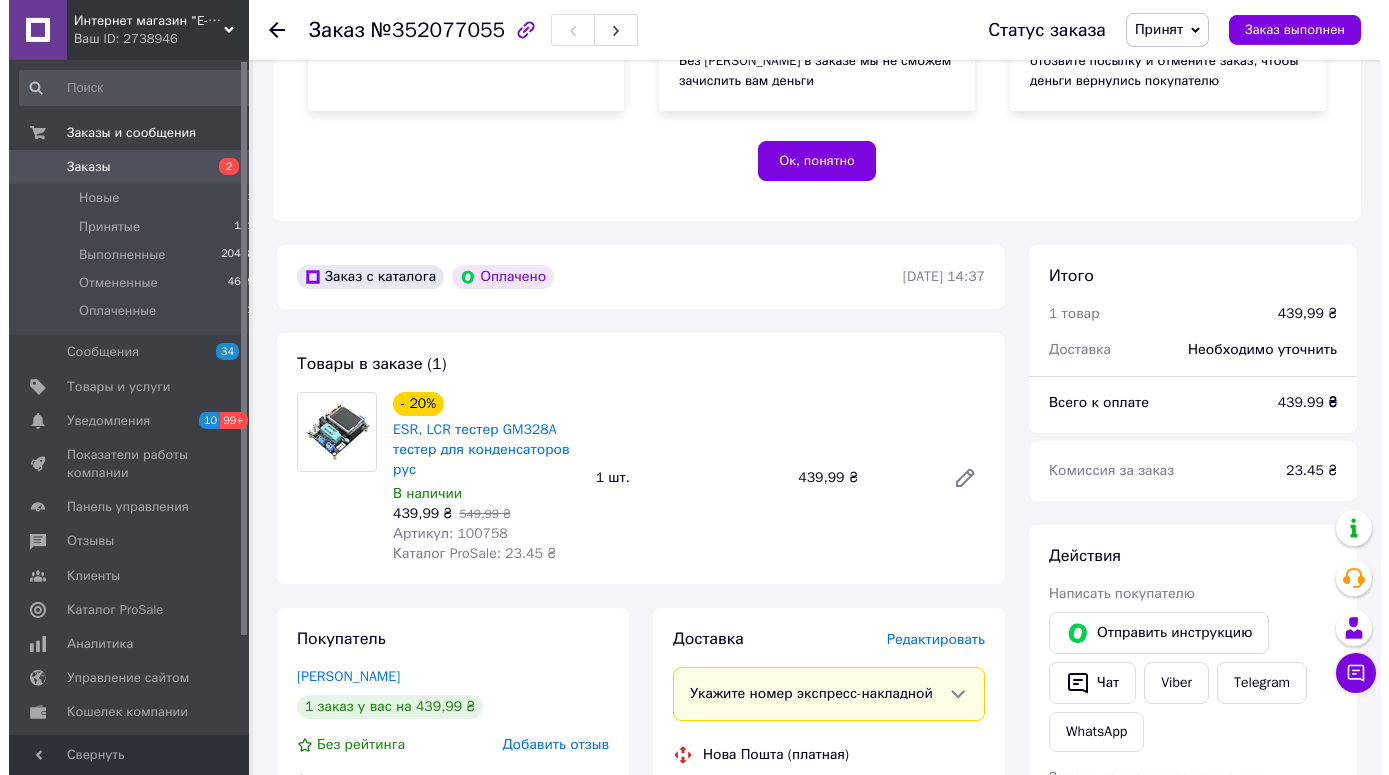 scroll, scrollTop: 408, scrollLeft: 0, axis: vertical 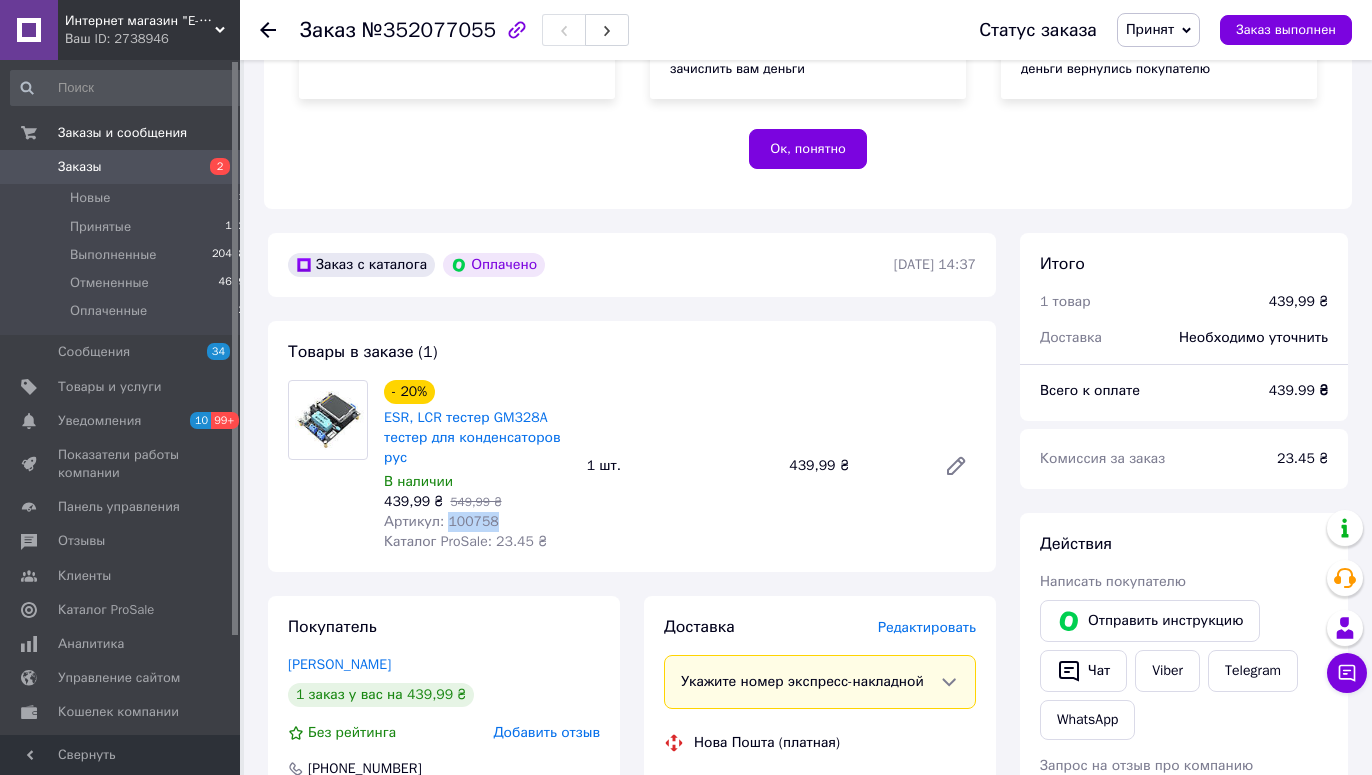 drag, startPoint x: 492, startPoint y: 523, endPoint x: 444, endPoint y: 528, distance: 48.259712 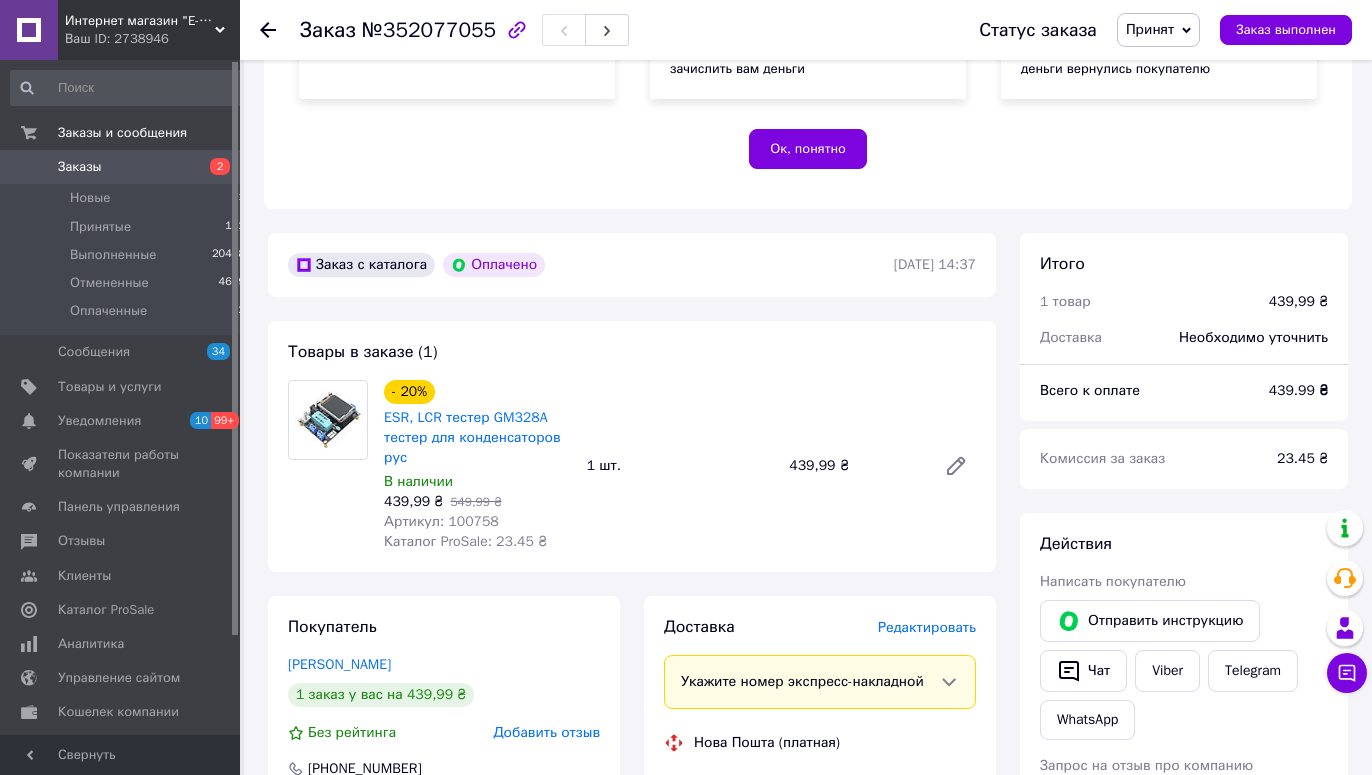 click on "Добавить отзыв" at bounding box center [546, 732] 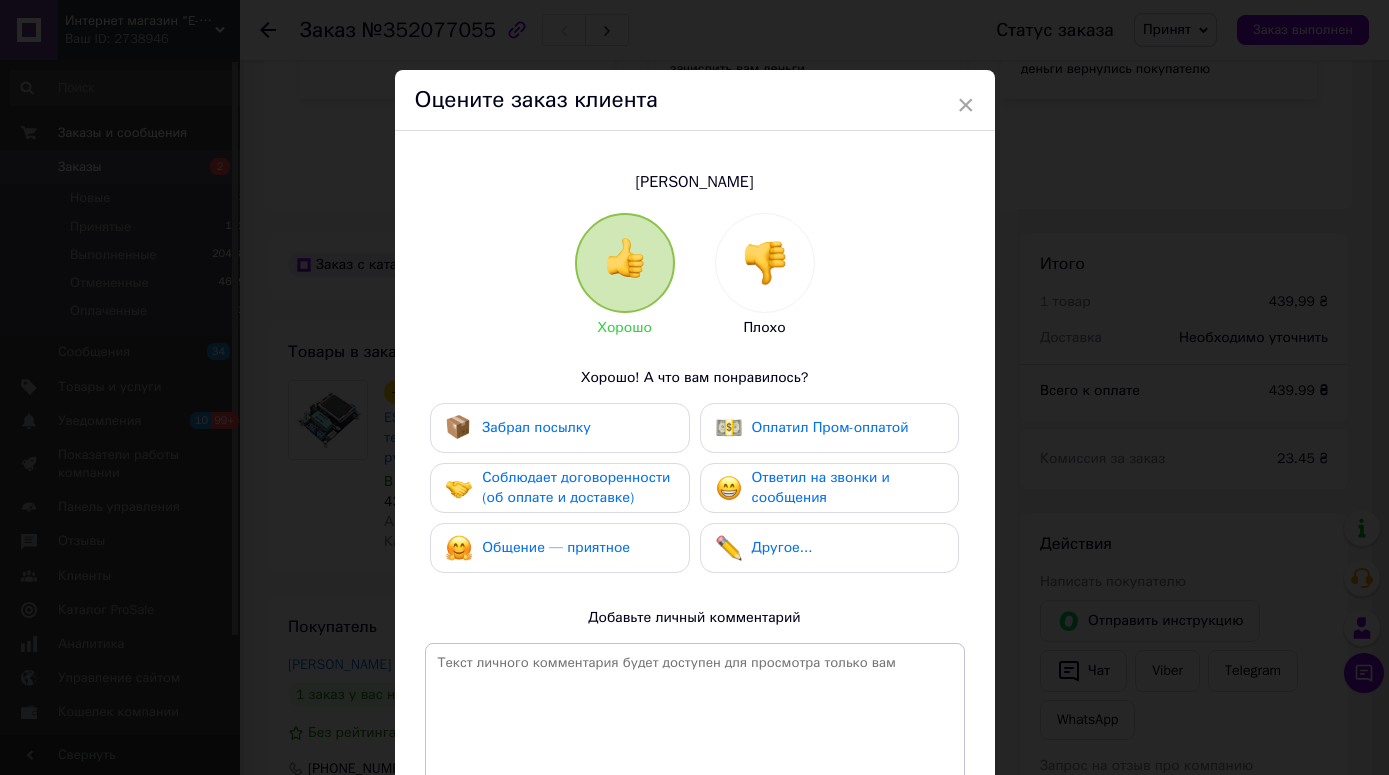 click at bounding box center [765, 263] 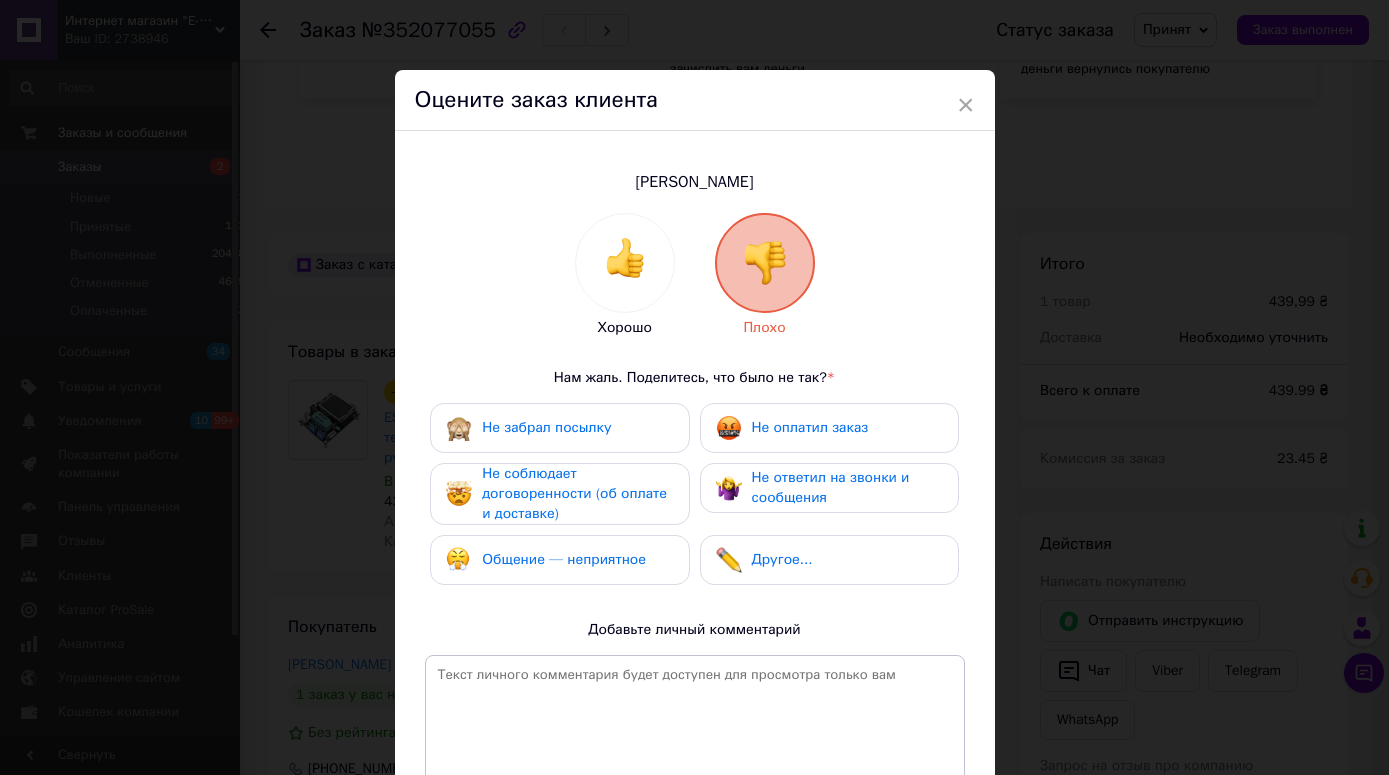 click on "Общение — неприятное" at bounding box center (564, 559) 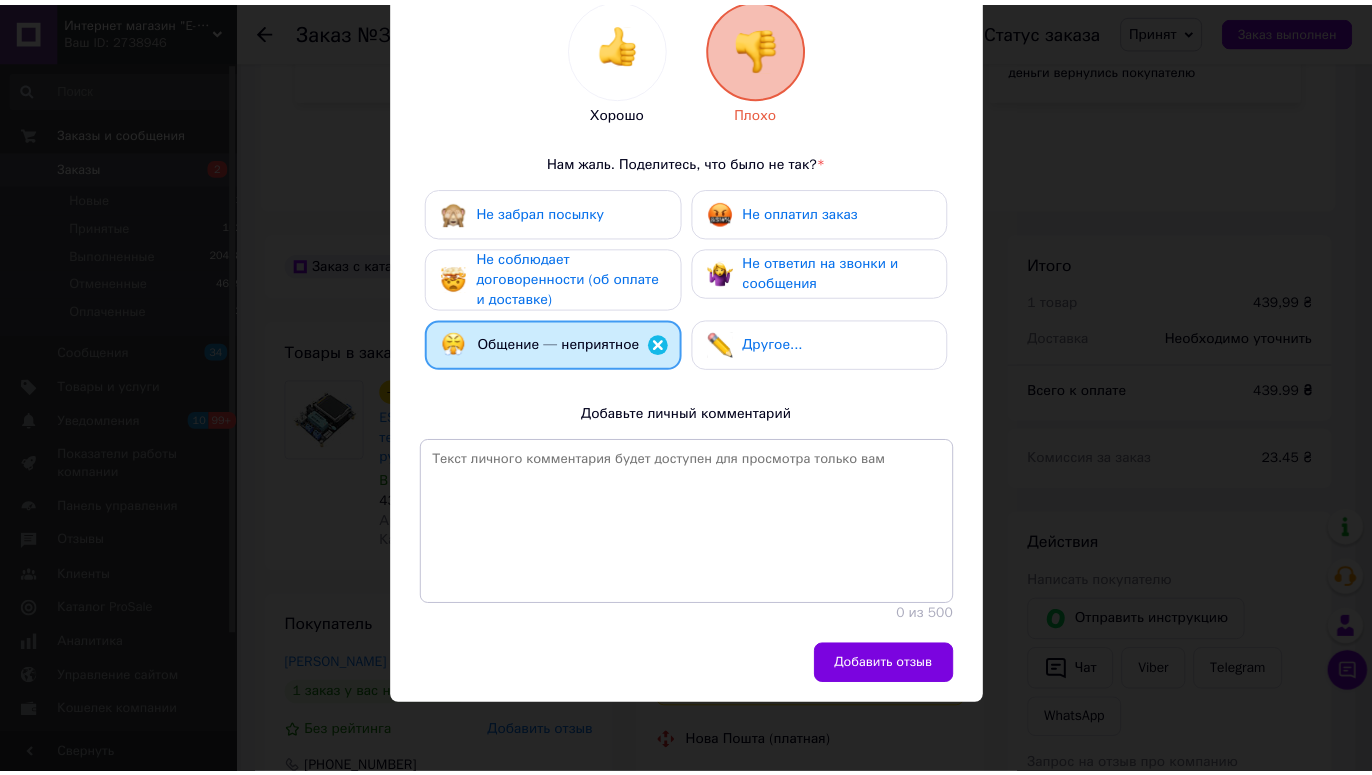 scroll, scrollTop: 240, scrollLeft: 0, axis: vertical 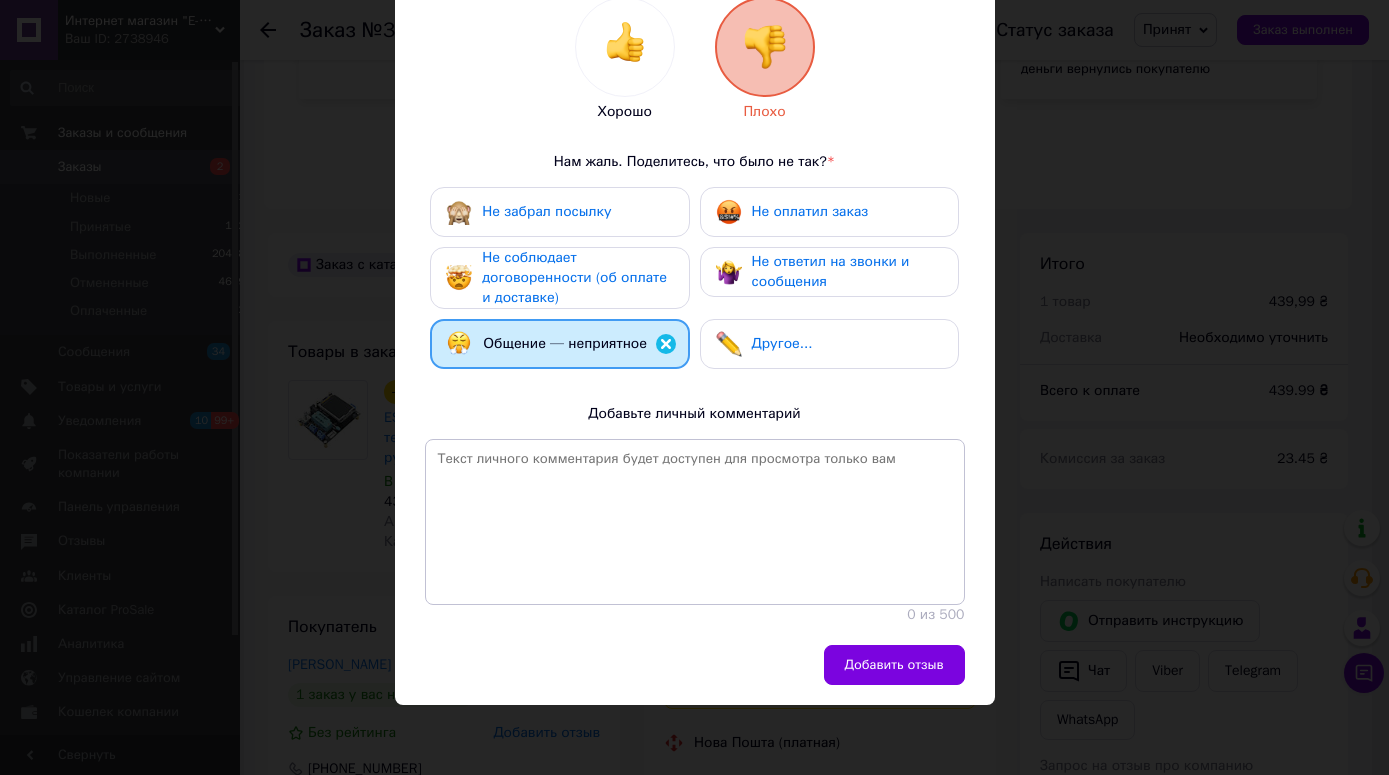 click on "Добавить отзыв" at bounding box center (894, 665) 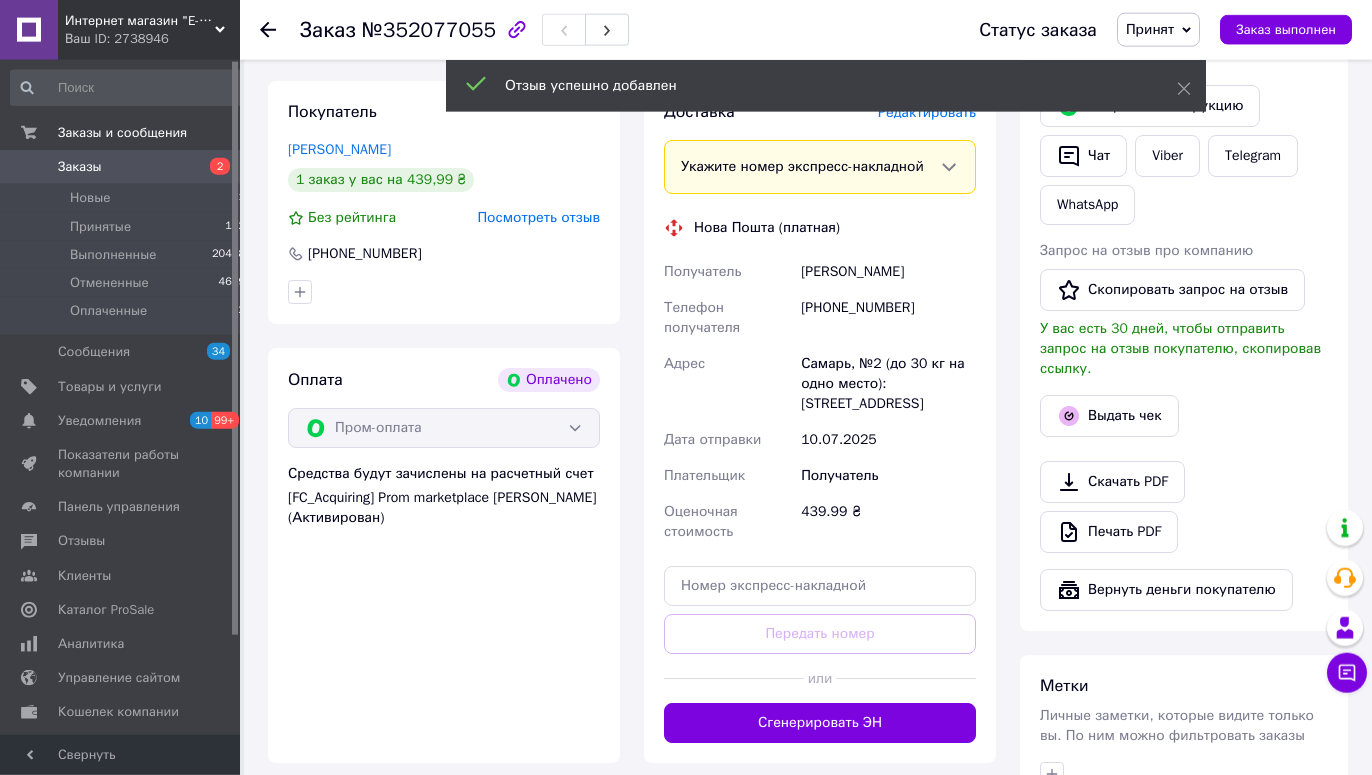 scroll, scrollTop: 950, scrollLeft: 0, axis: vertical 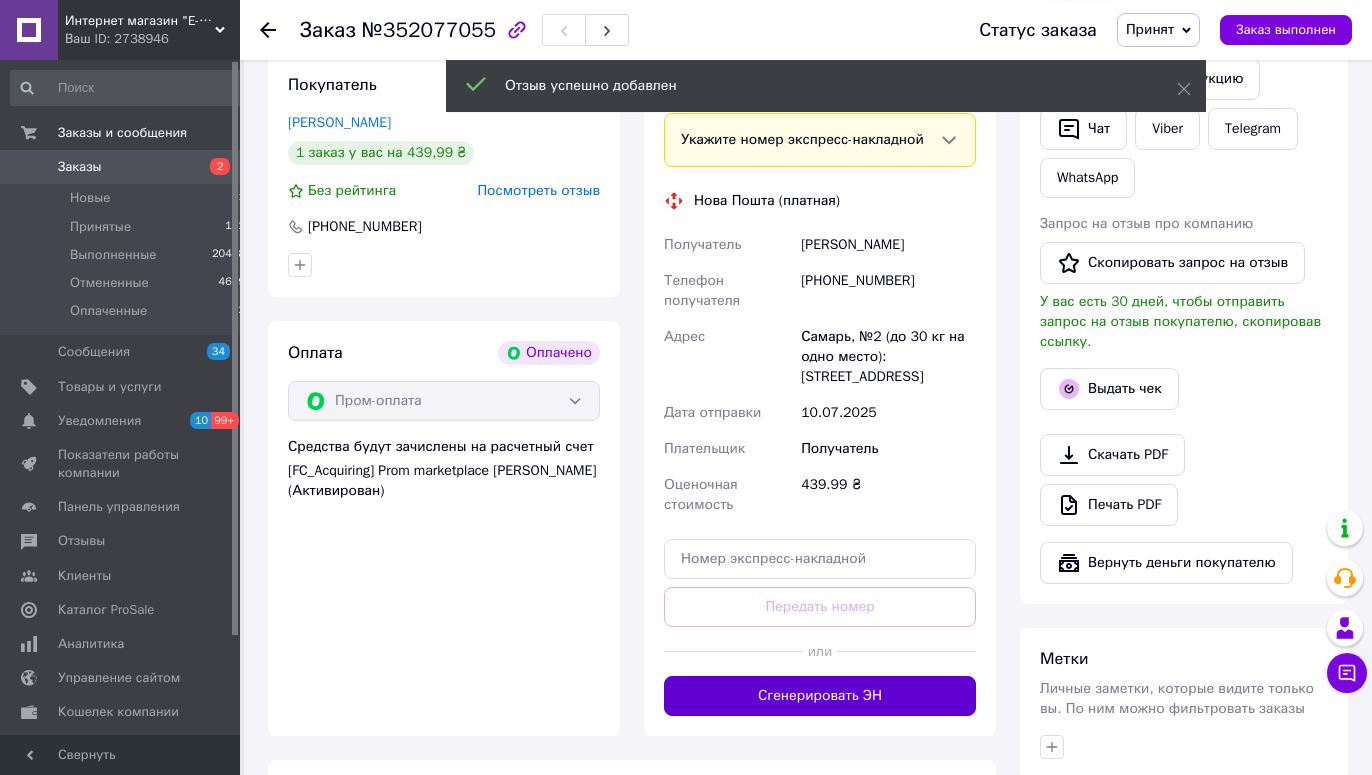 click on "Сгенерировать ЭН" at bounding box center (820, 696) 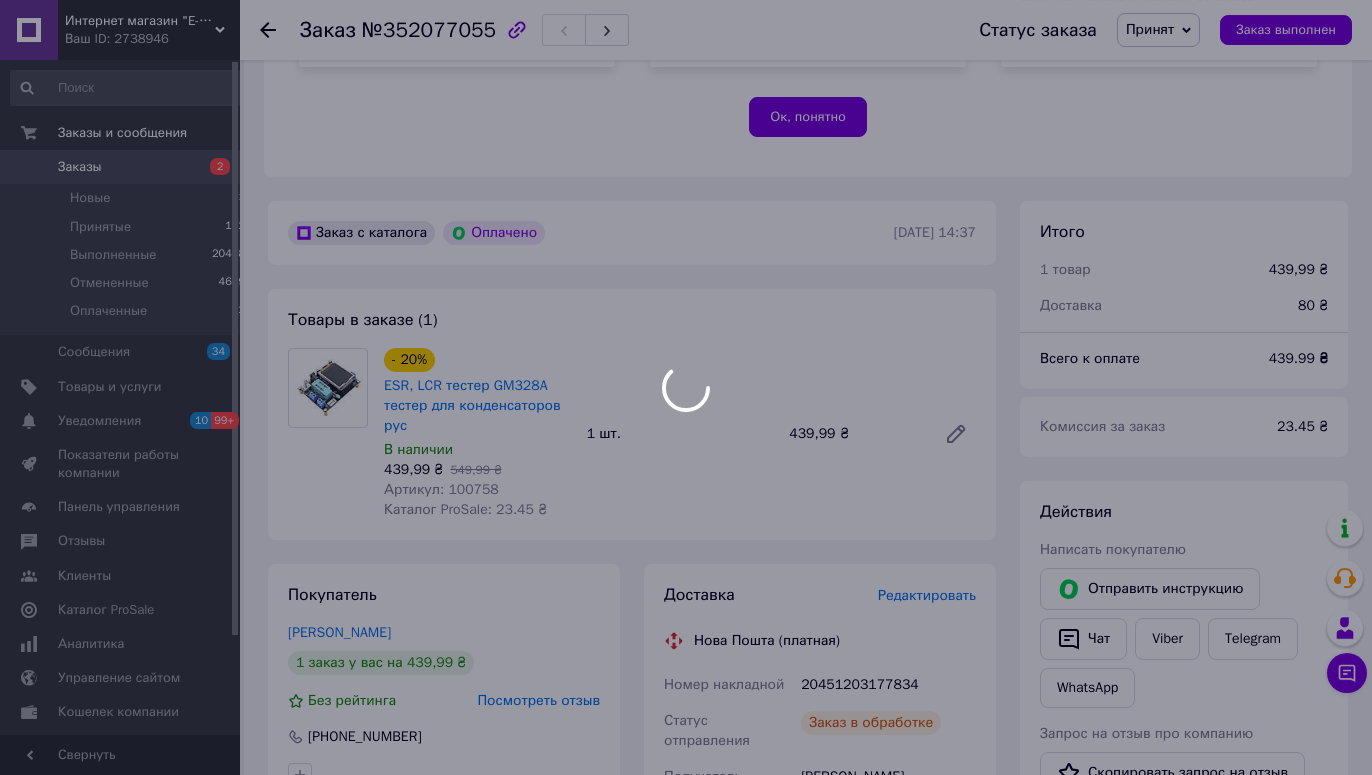 scroll, scrollTop: 644, scrollLeft: 0, axis: vertical 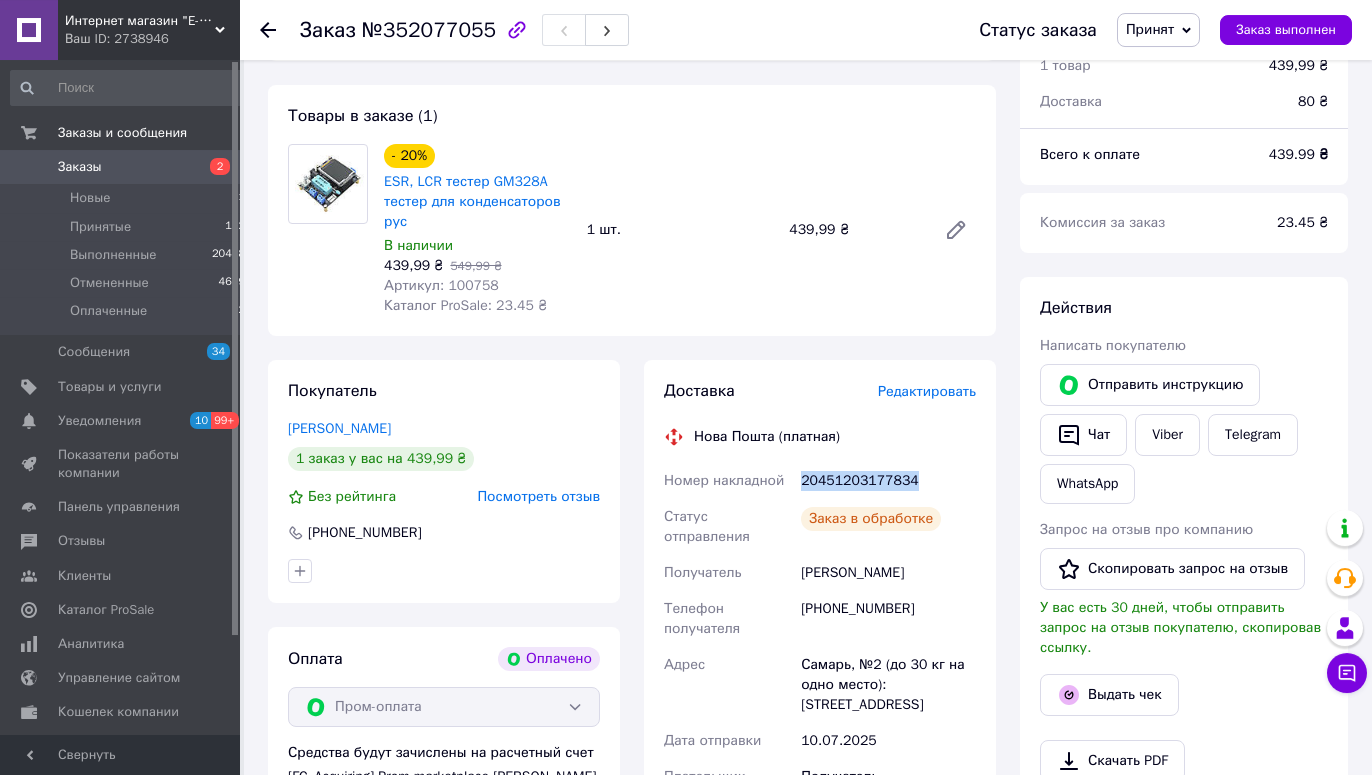 drag, startPoint x: 911, startPoint y: 484, endPoint x: 800, endPoint y: 487, distance: 111.040535 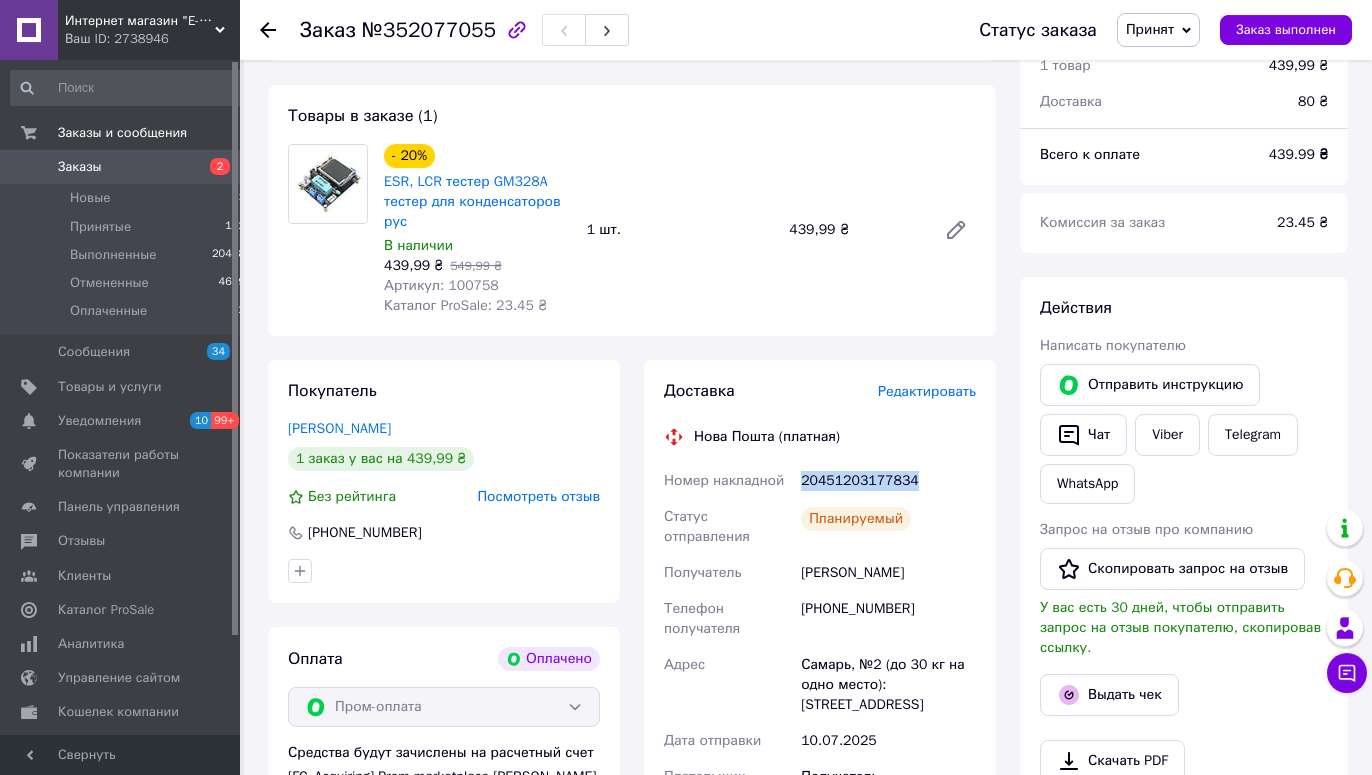 copy on "20451203177834" 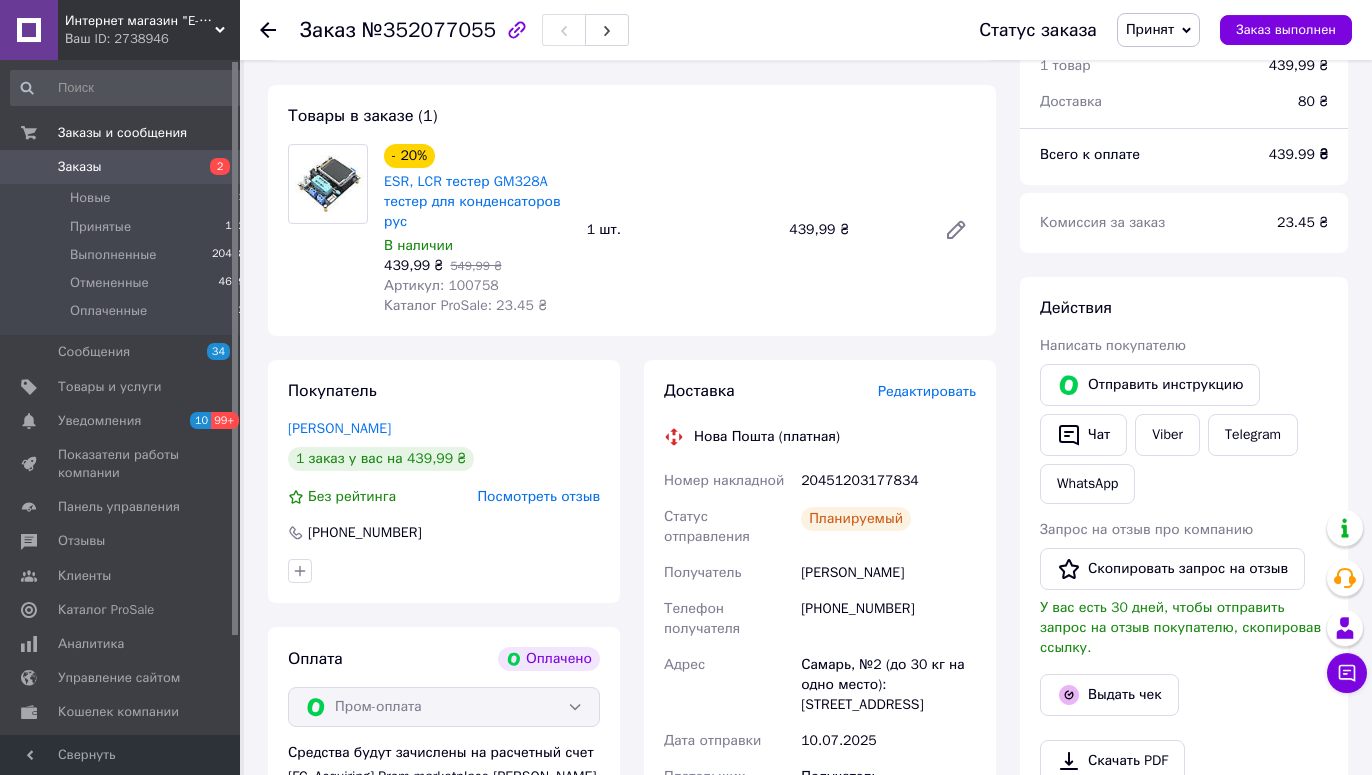 click 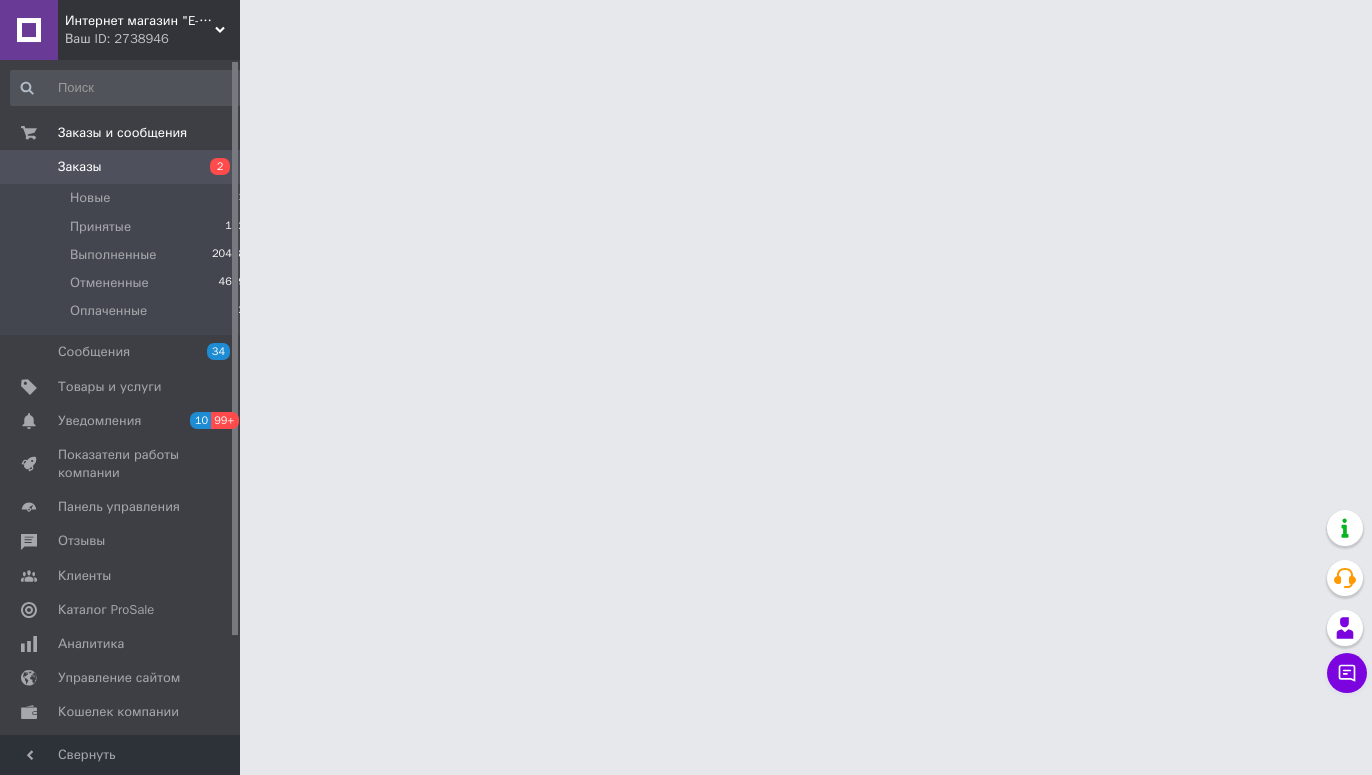 scroll, scrollTop: 0, scrollLeft: 0, axis: both 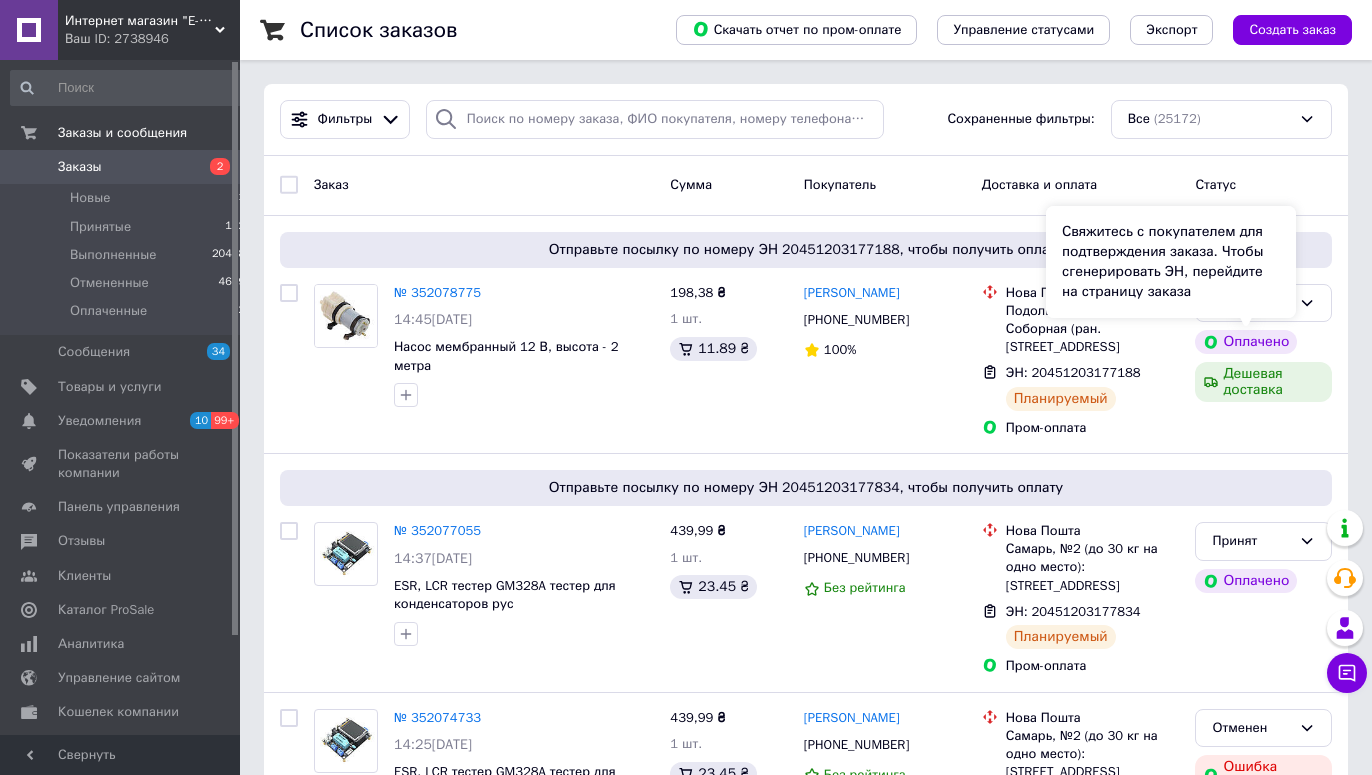 click on "Свяжитесь с покупателем для подтверждения заказа.
Чтобы сгенерировать ЭН, перейдите на страницу заказа" at bounding box center (1171, 262) 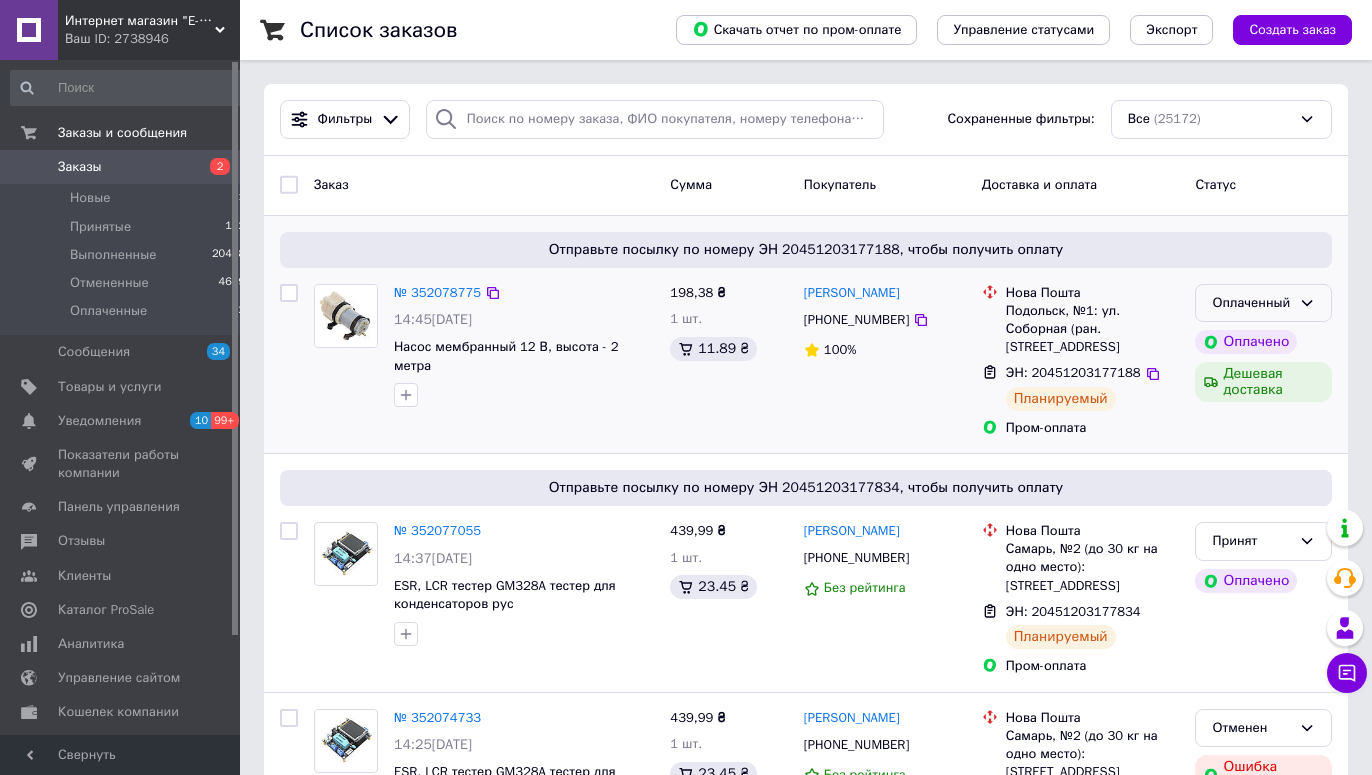 click on "Оплаченный" at bounding box center [1263, 303] 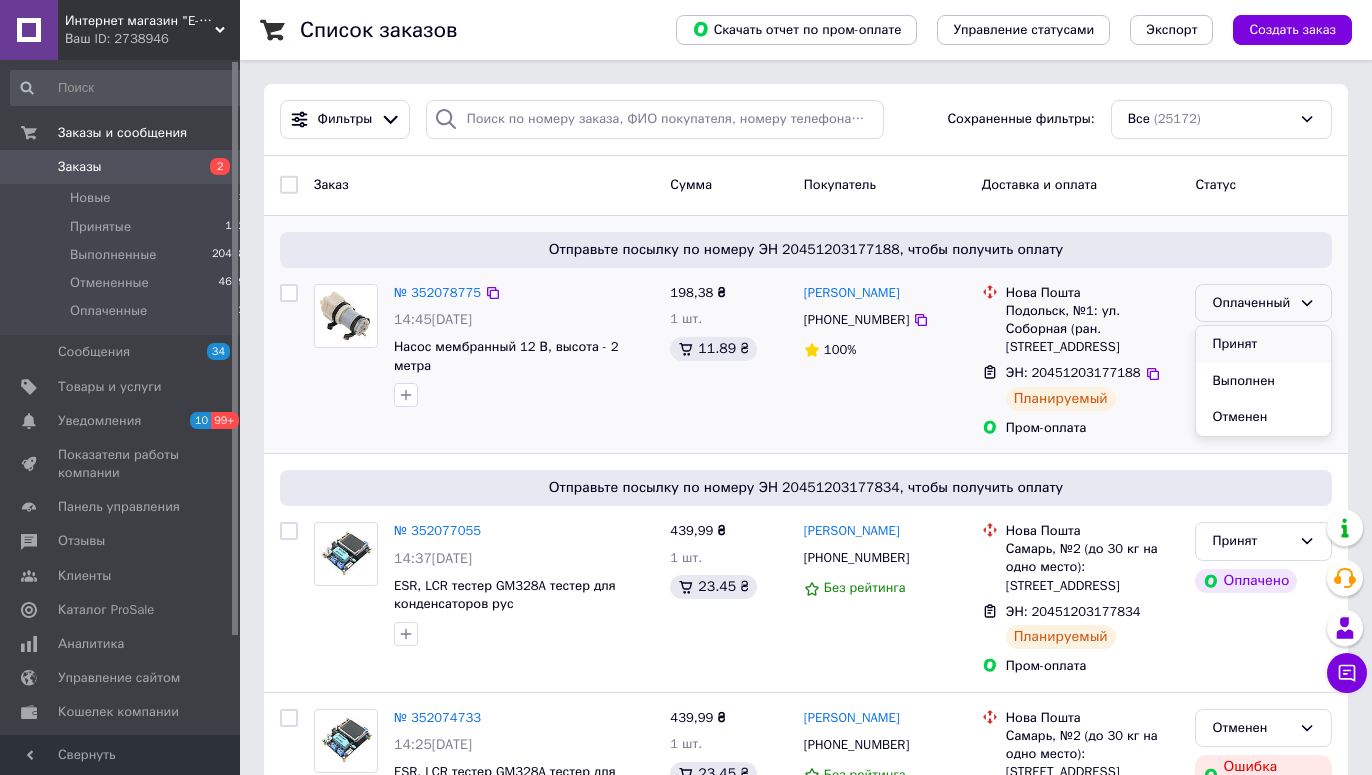 click on "Принят" at bounding box center [1263, 344] 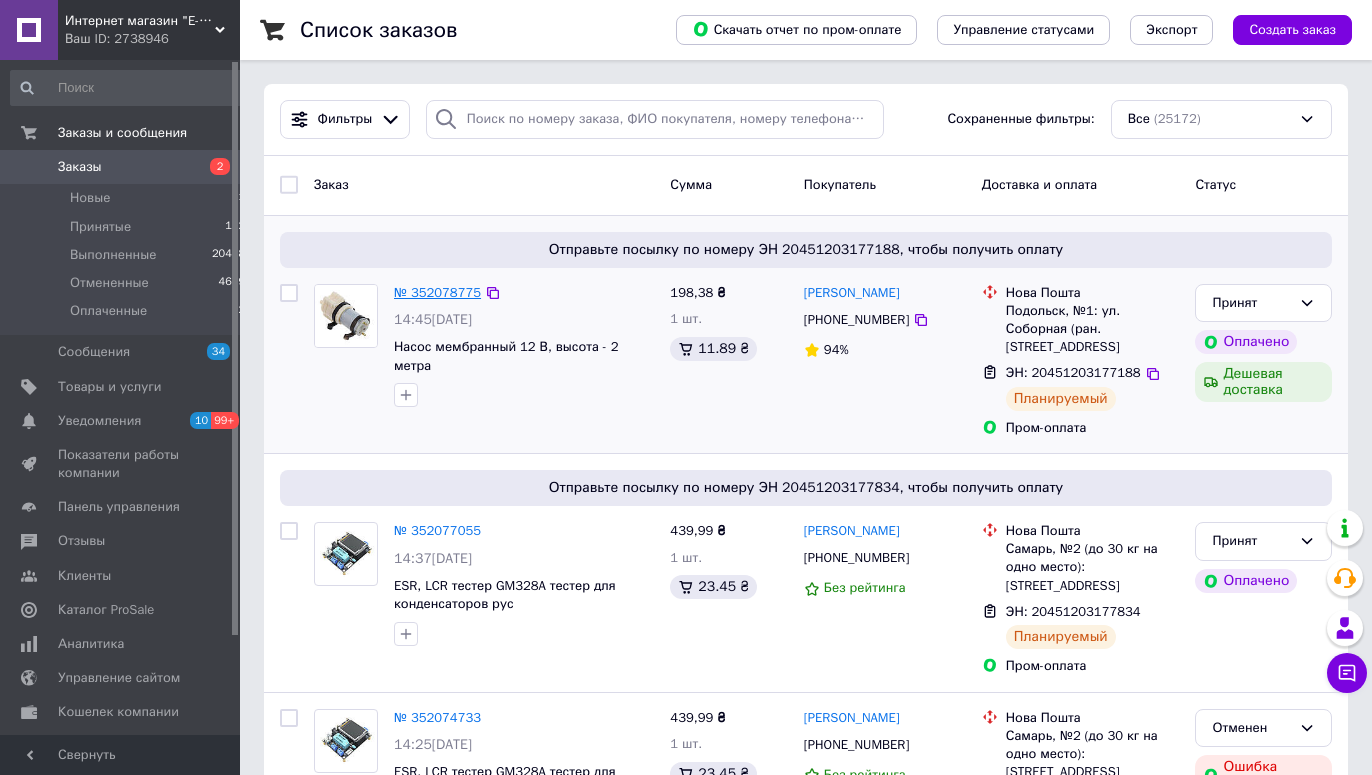 click on "№ 352078775" at bounding box center [437, 292] 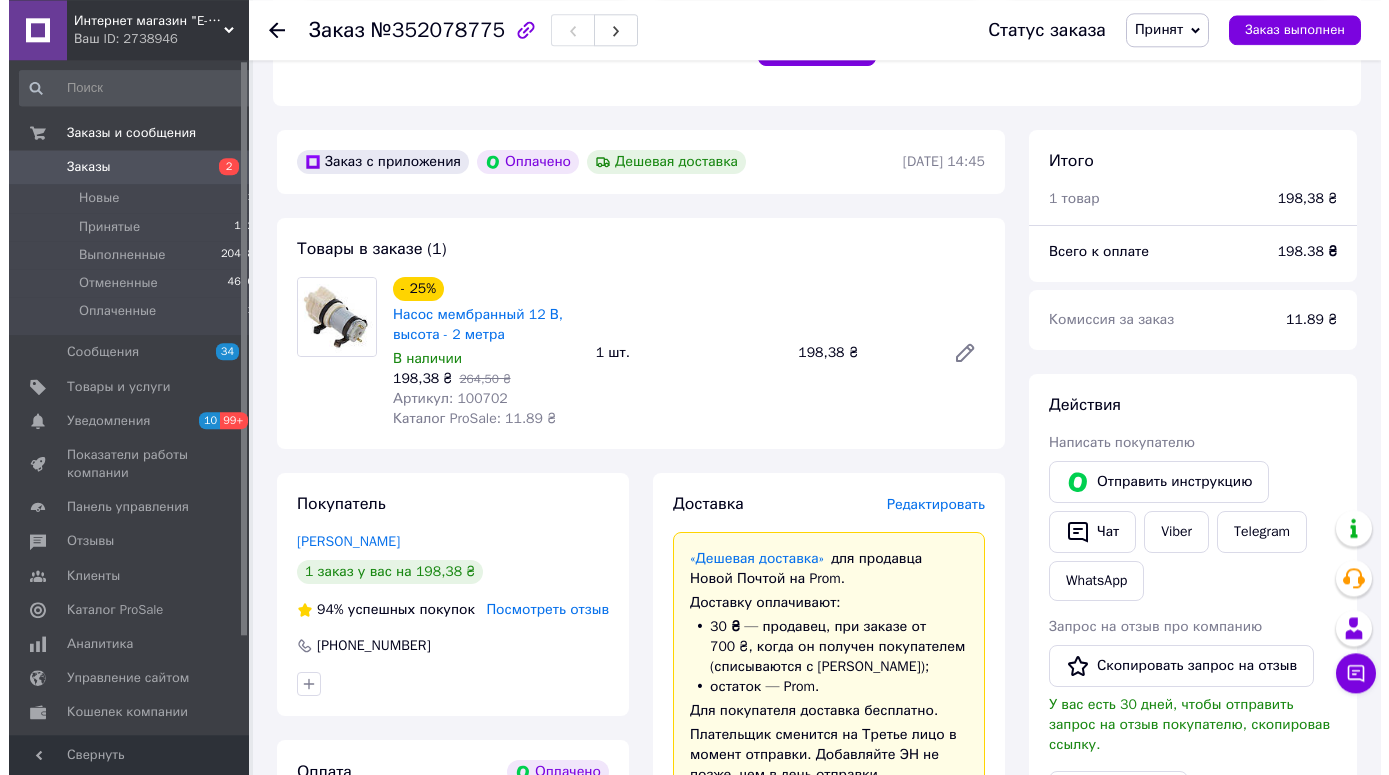 scroll, scrollTop: 577, scrollLeft: 0, axis: vertical 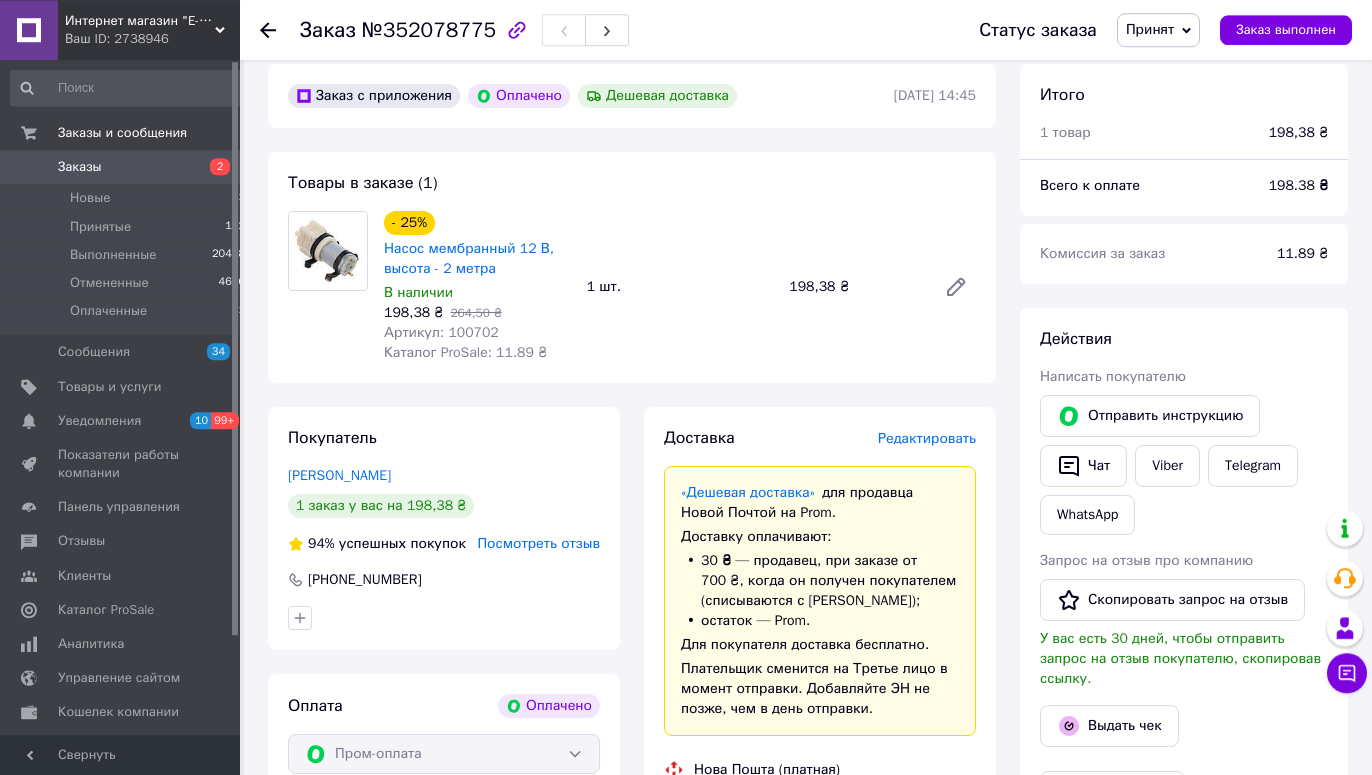 click on "Редактировать" at bounding box center [927, 438] 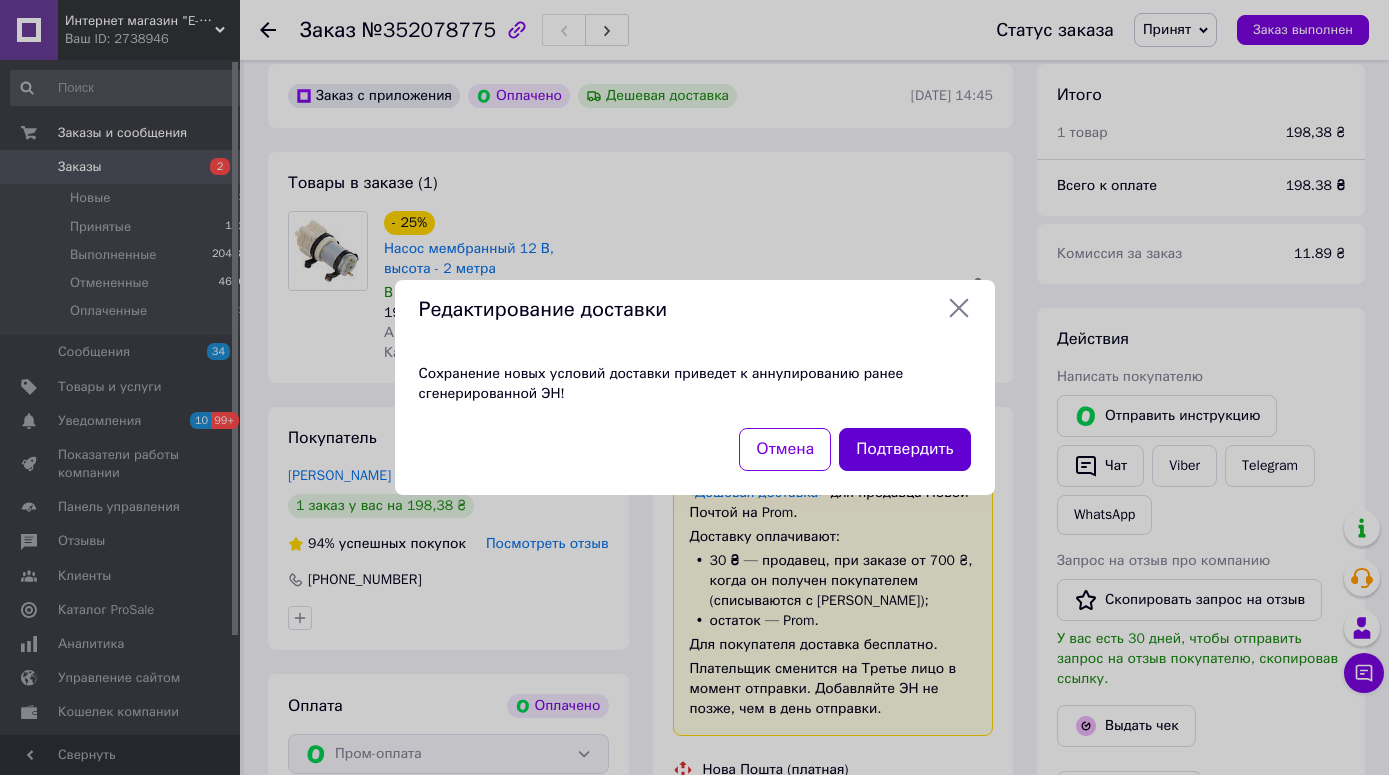 click on "Подтвердить" at bounding box center (904, 449) 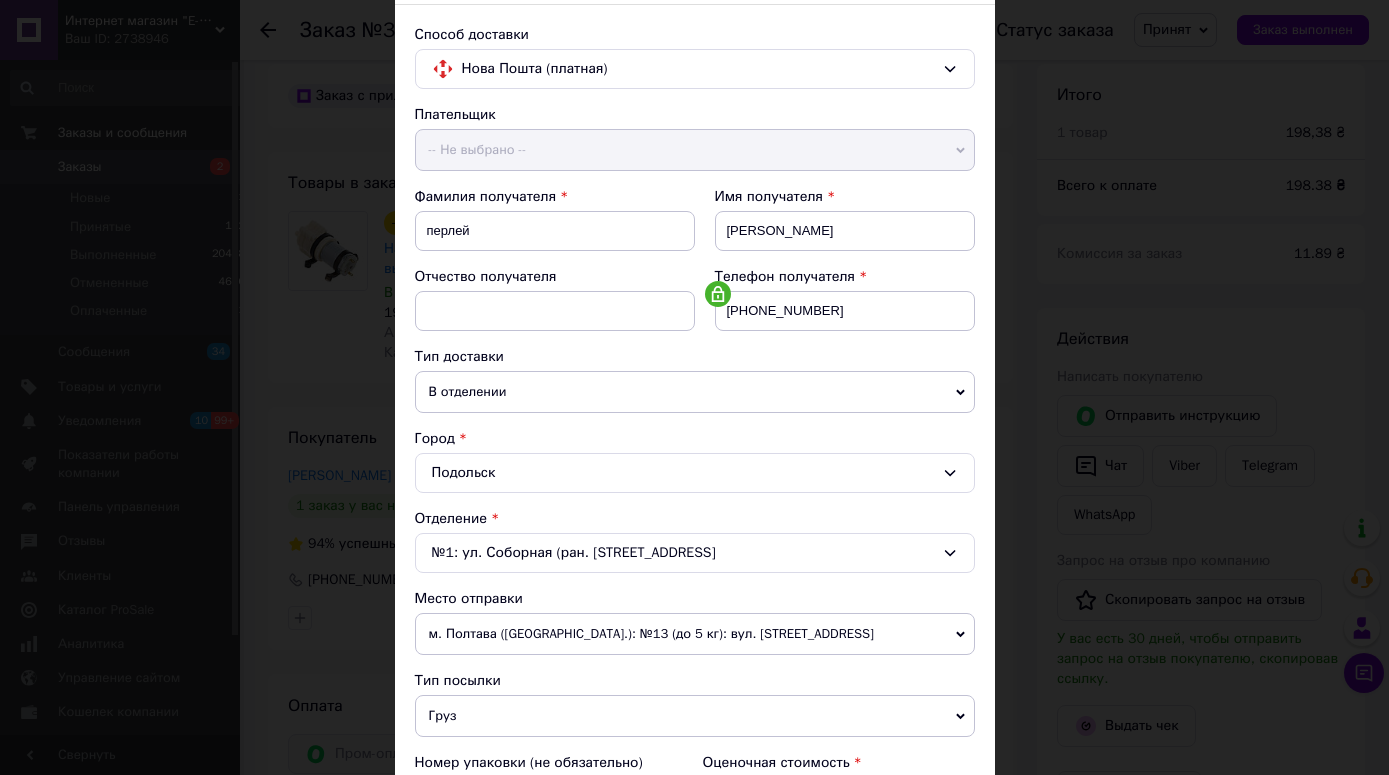 scroll, scrollTop: 0, scrollLeft: 0, axis: both 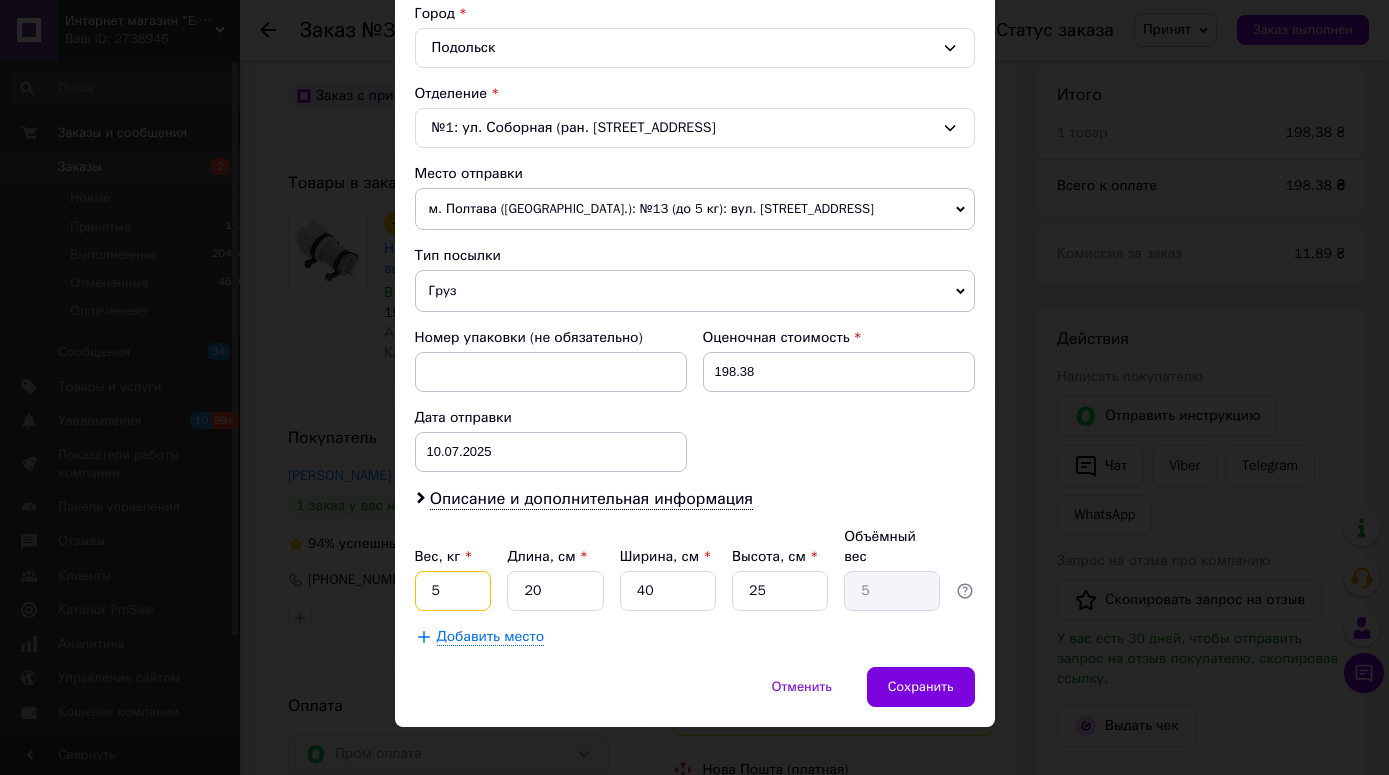 drag, startPoint x: 417, startPoint y: 573, endPoint x: 451, endPoint y: 576, distance: 34.132095 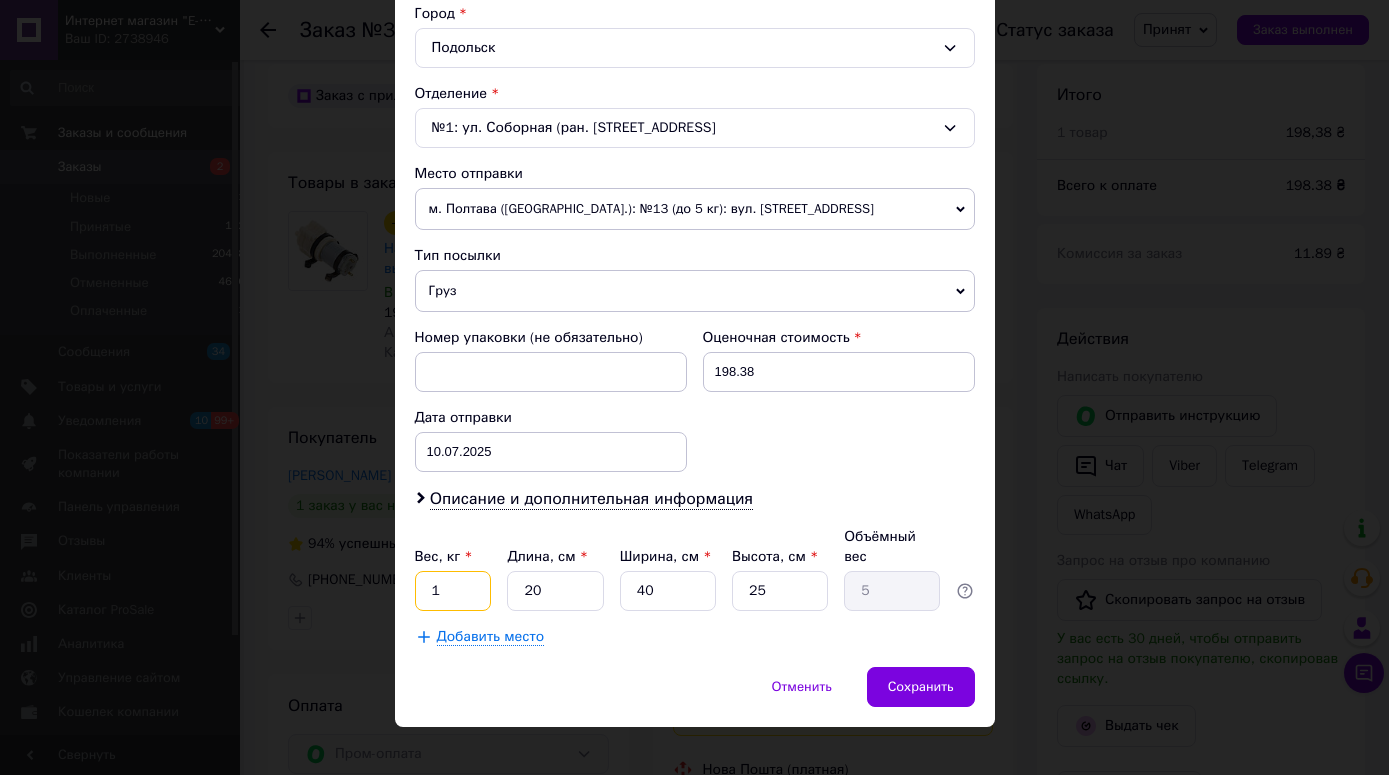type on "1" 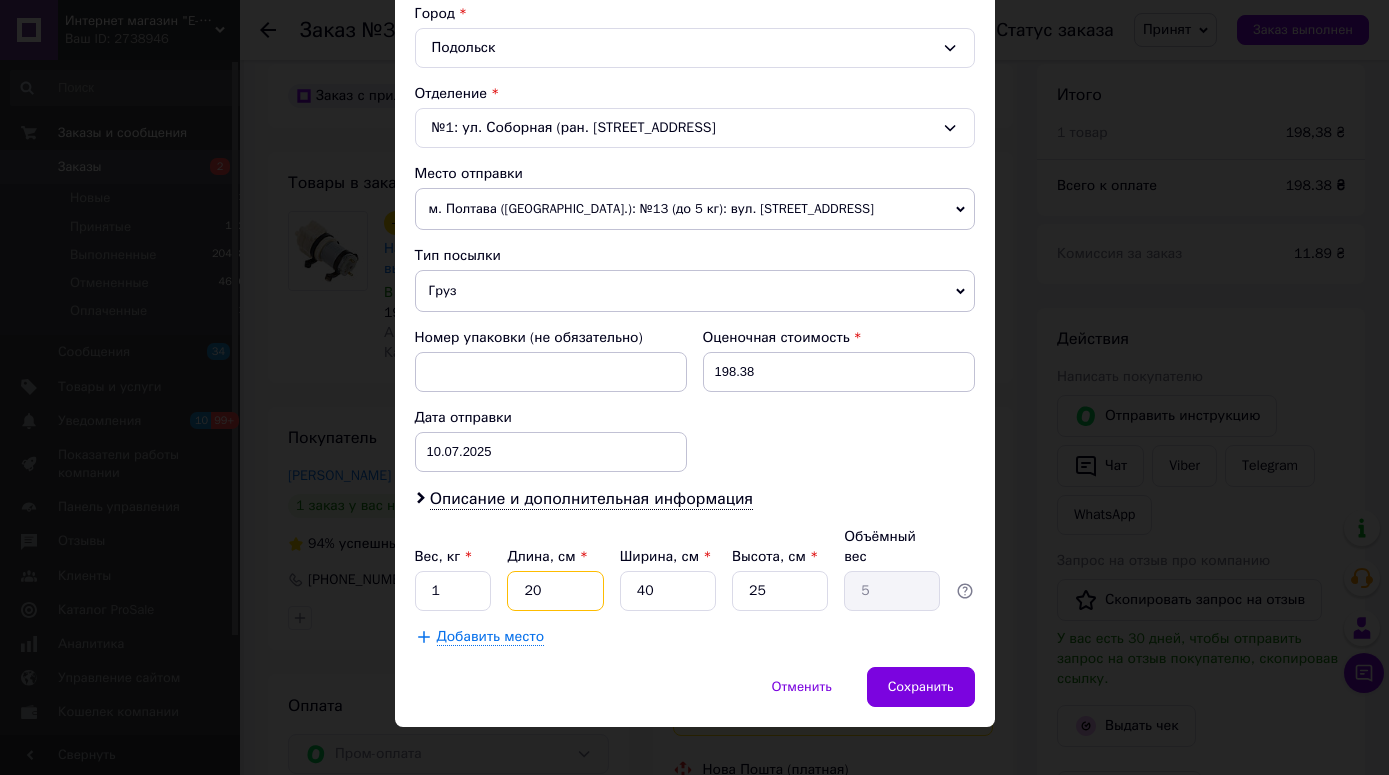 drag, startPoint x: 515, startPoint y: 574, endPoint x: 576, endPoint y: 578, distance: 61.13101 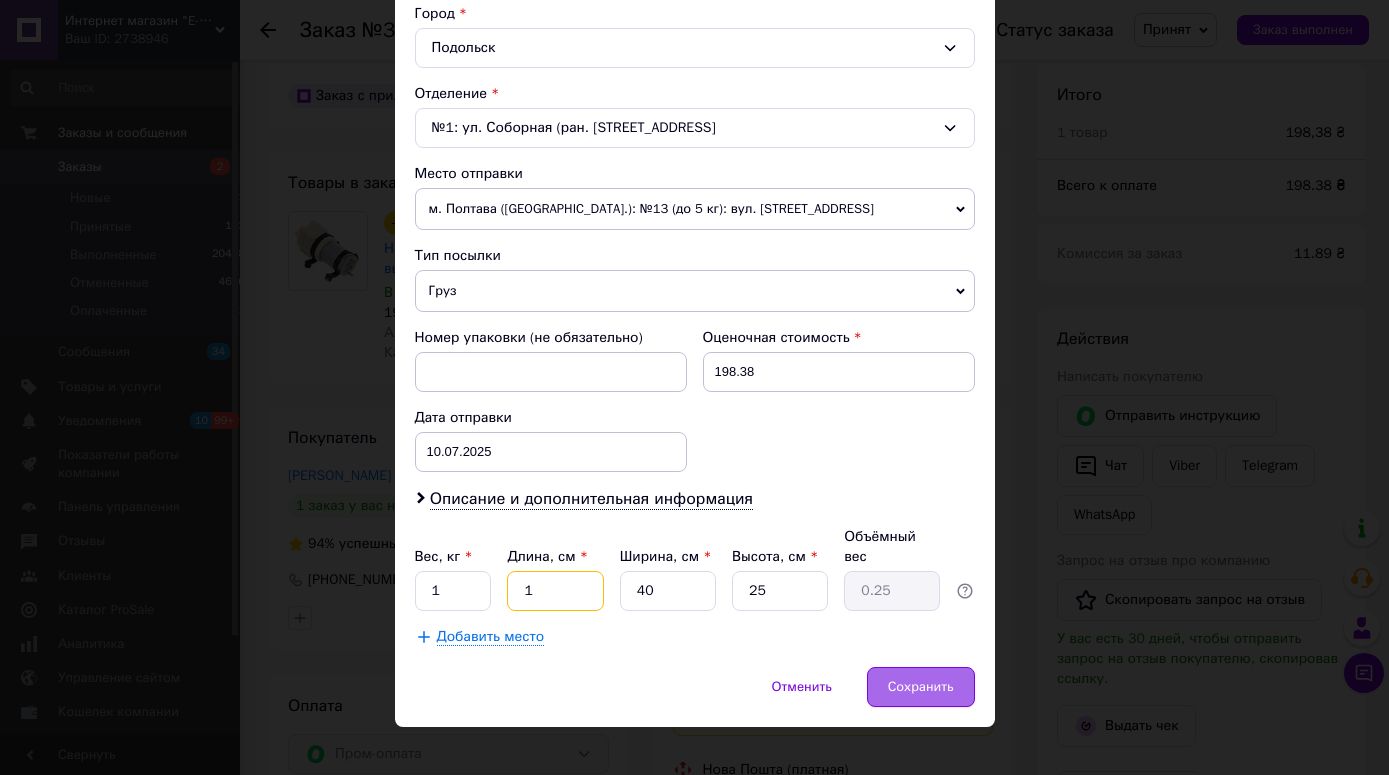 type on "1" 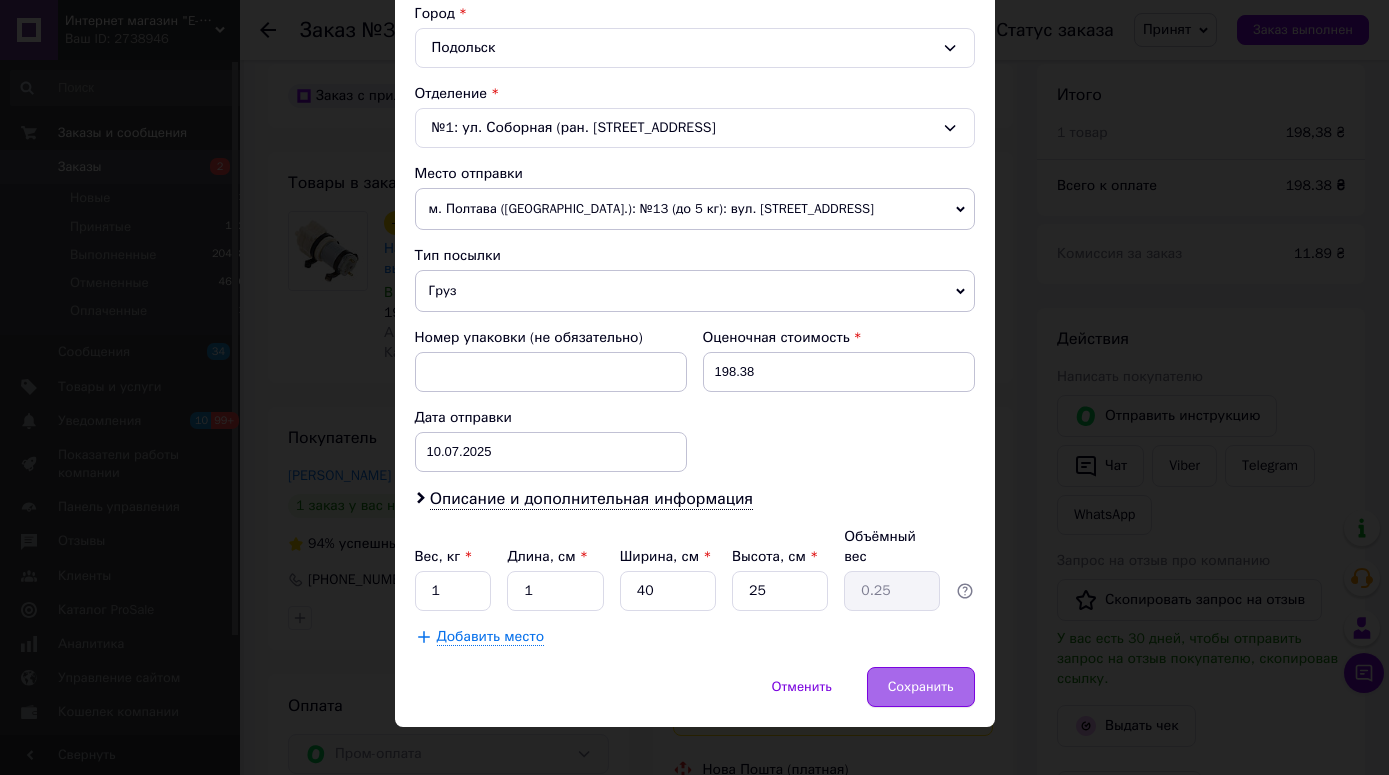 click on "Сохранить" at bounding box center [921, 687] 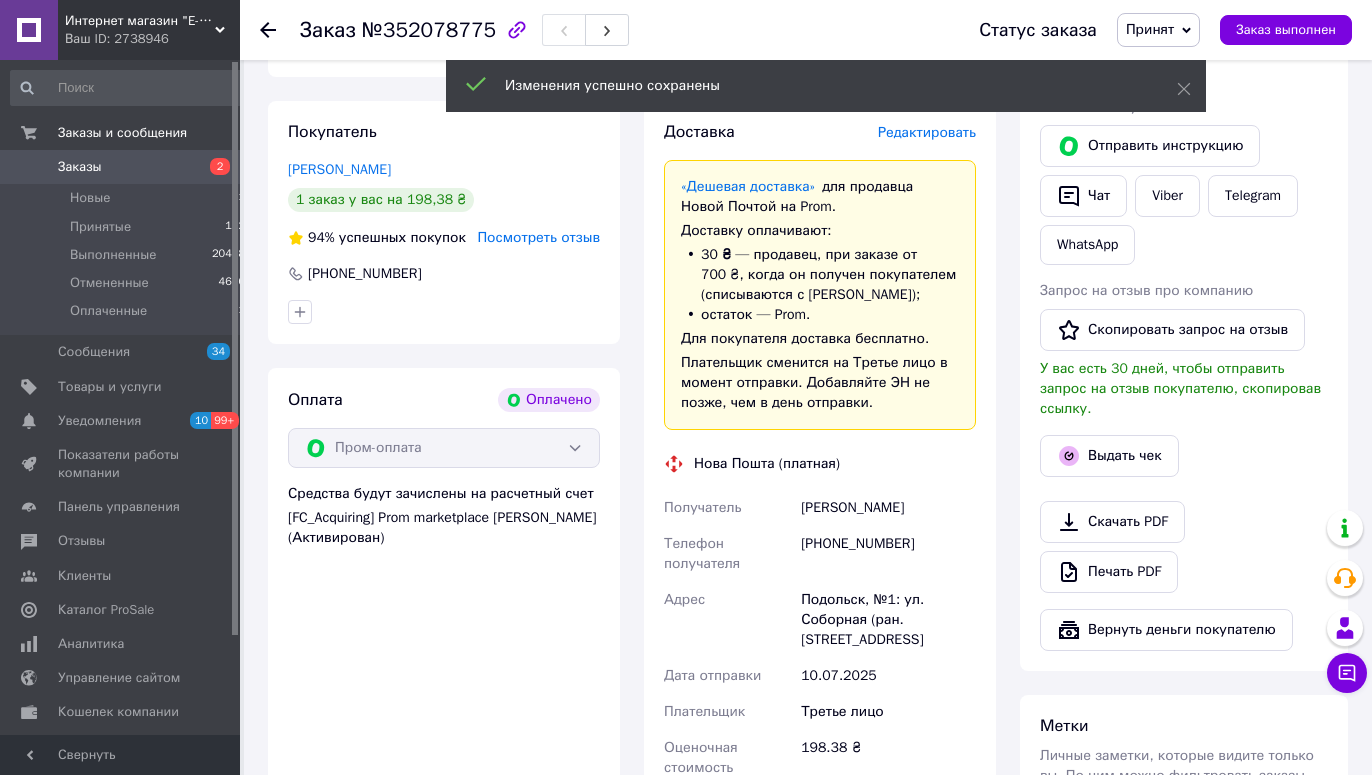 scroll, scrollTop: 1087, scrollLeft: 0, axis: vertical 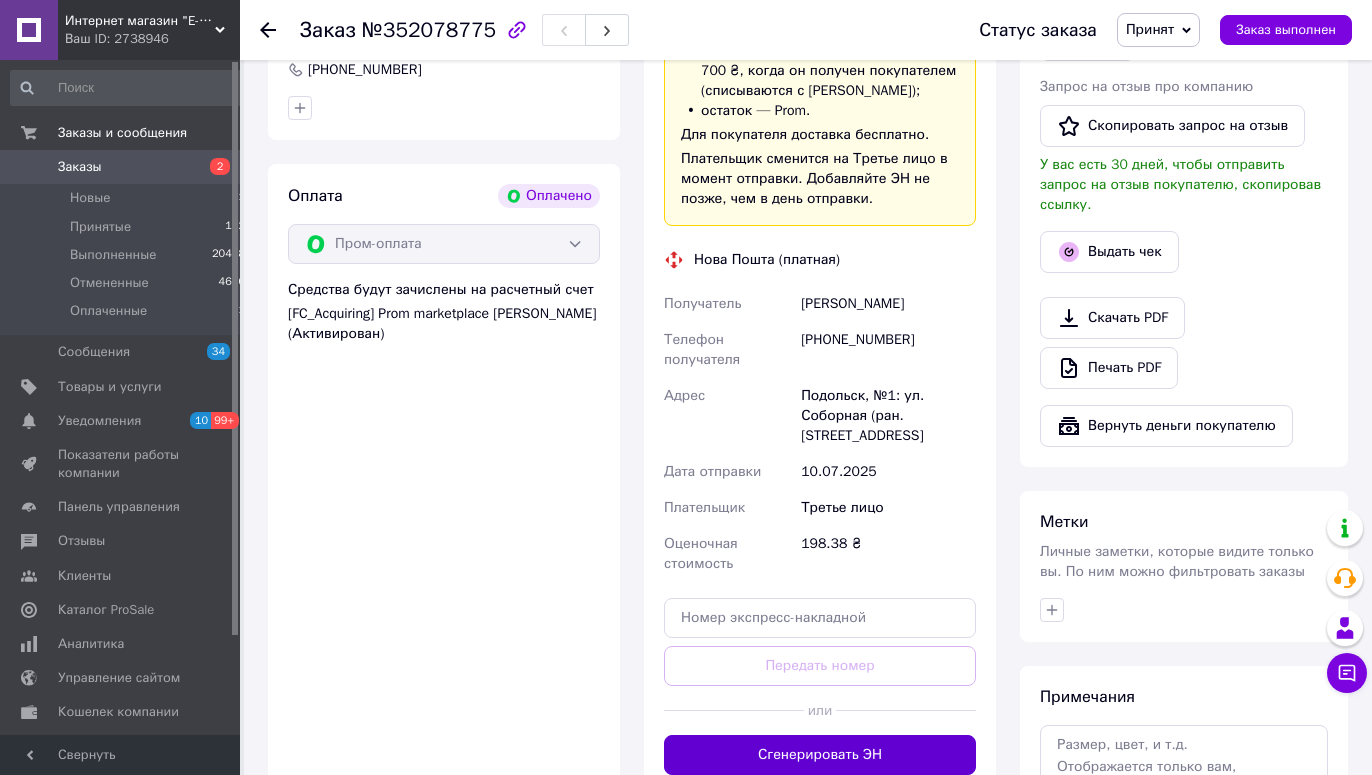 click on "Сгенерировать ЭН" at bounding box center (820, 755) 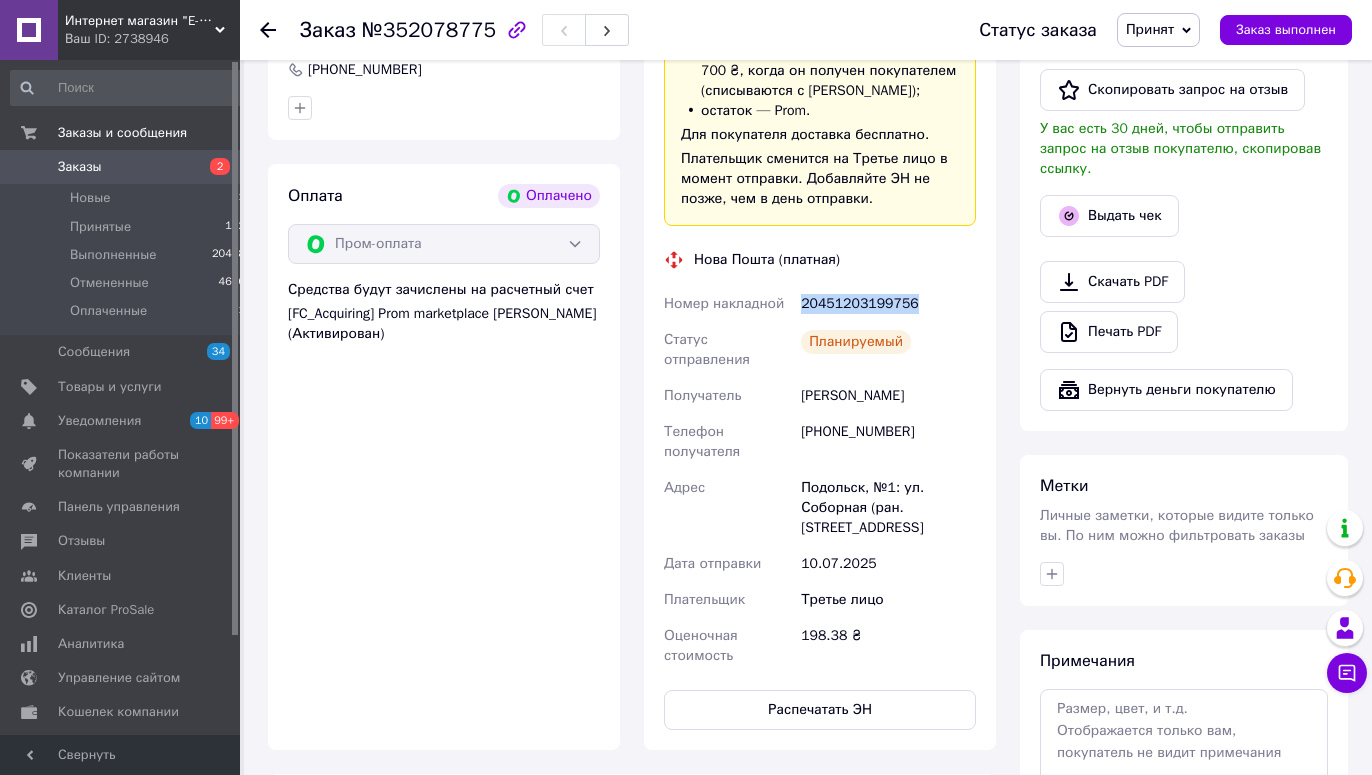 drag, startPoint x: 905, startPoint y: 304, endPoint x: 802, endPoint y: 304, distance: 103 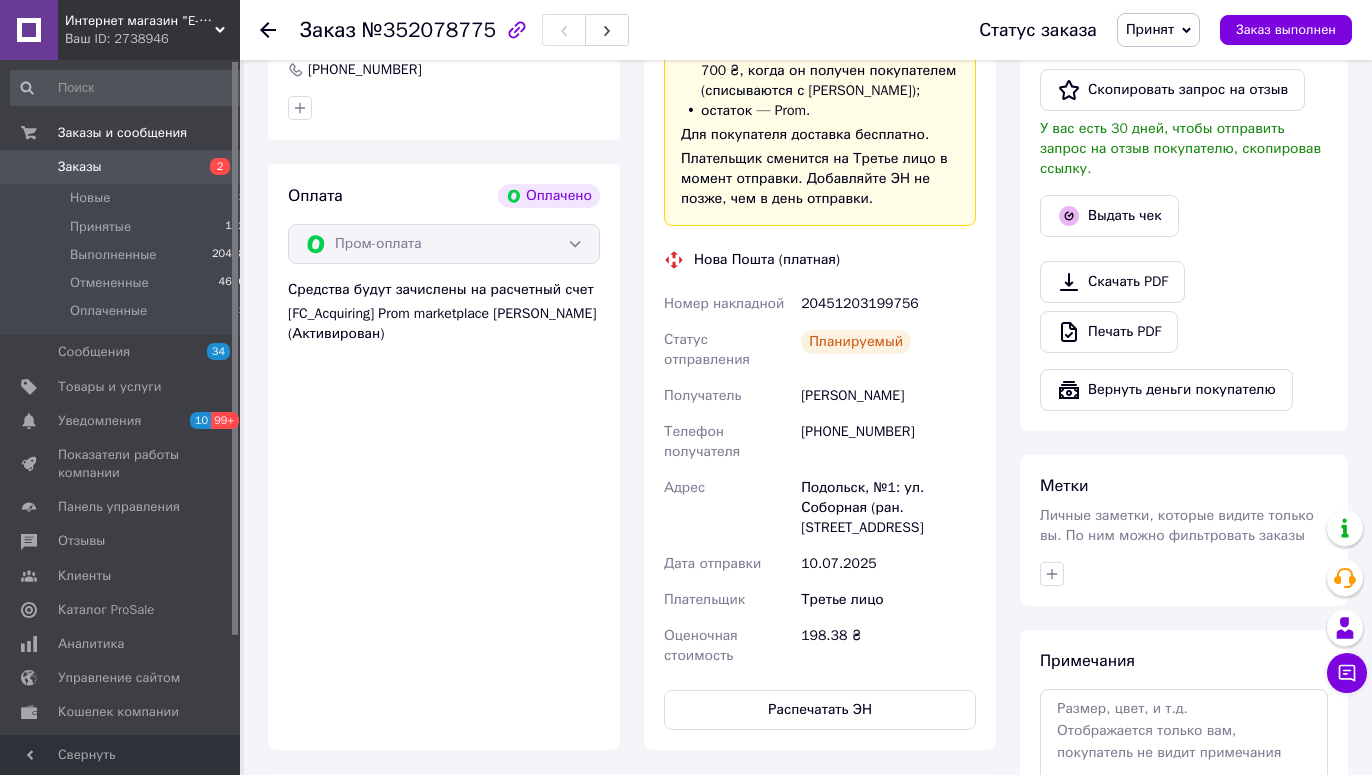 click 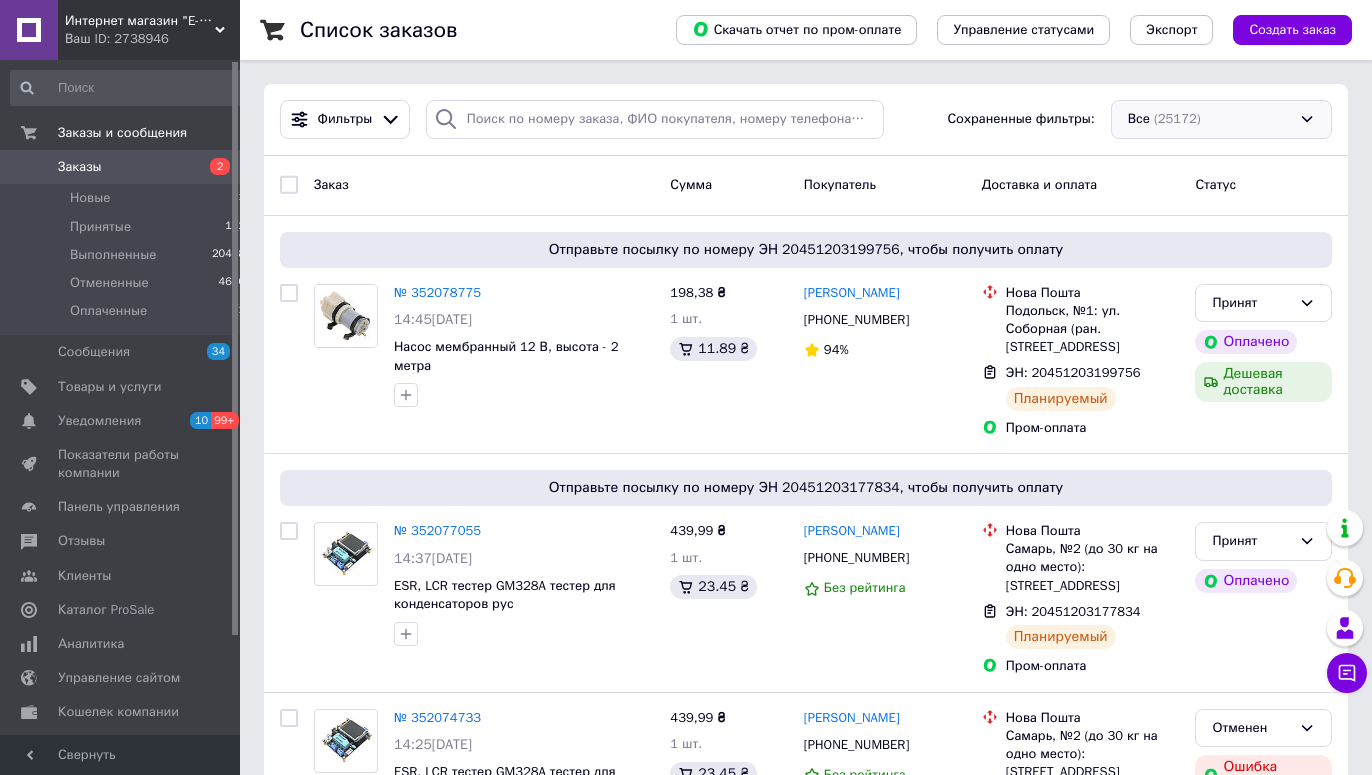 click on "Все (25172)" at bounding box center (1221, 119) 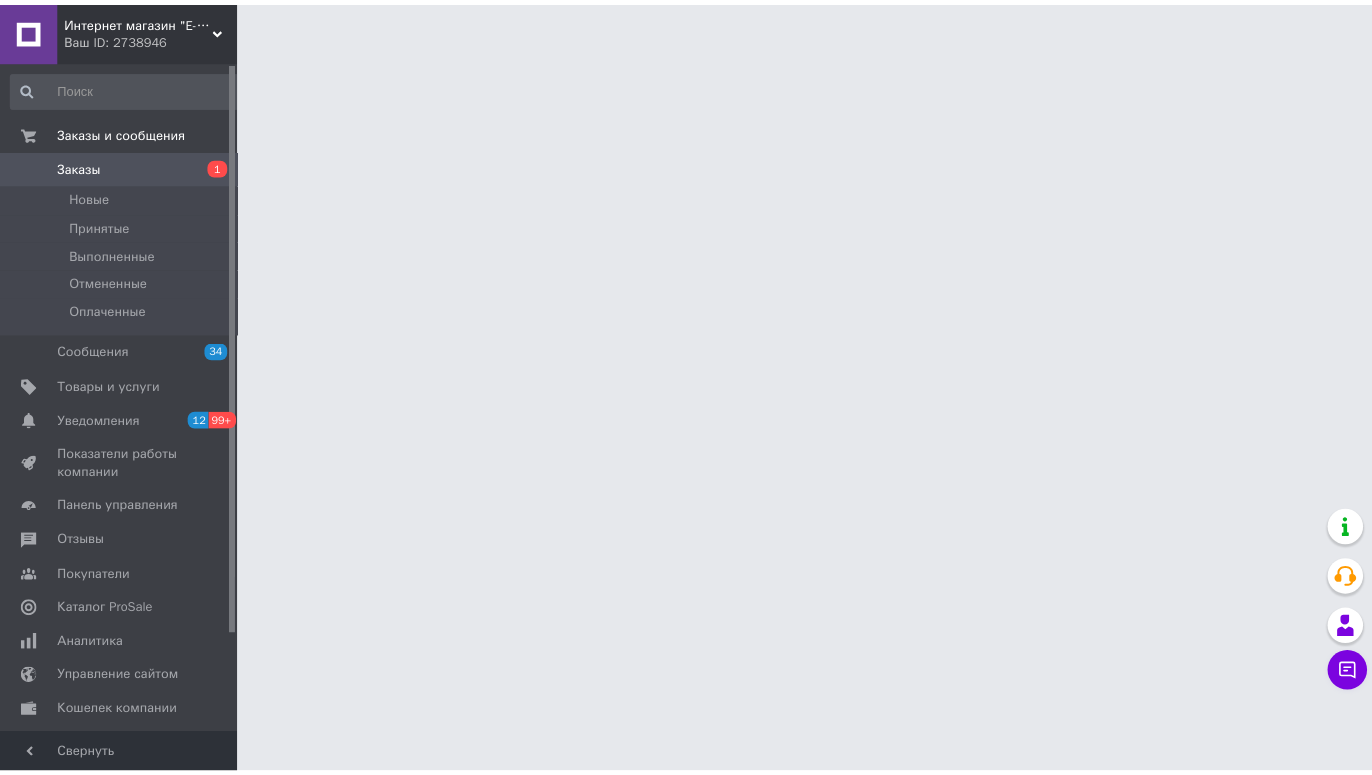 scroll, scrollTop: 0, scrollLeft: 0, axis: both 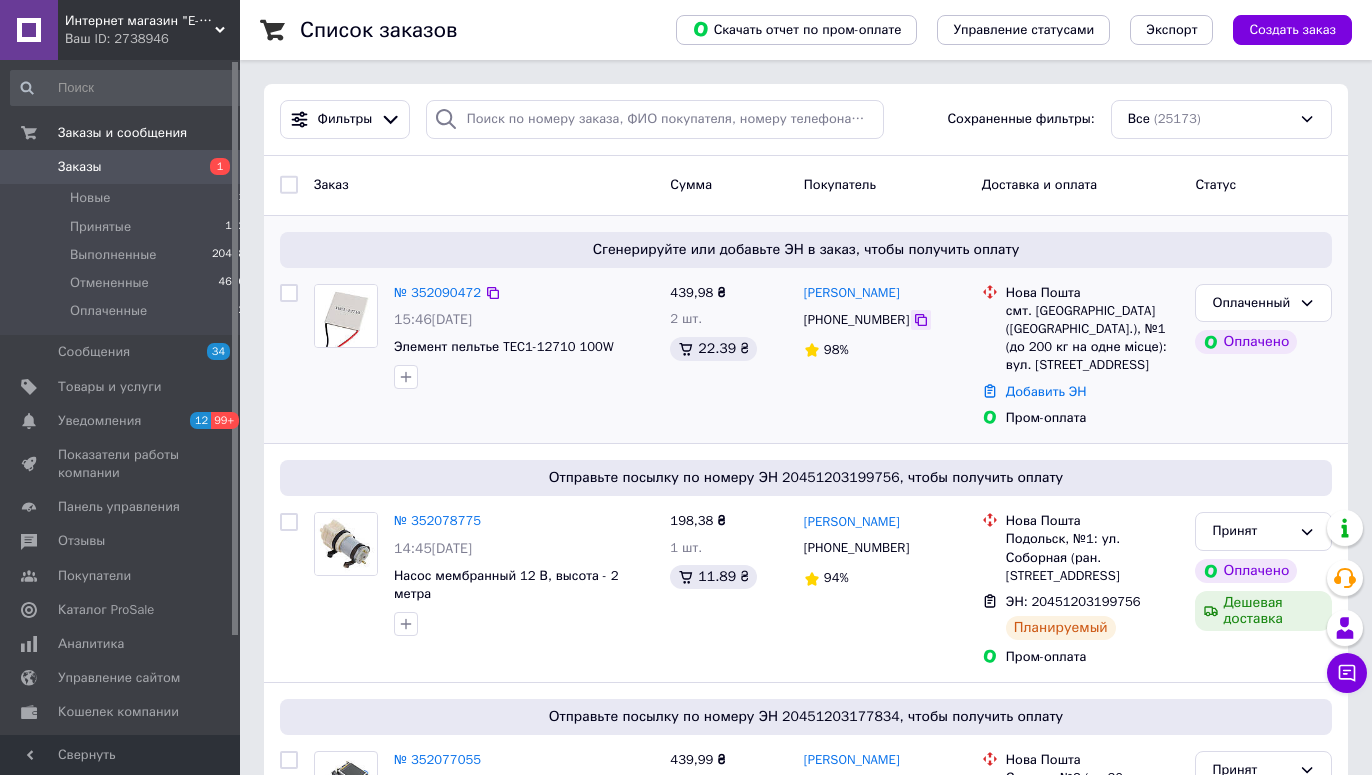click 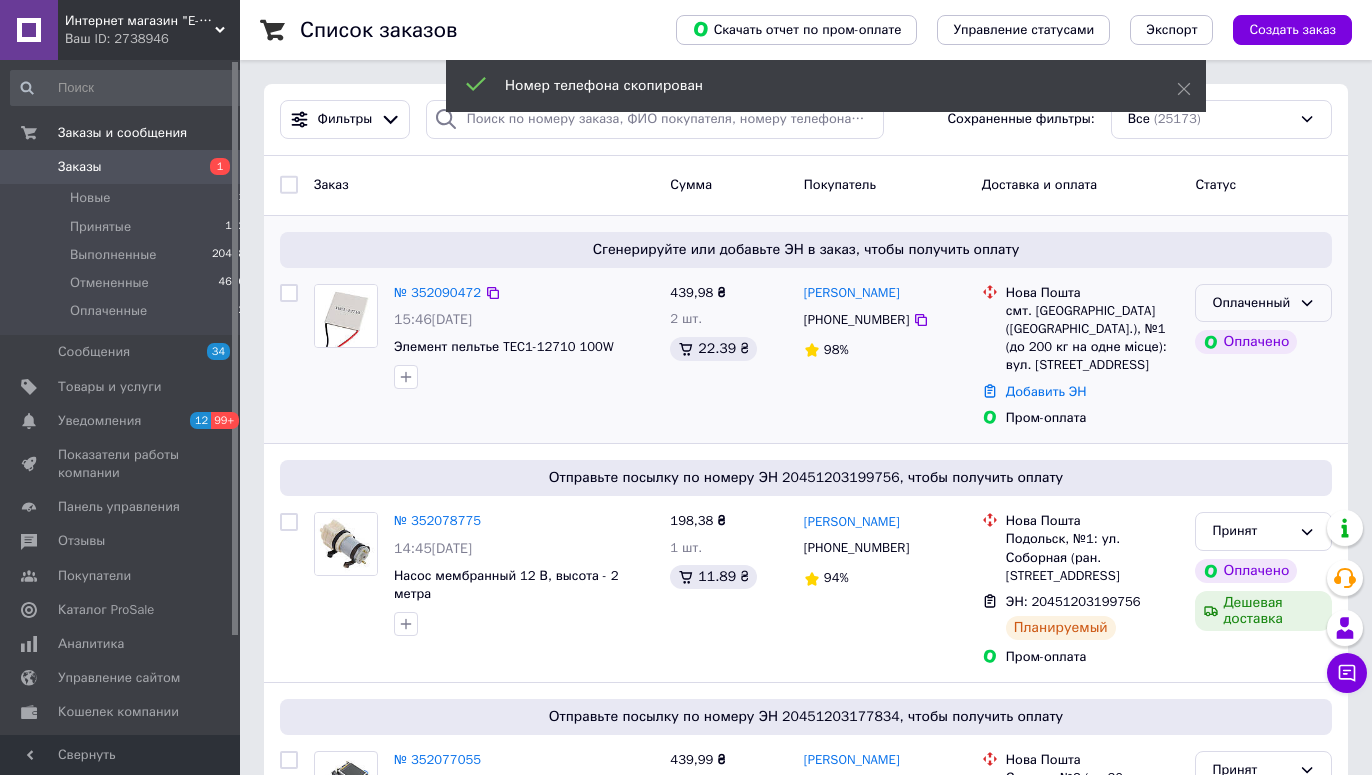 click on "Оплаченный" at bounding box center [1251, 303] 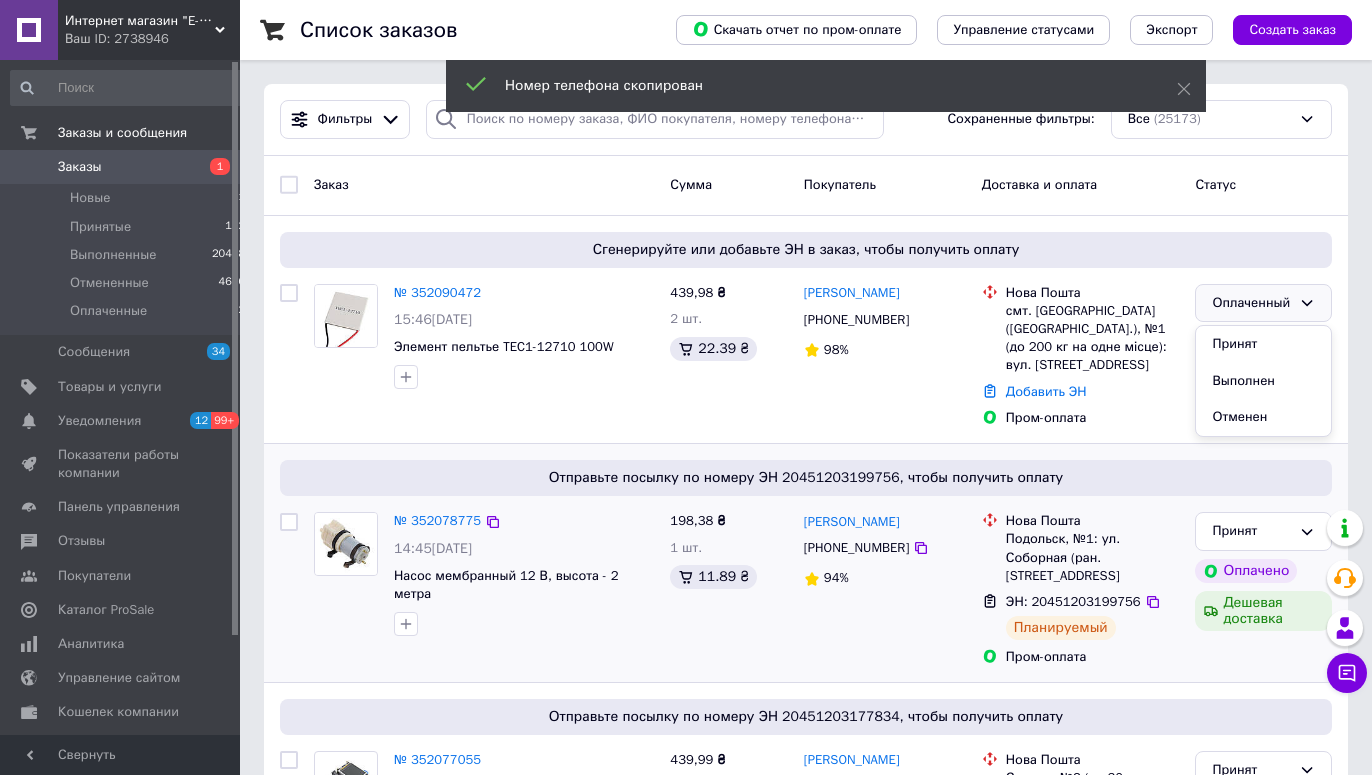 click on "Принят" at bounding box center (1263, 344) 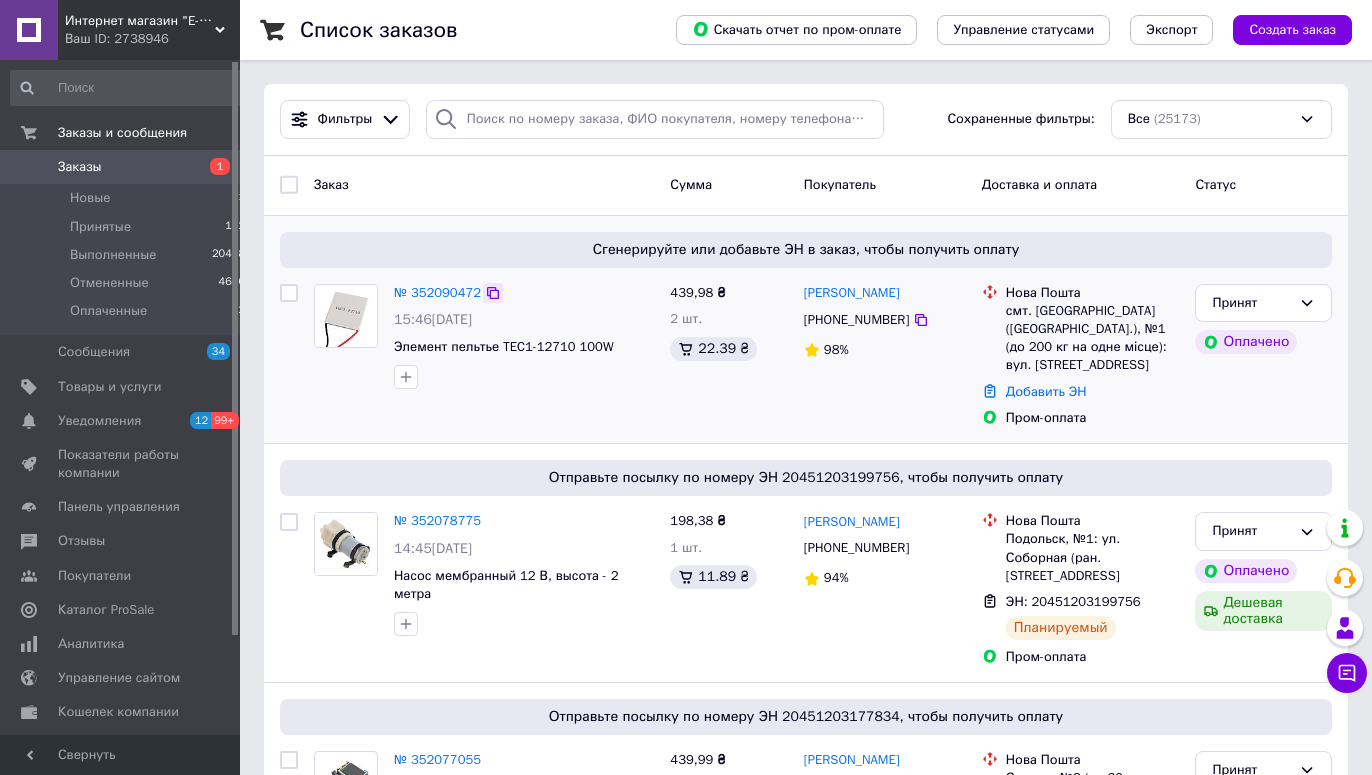 click 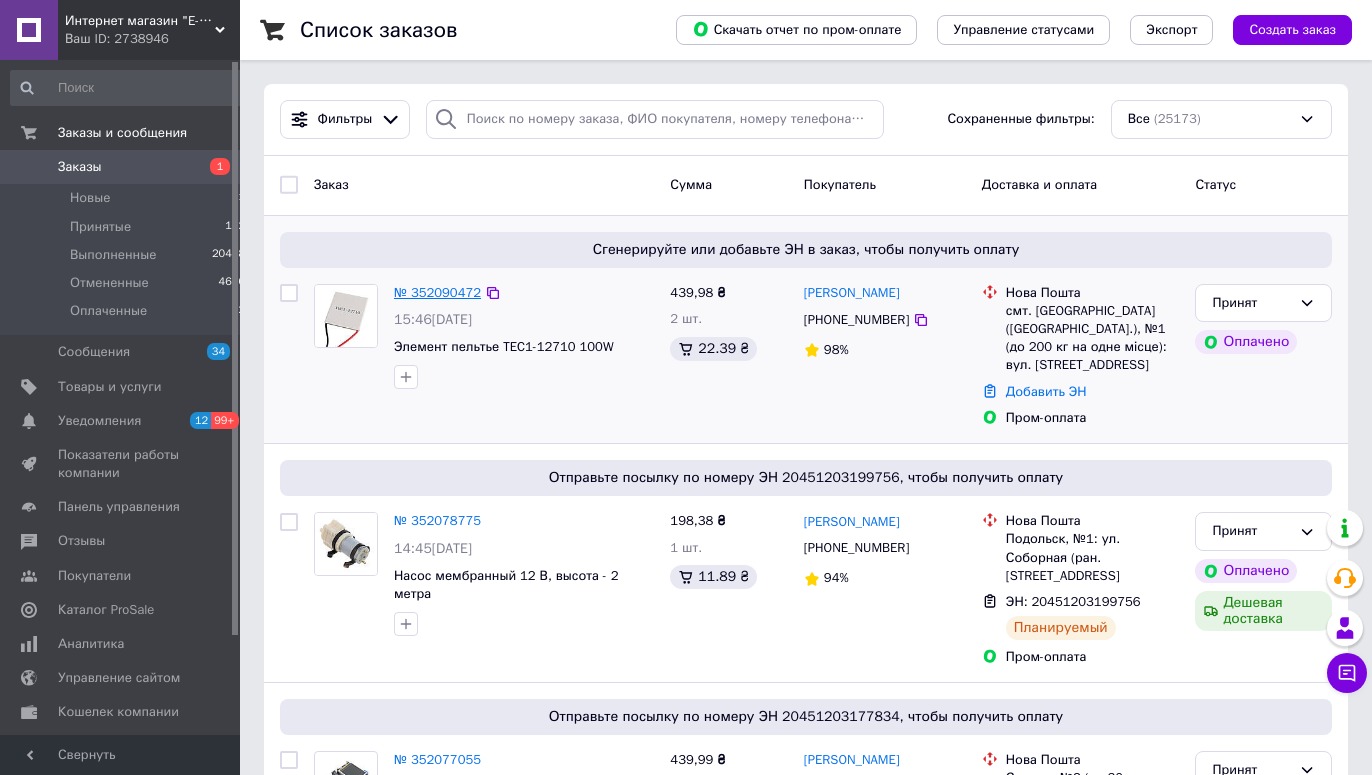 click on "№ 352090472" at bounding box center [437, 292] 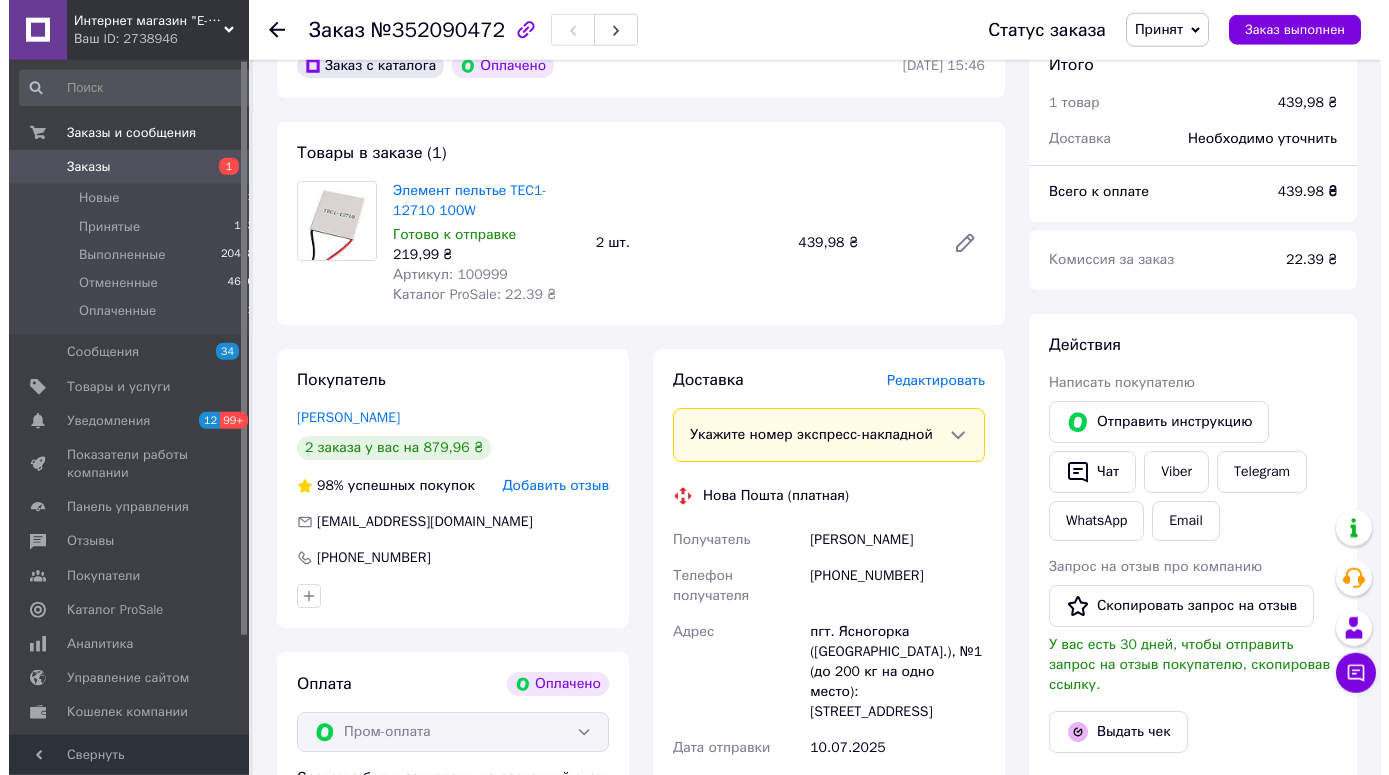 scroll, scrollTop: 612, scrollLeft: 0, axis: vertical 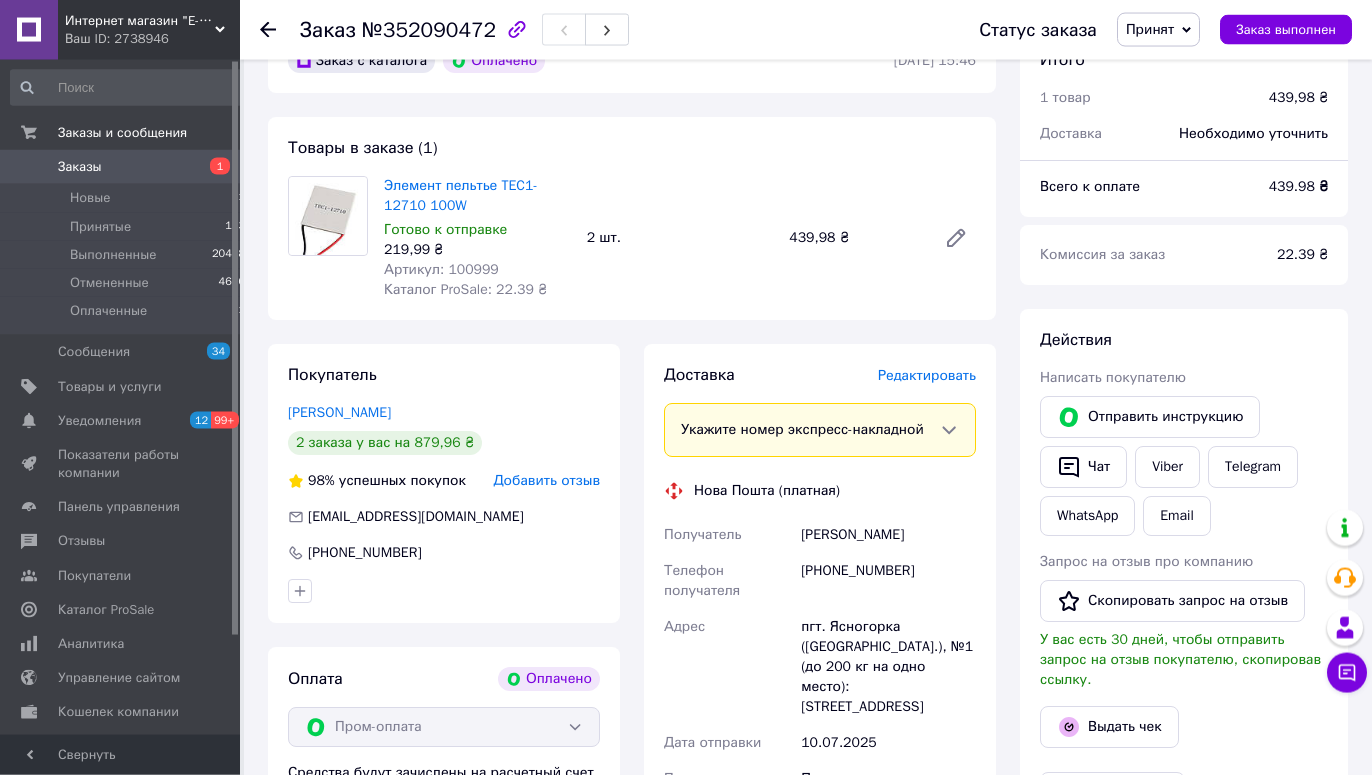 click on "Добавить отзыв" at bounding box center (546, 480) 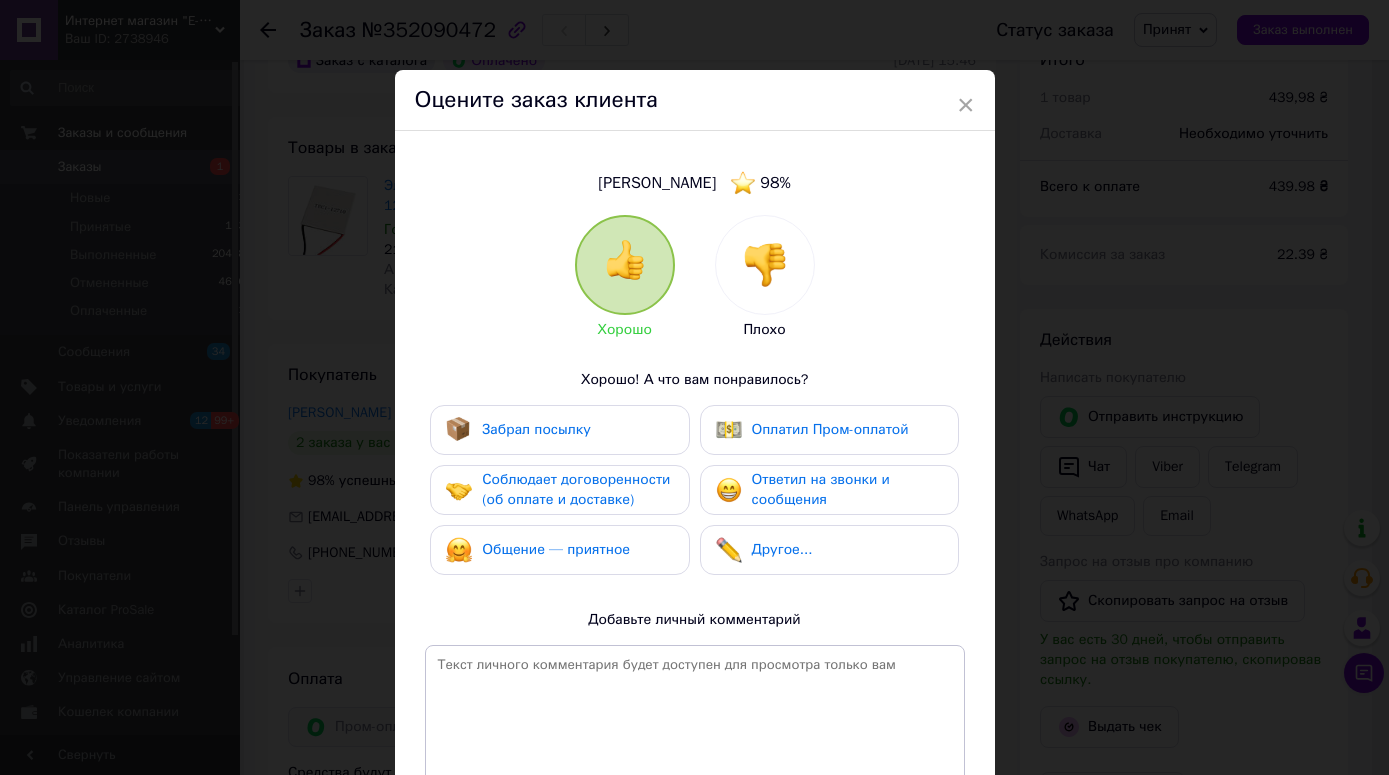 click at bounding box center (765, 265) 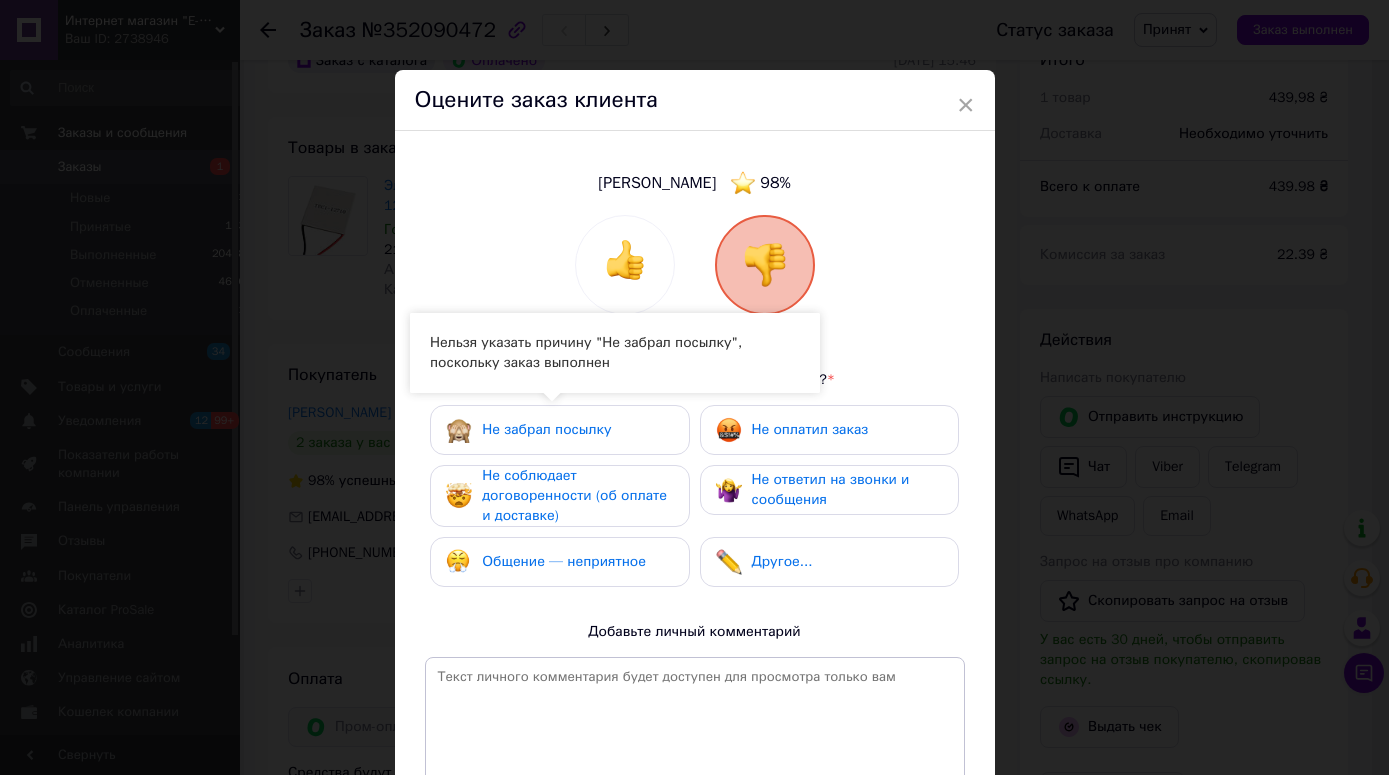 click on "Общение — неприятное" at bounding box center (559, 562) 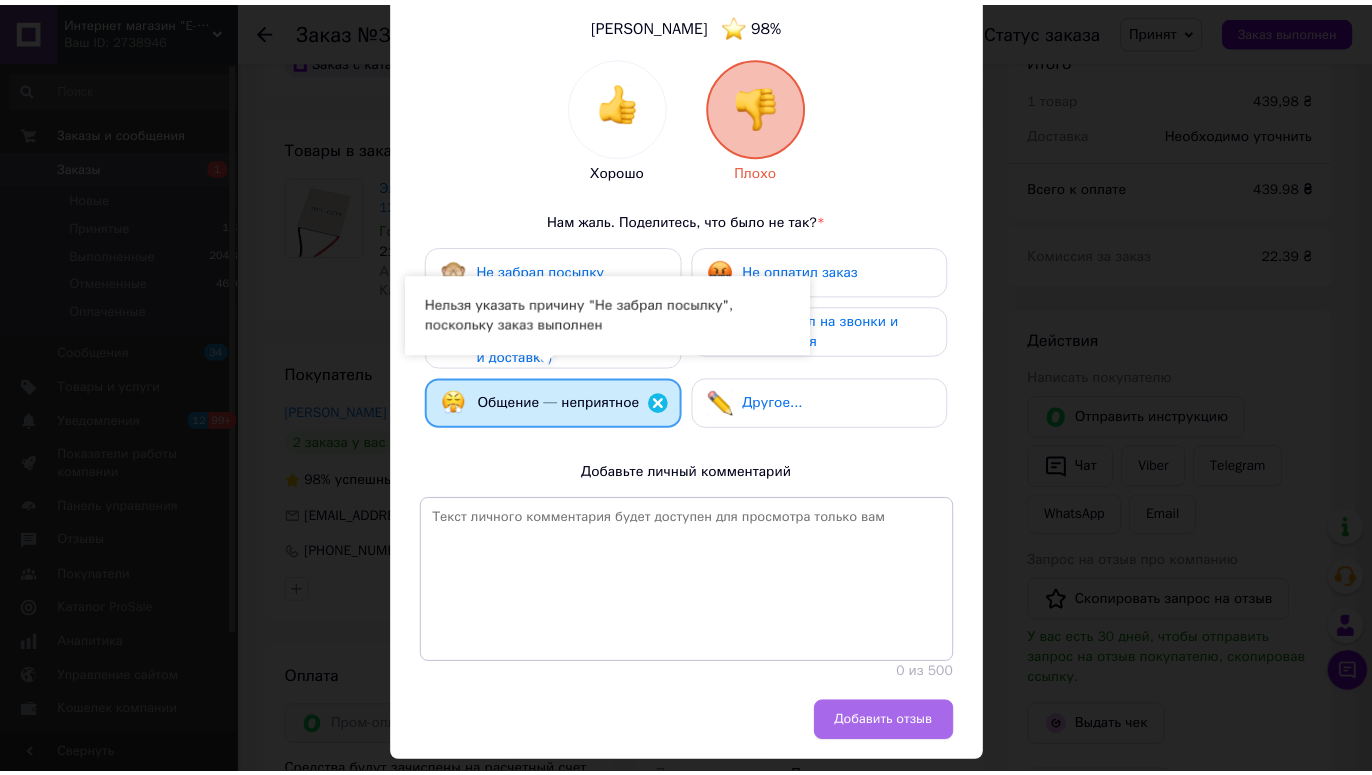 scroll, scrollTop: 228, scrollLeft: 0, axis: vertical 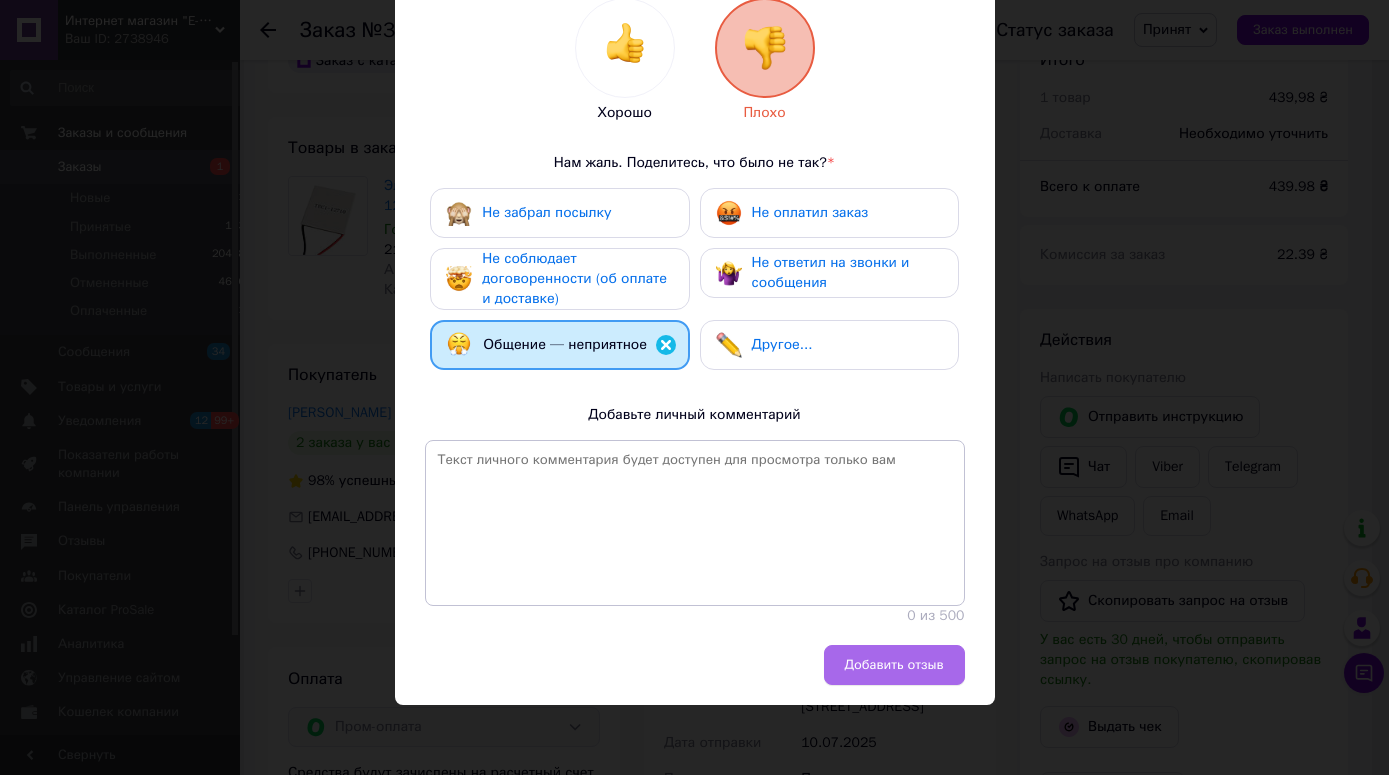 click on "Добавить отзыв" at bounding box center (894, 665) 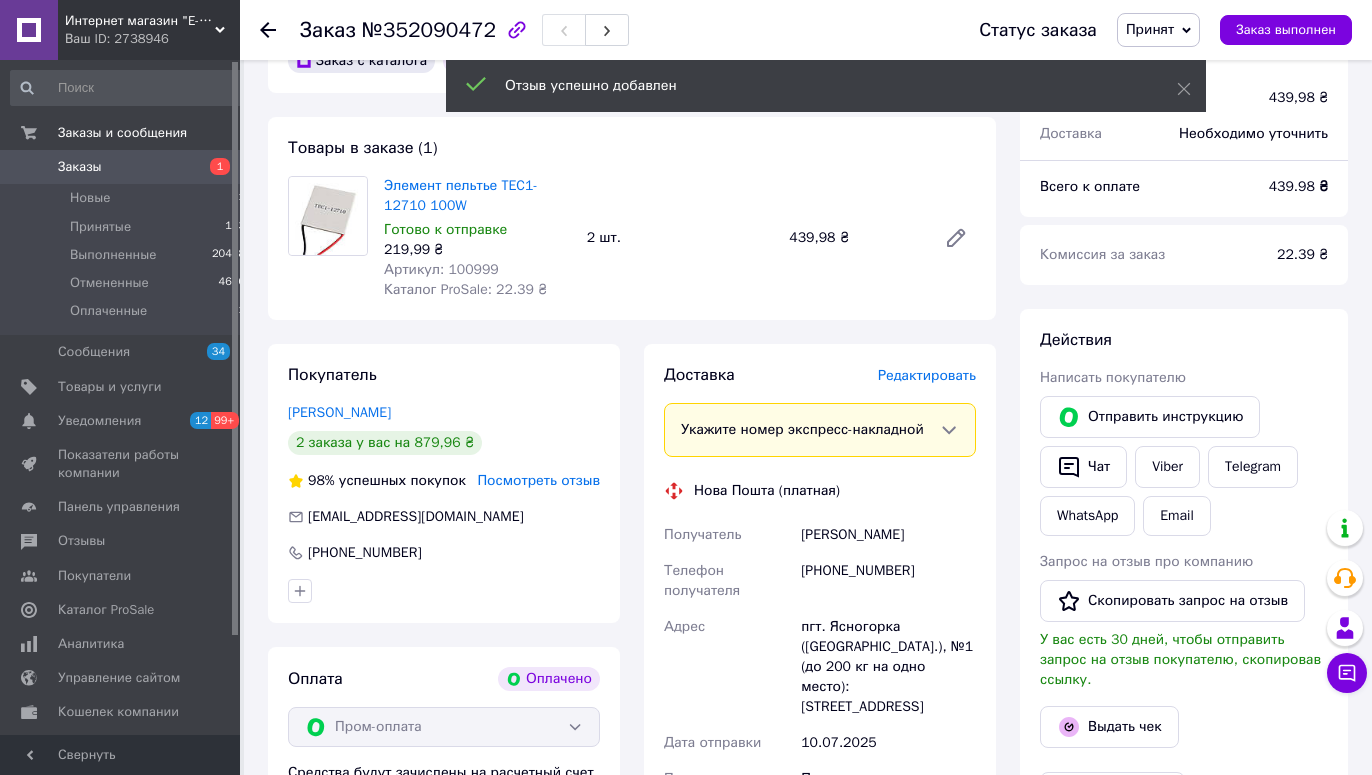 click on "Редактировать" at bounding box center (927, 375) 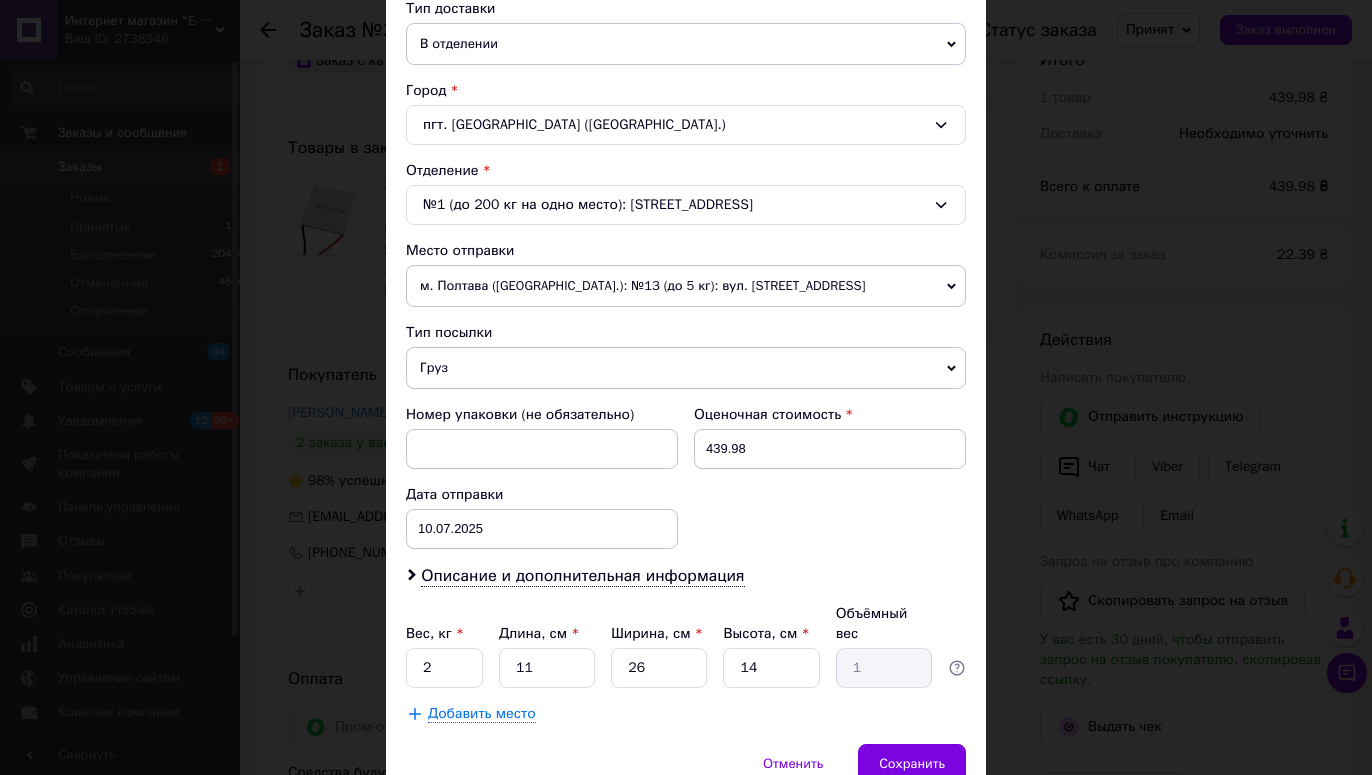 scroll, scrollTop: 493, scrollLeft: 0, axis: vertical 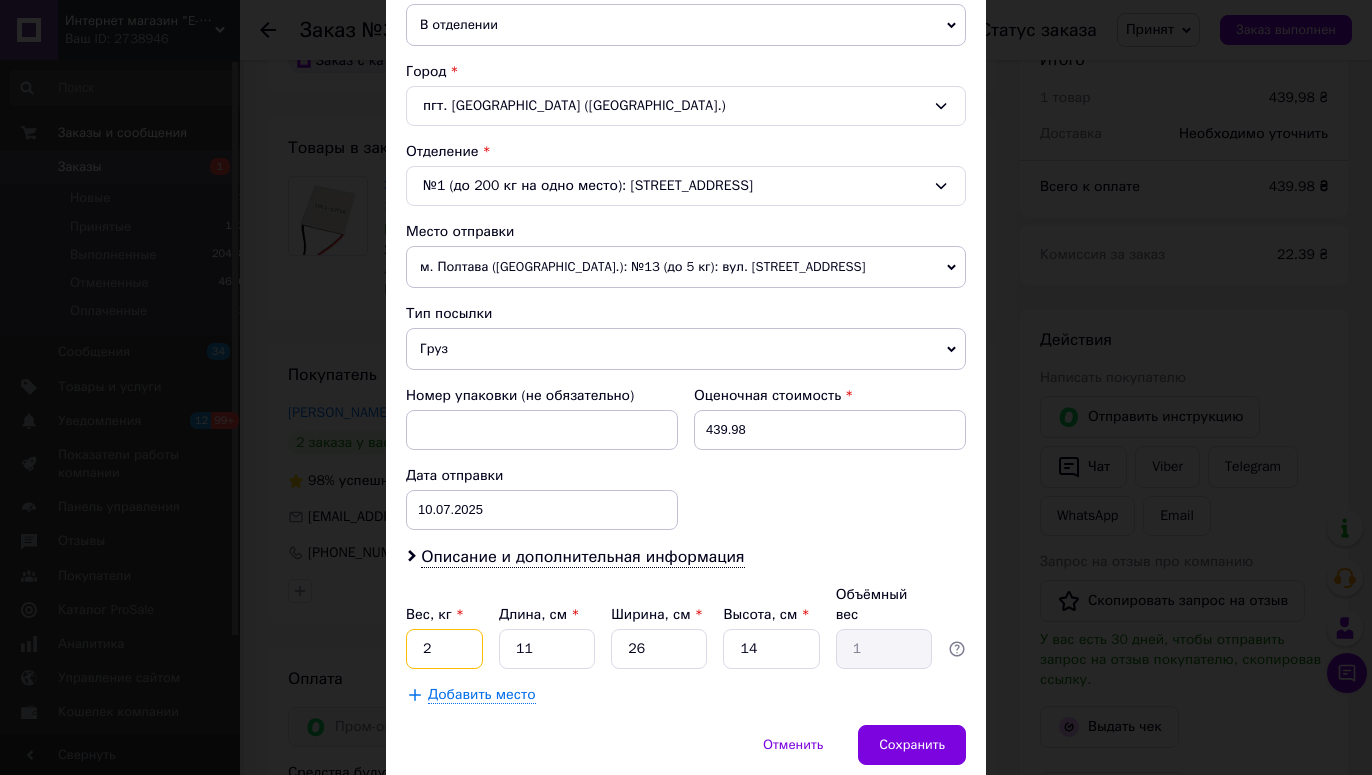 drag, startPoint x: 408, startPoint y: 625, endPoint x: 428, endPoint y: 632, distance: 21.189621 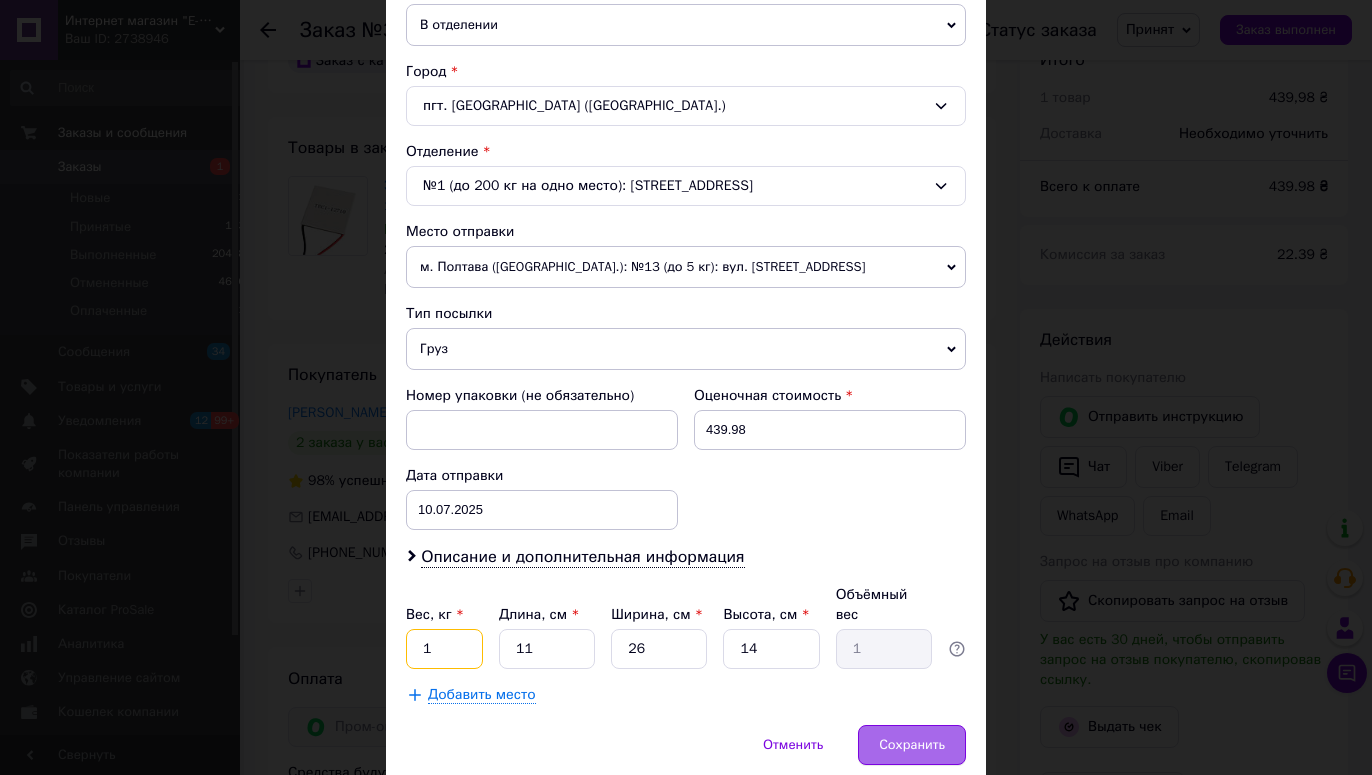 type on "1" 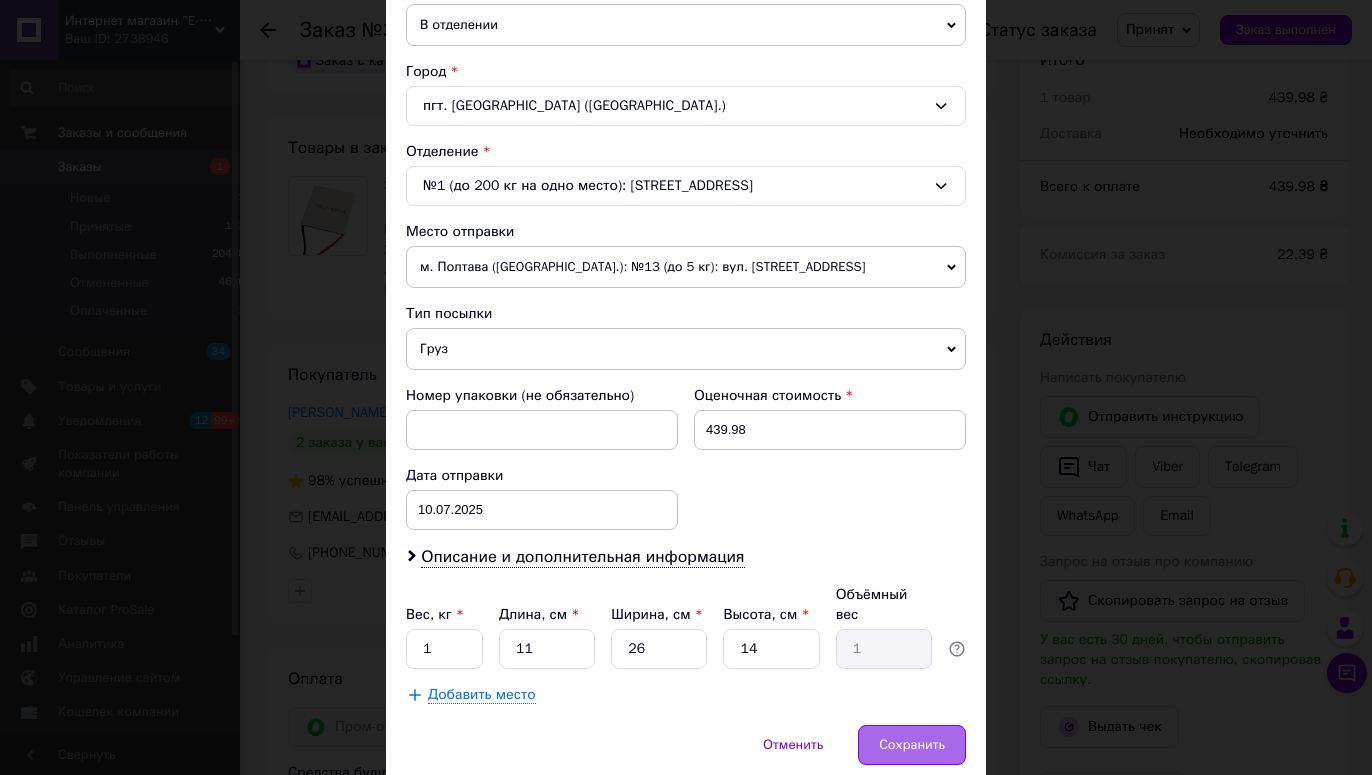 click on "Сохранить" at bounding box center [912, 745] 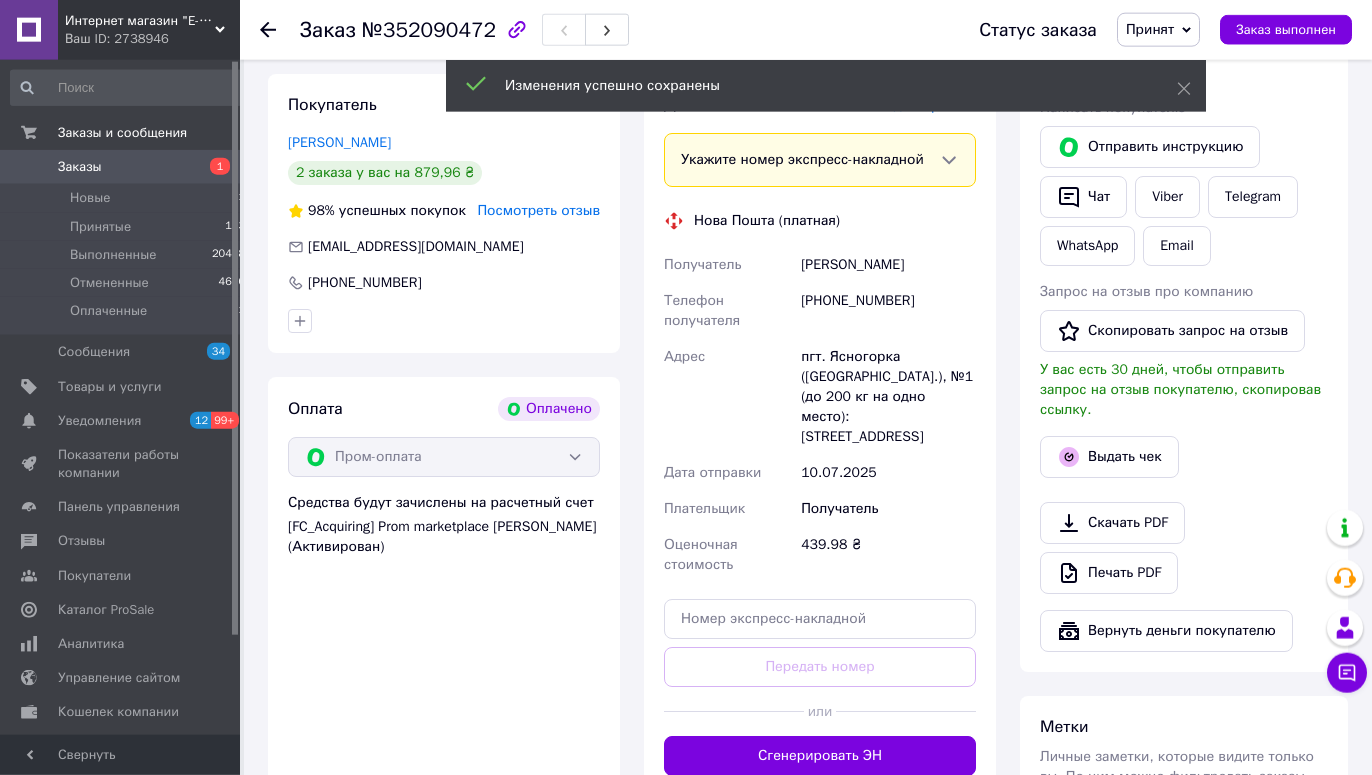 scroll, scrollTop: 1020, scrollLeft: 0, axis: vertical 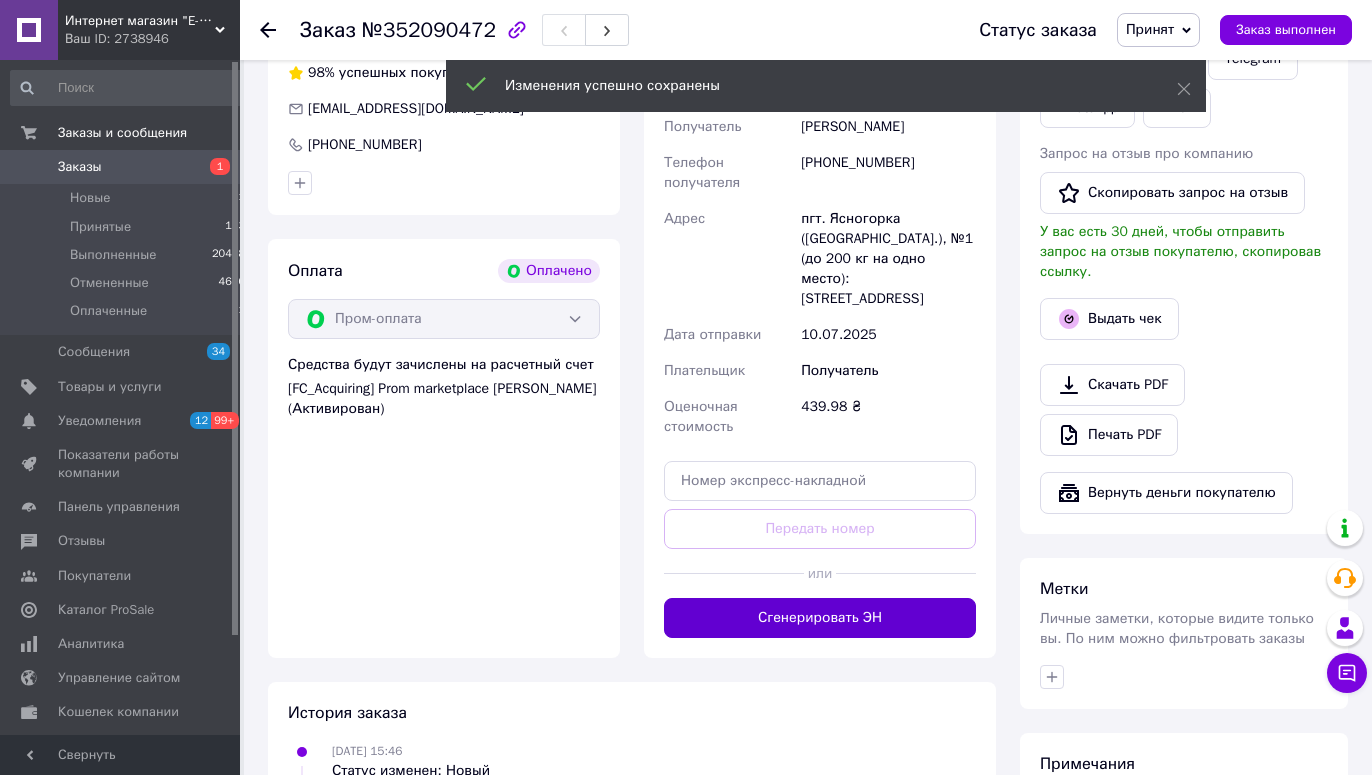click on "Сгенерировать ЭН" at bounding box center (820, 618) 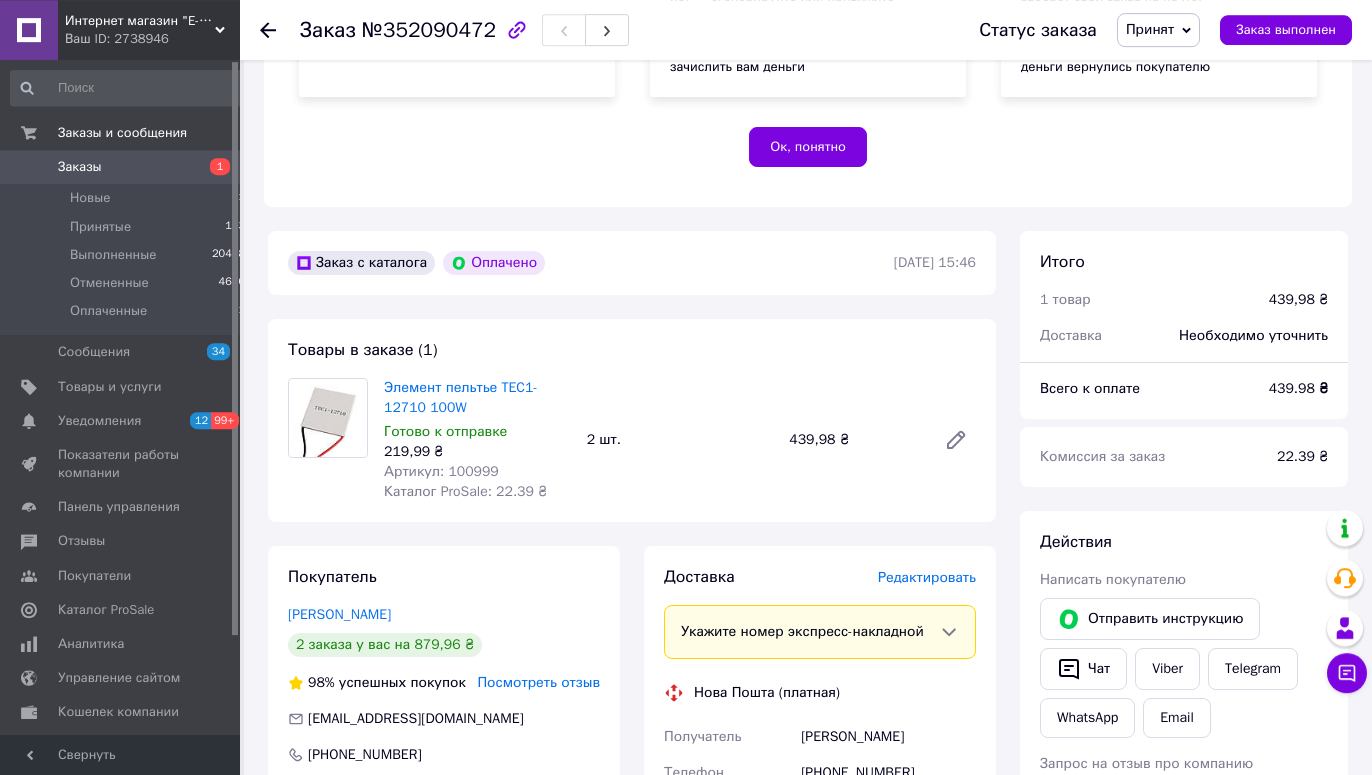 scroll, scrollTop: 408, scrollLeft: 0, axis: vertical 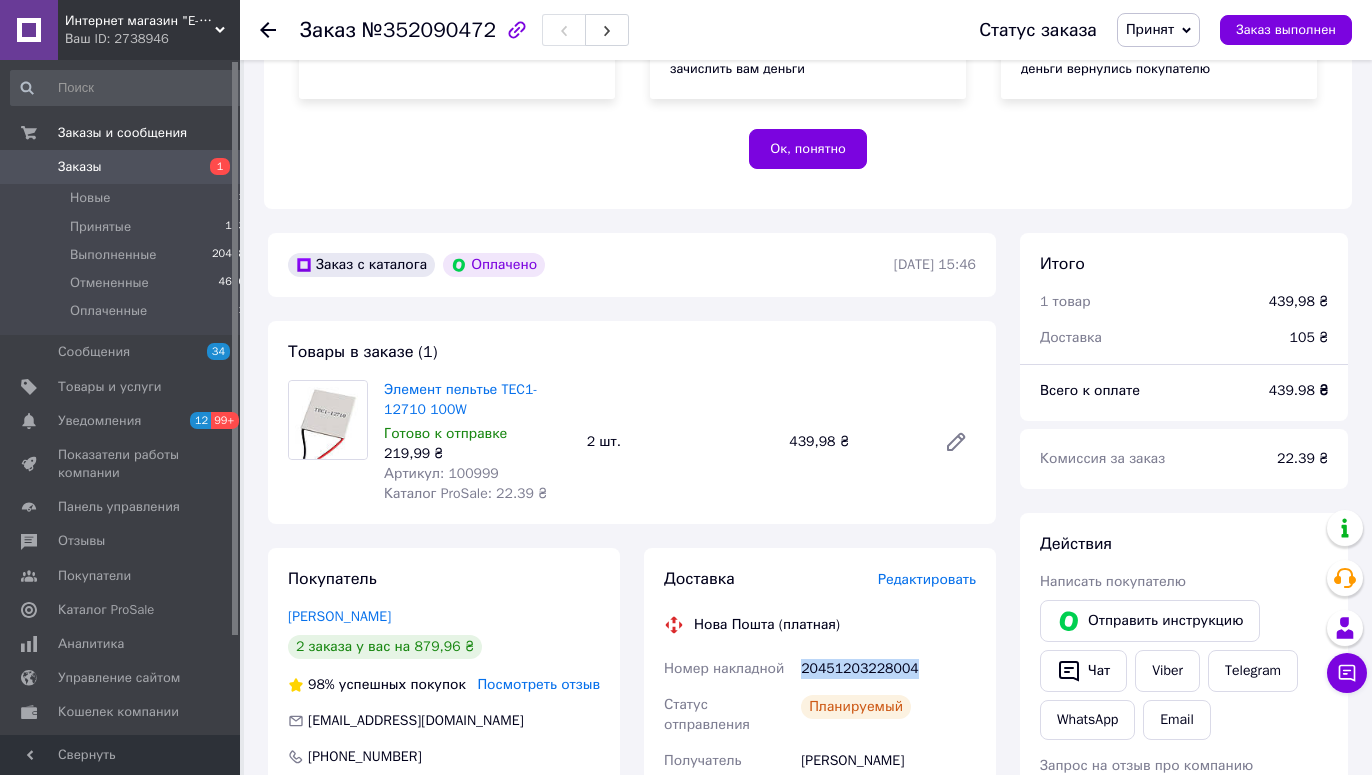 drag, startPoint x: 908, startPoint y: 670, endPoint x: 803, endPoint y: 671, distance: 105.00476 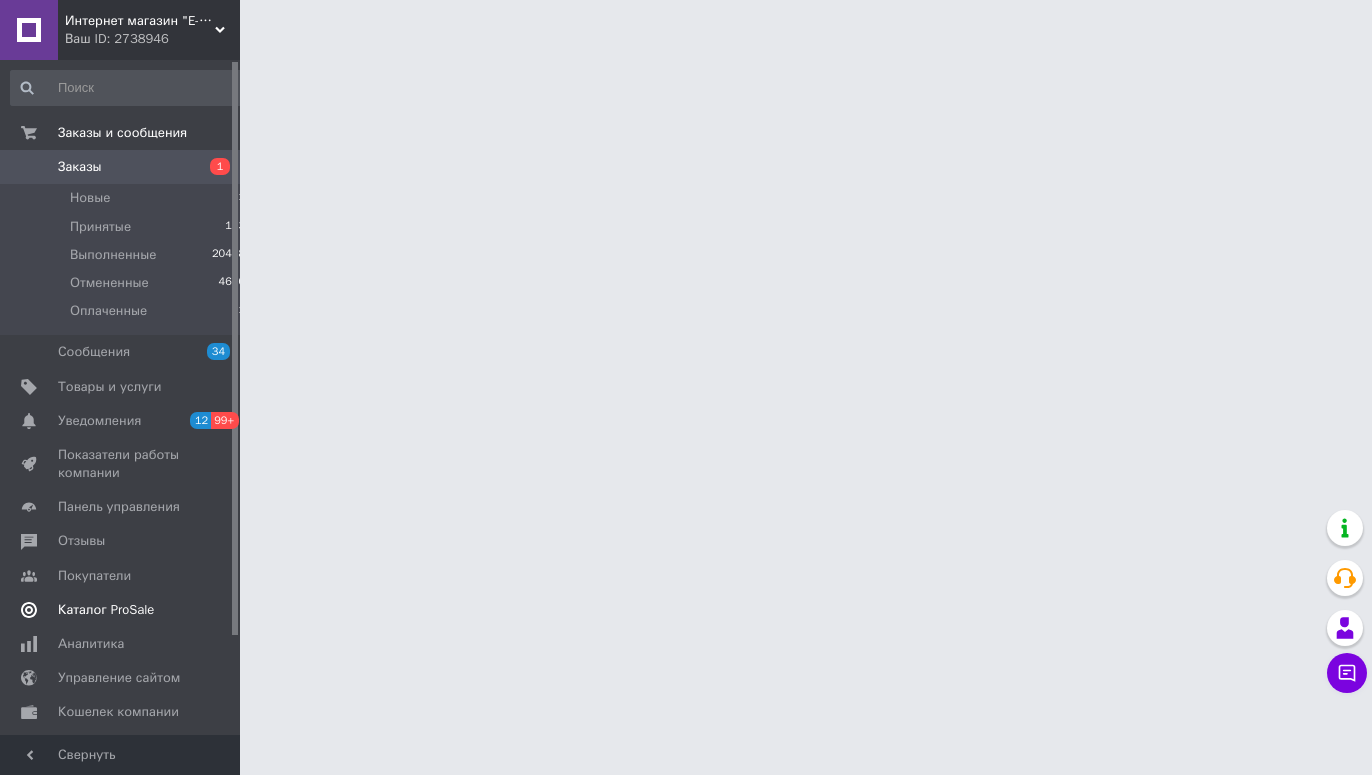 scroll, scrollTop: 0, scrollLeft: 0, axis: both 